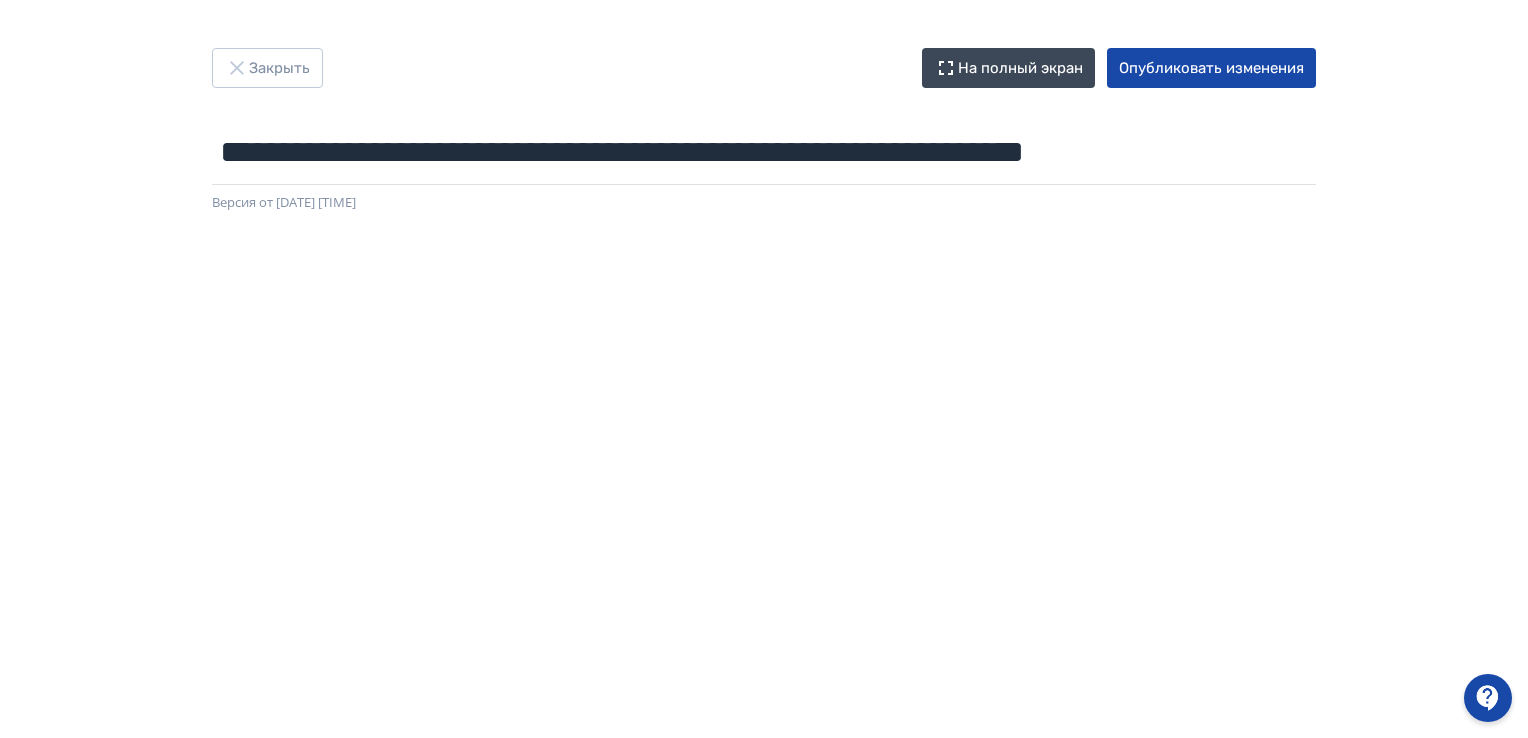 scroll, scrollTop: 0, scrollLeft: 0, axis: both 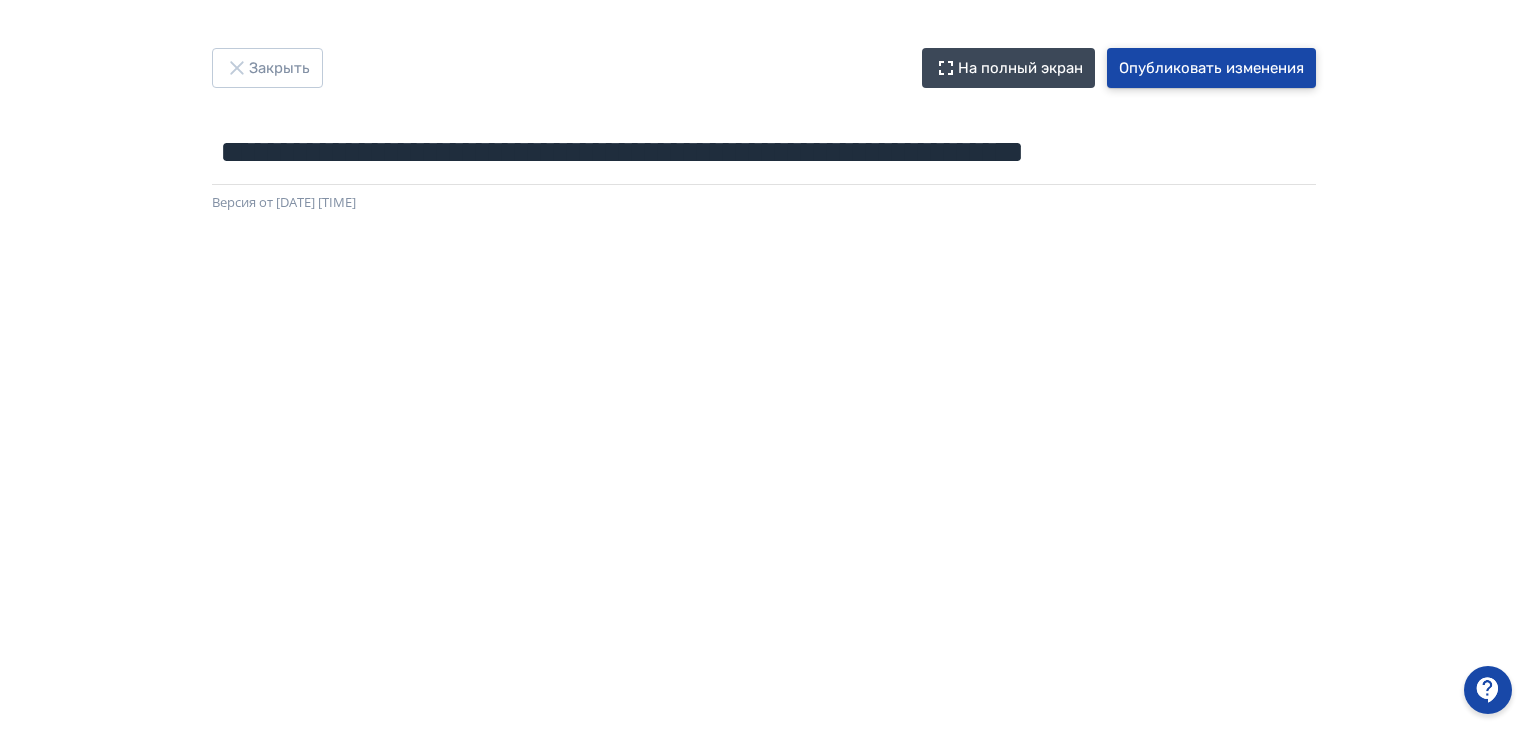 click on "Опубликовать изменения" at bounding box center (1211, 68) 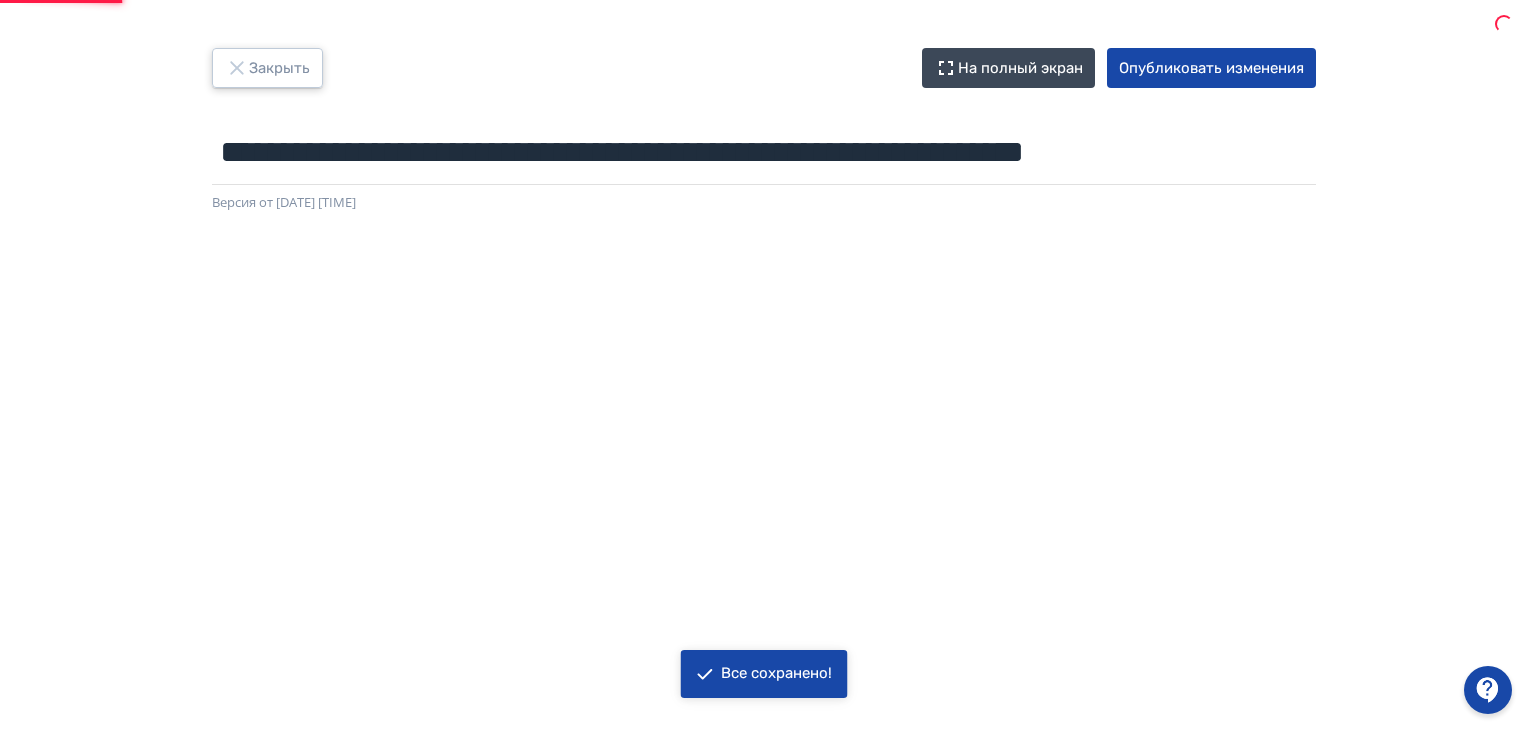 click on "Закрыть" at bounding box center (267, 68) 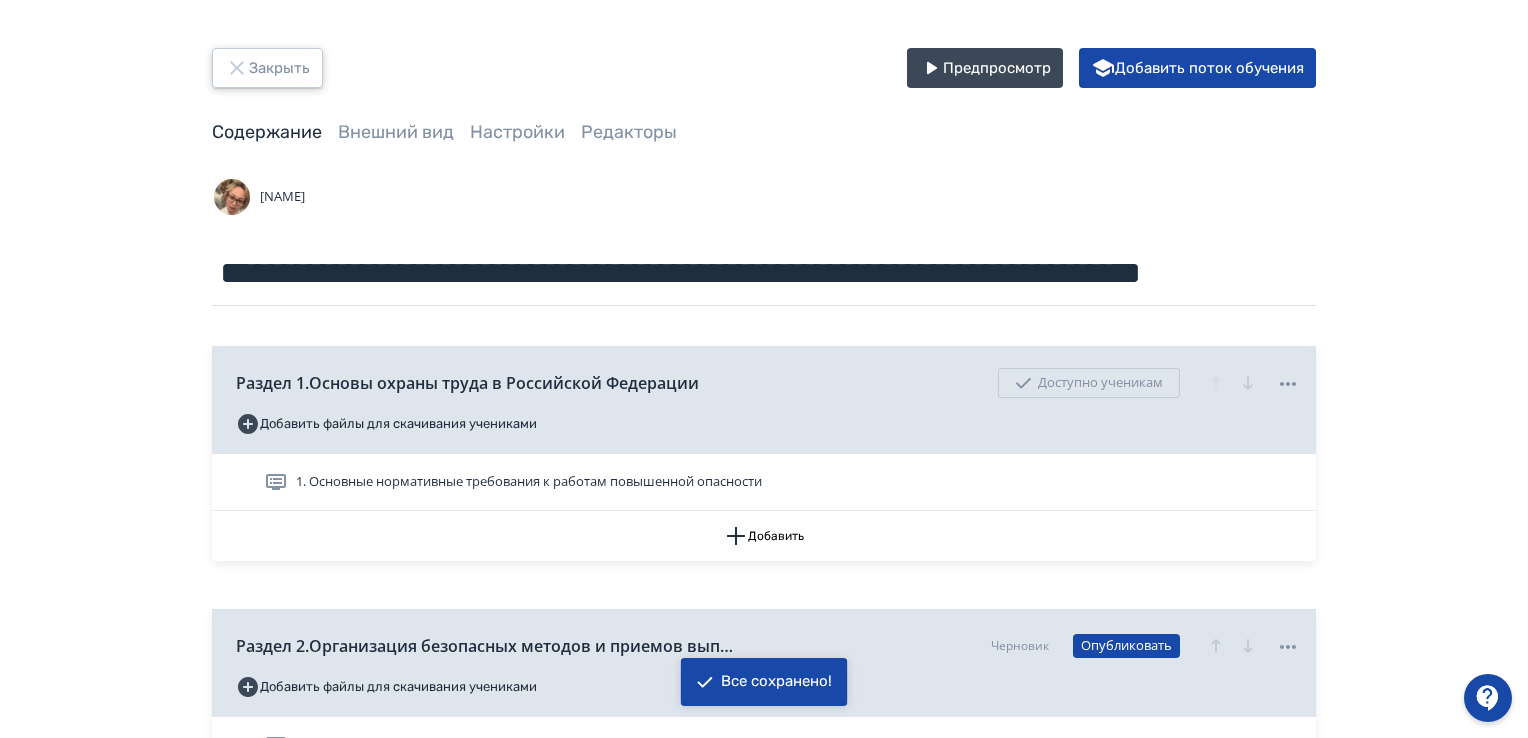 click on "Закрыть" at bounding box center (267, 68) 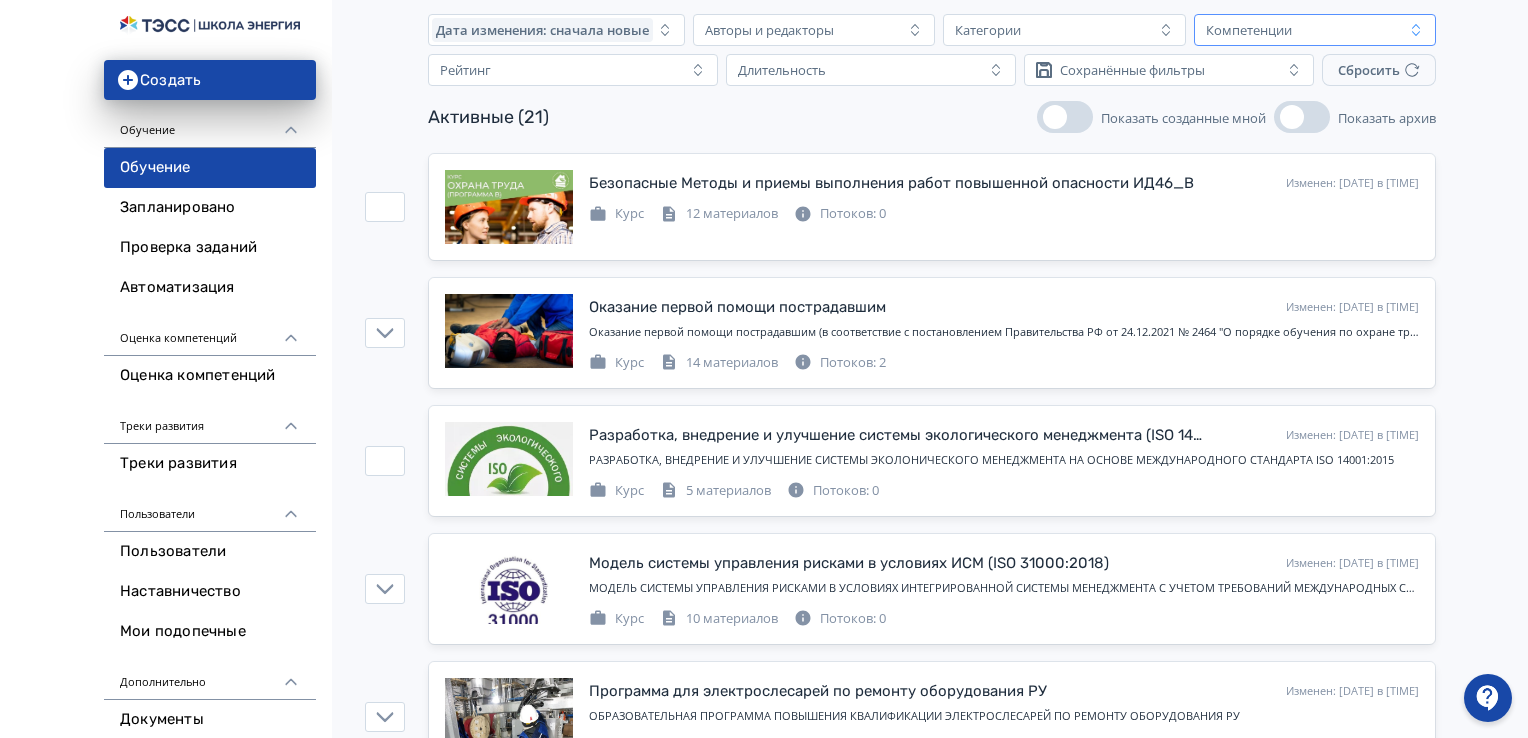 scroll, scrollTop: 0, scrollLeft: 0, axis: both 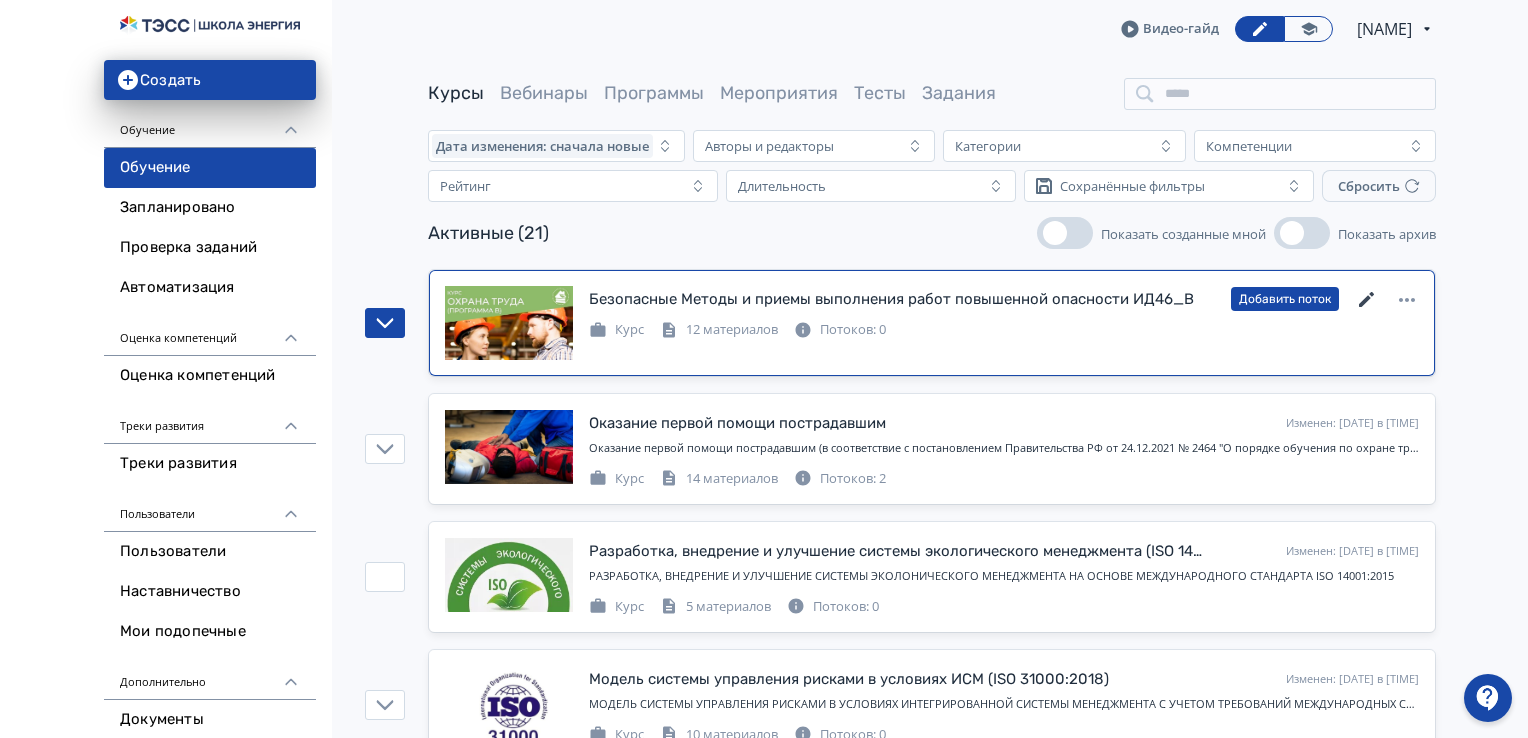 click 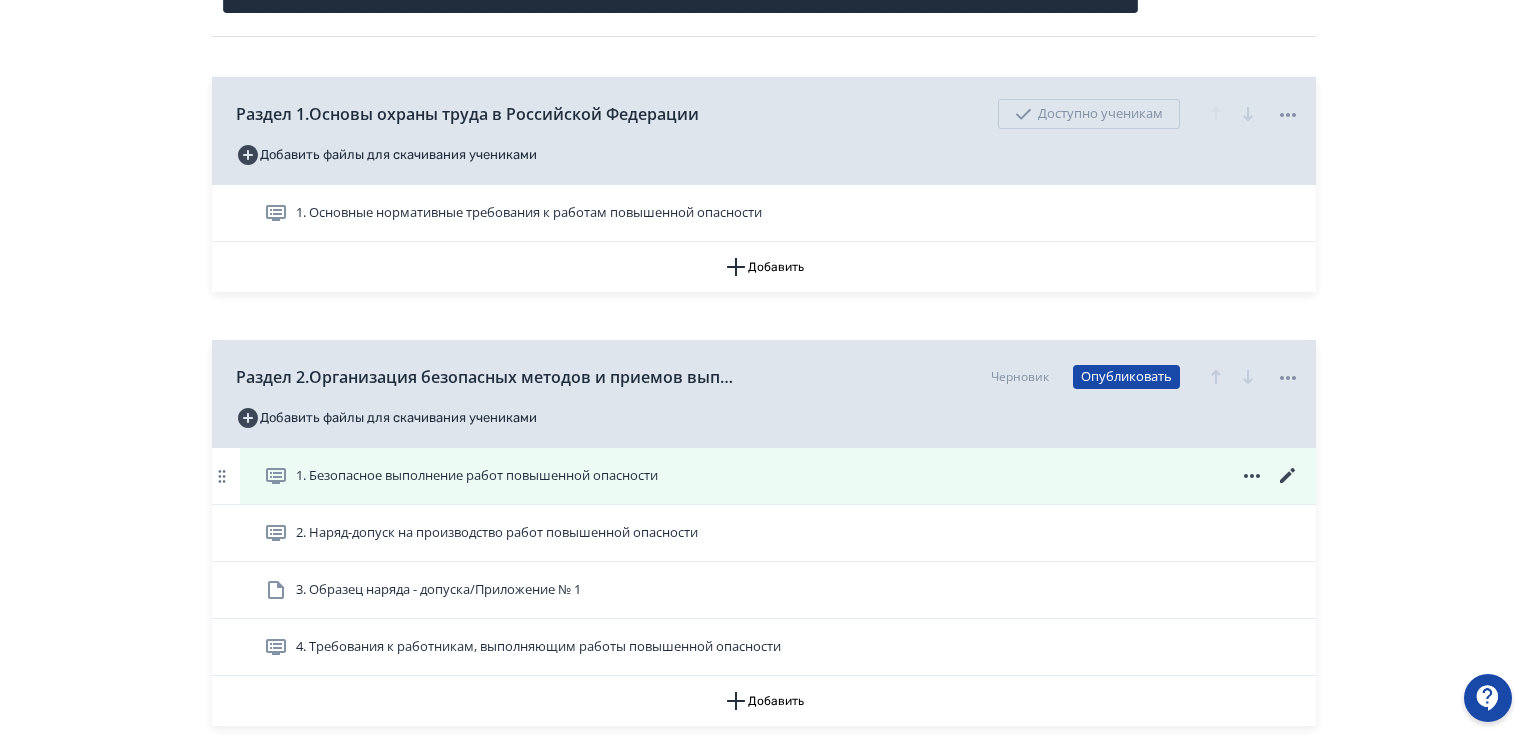 scroll, scrollTop: 300, scrollLeft: 0, axis: vertical 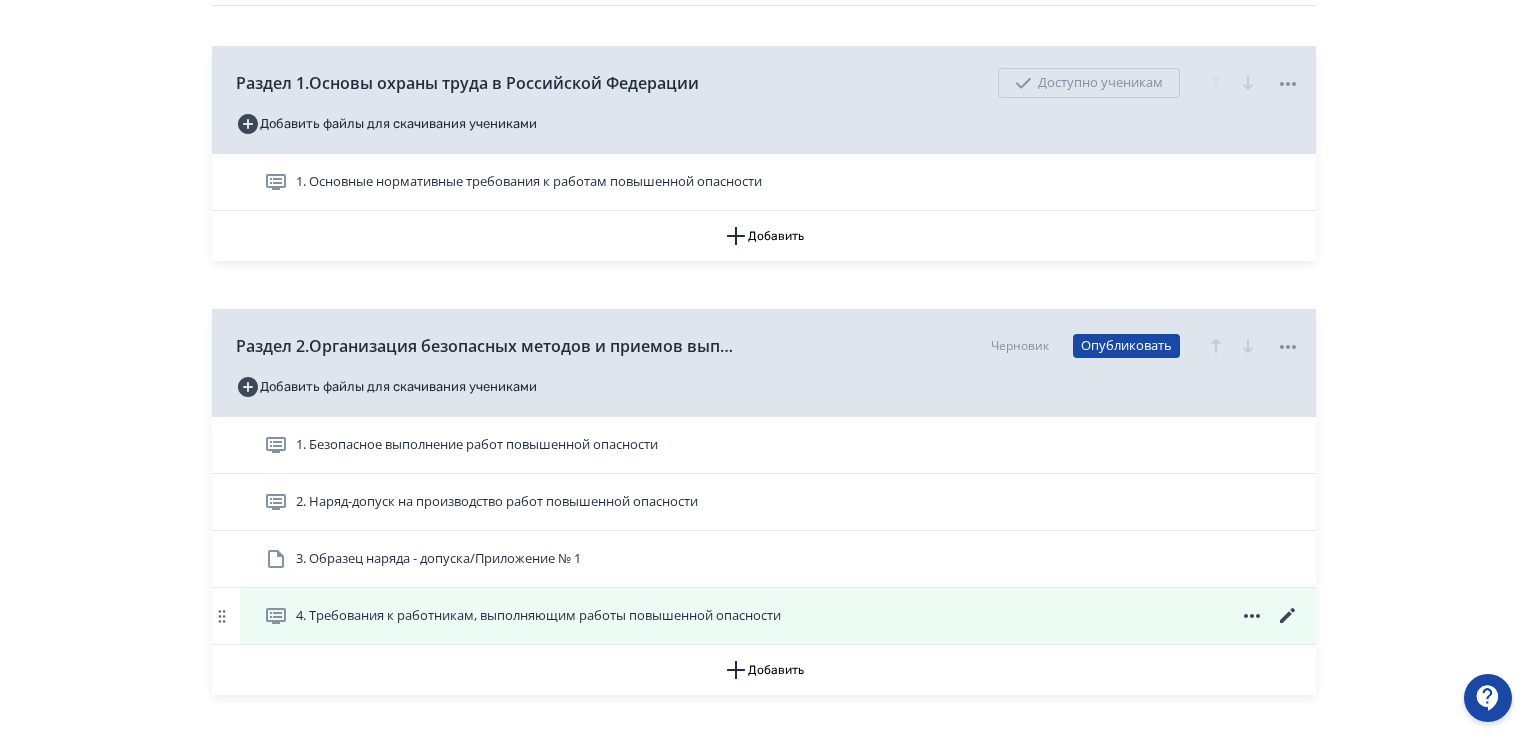 click 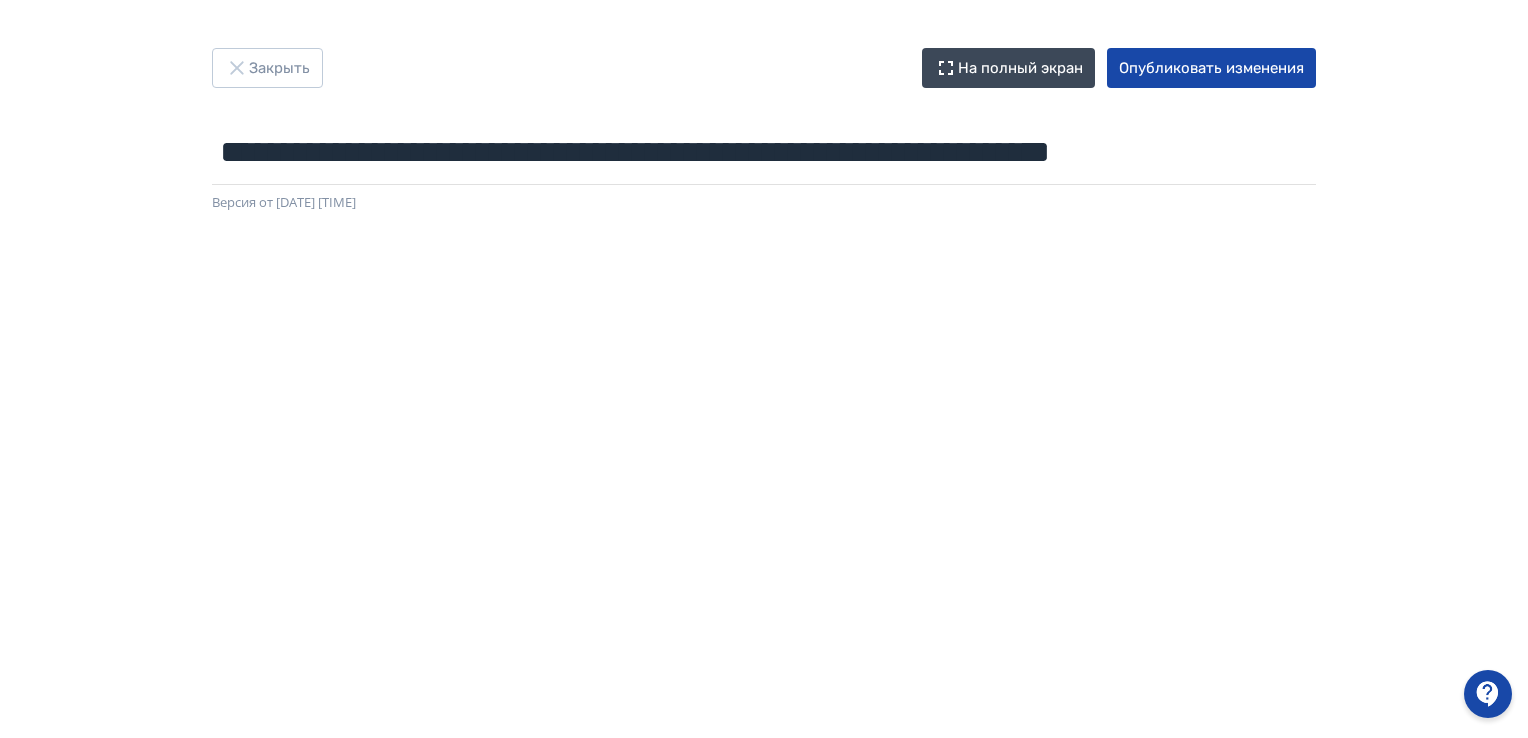 scroll, scrollTop: 0, scrollLeft: 0, axis: both 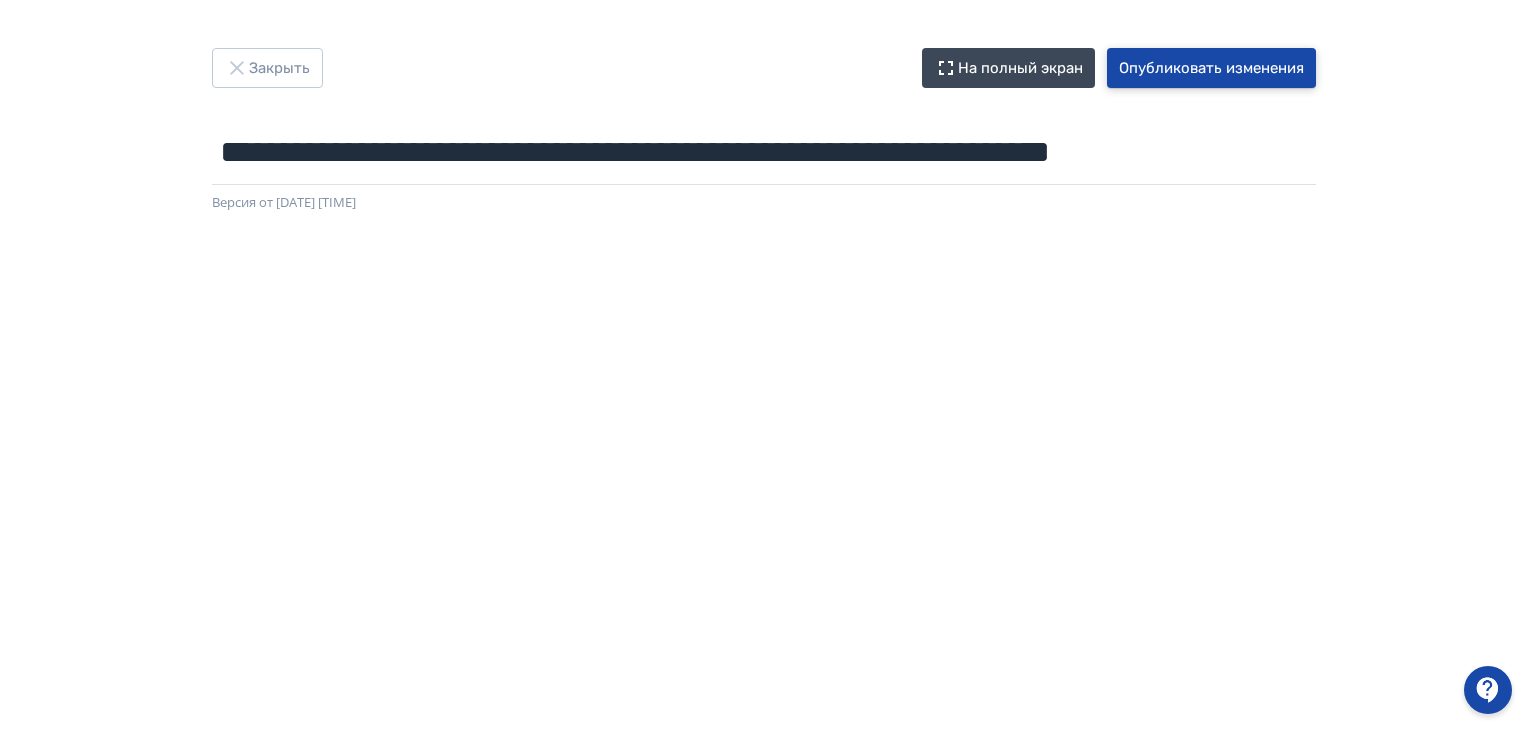 click on "Опубликовать изменения" at bounding box center [1211, 68] 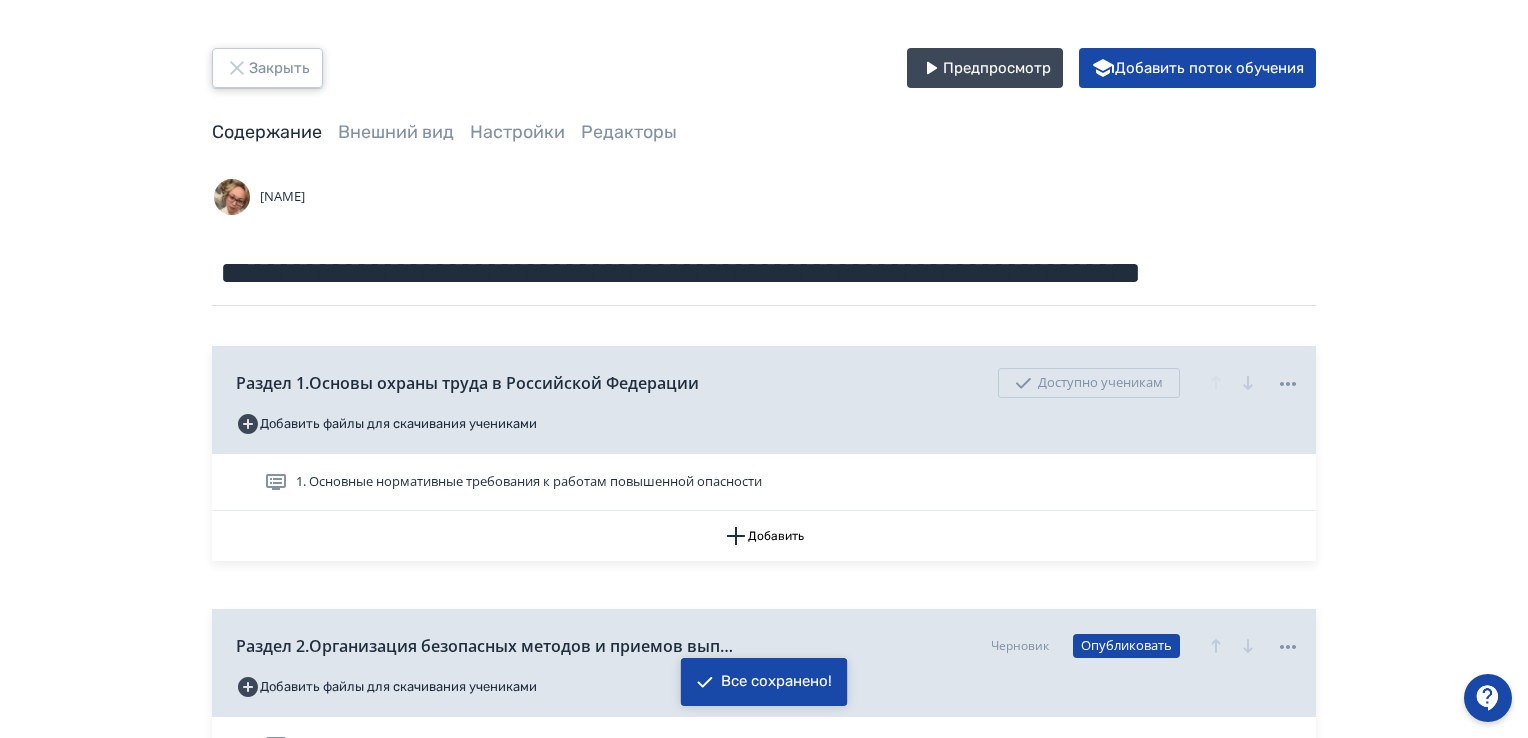 click on "Закрыть" at bounding box center [267, 68] 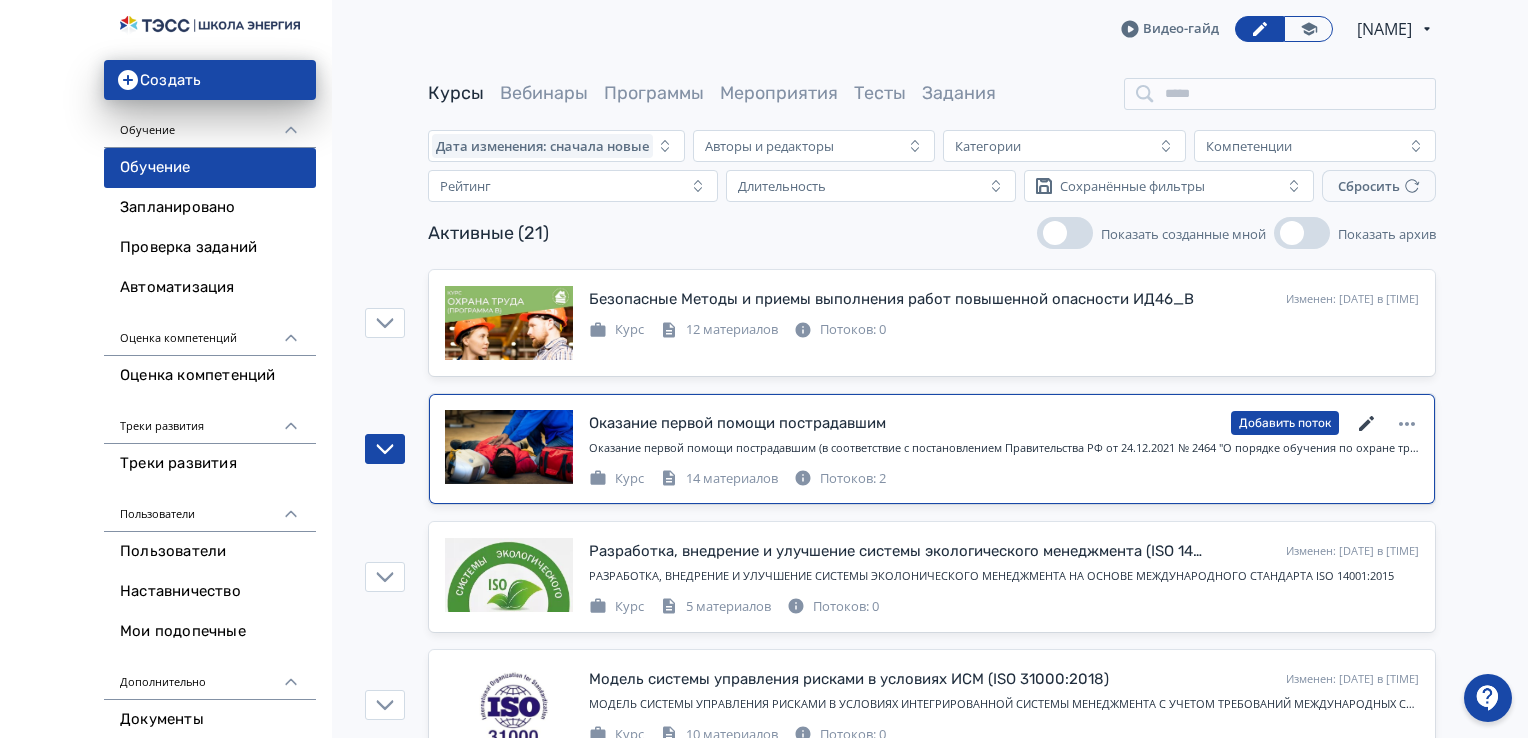 click 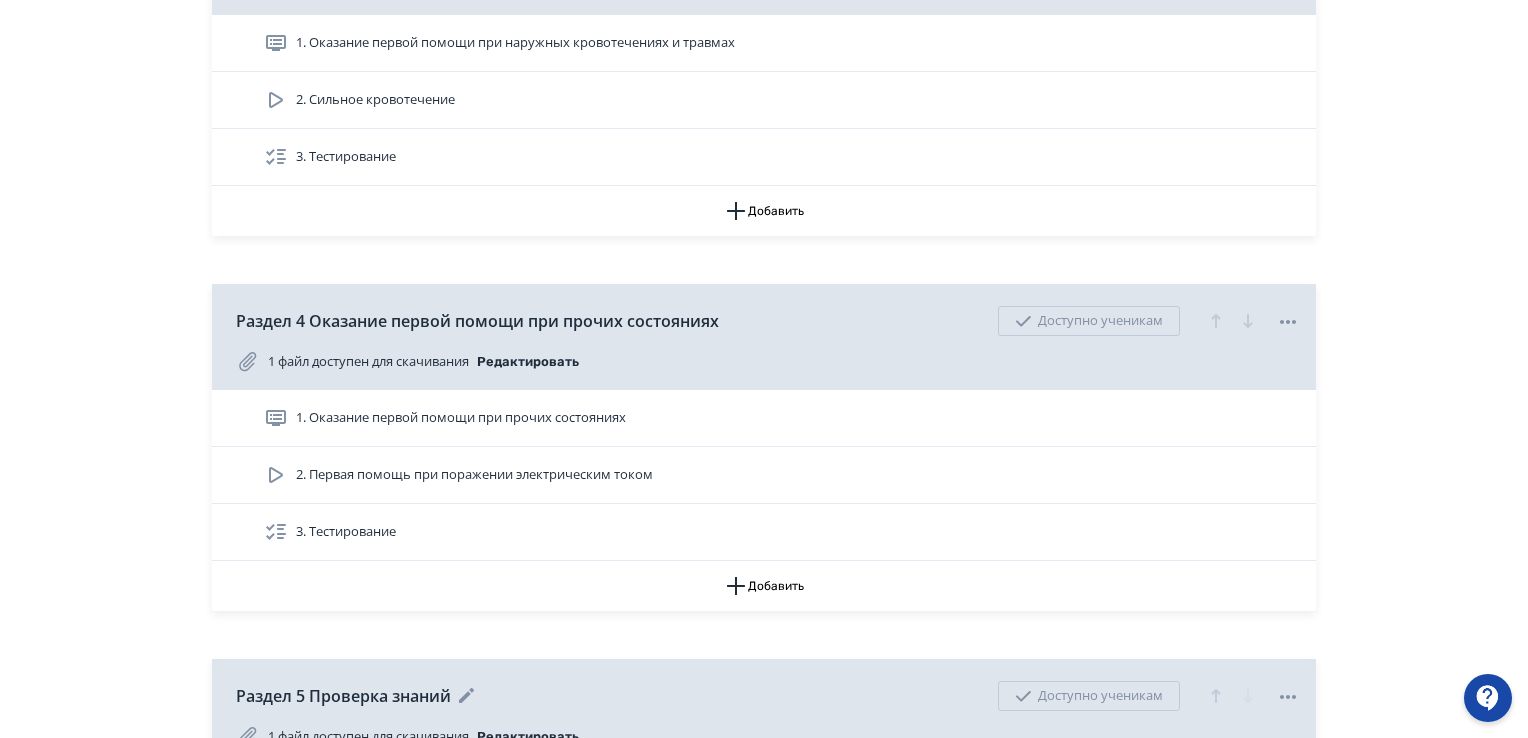 scroll, scrollTop: 1544, scrollLeft: 0, axis: vertical 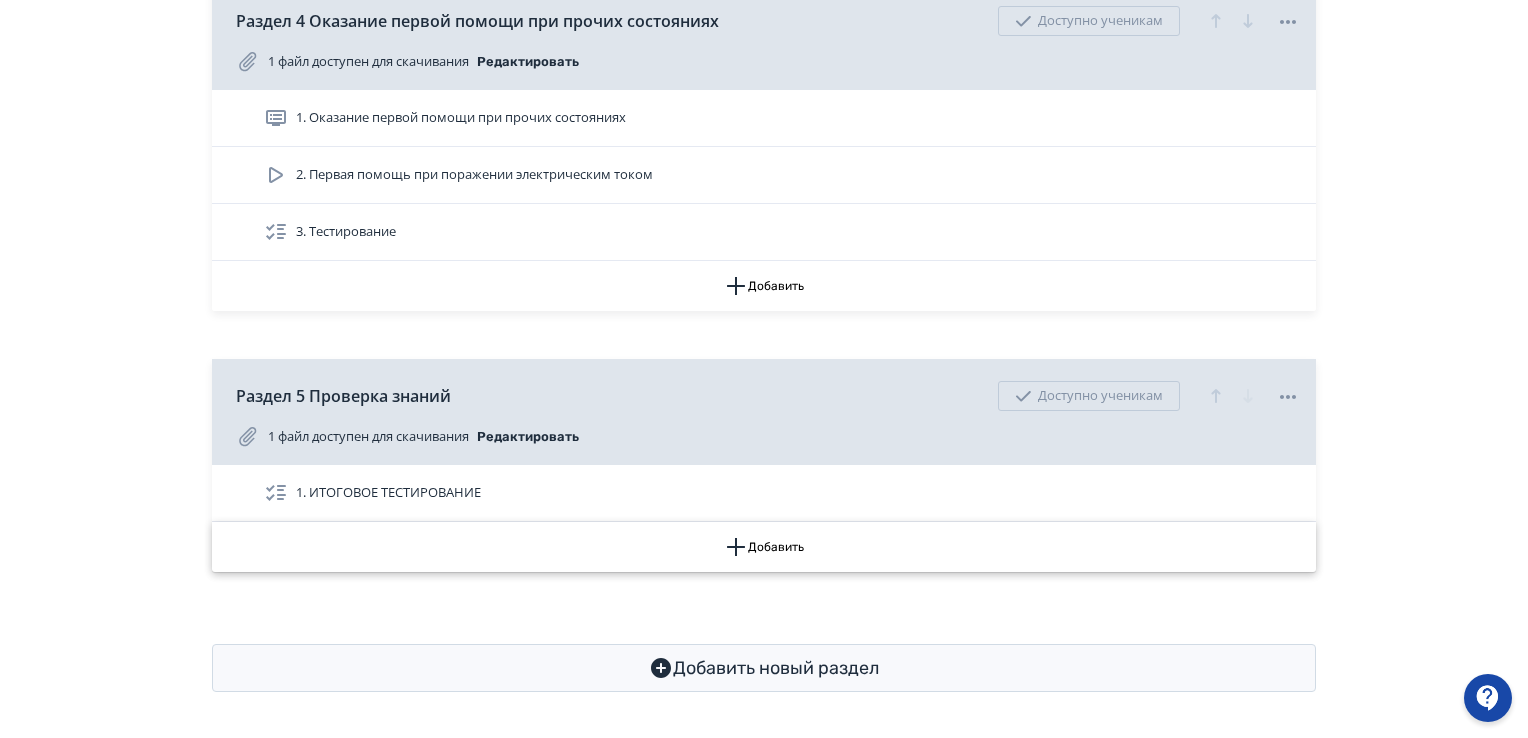 click 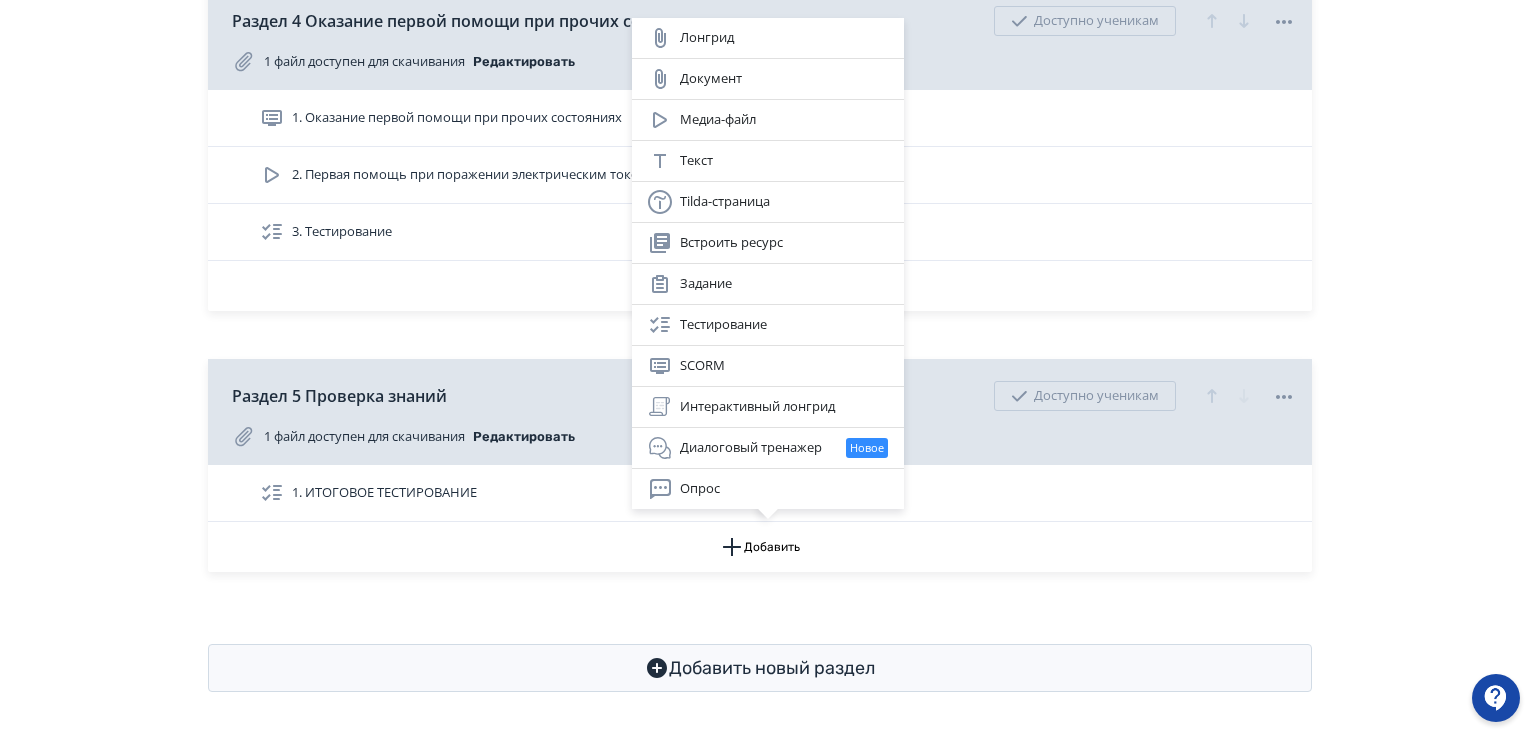 click on "Лонгрид Документ Медиа-файл Текст Tilda-страница Встроить ресурс Задание Тестирование SCORM Интерактивный лонгрид Диалоговый тренажер Новое Опрос" at bounding box center [768, 369] 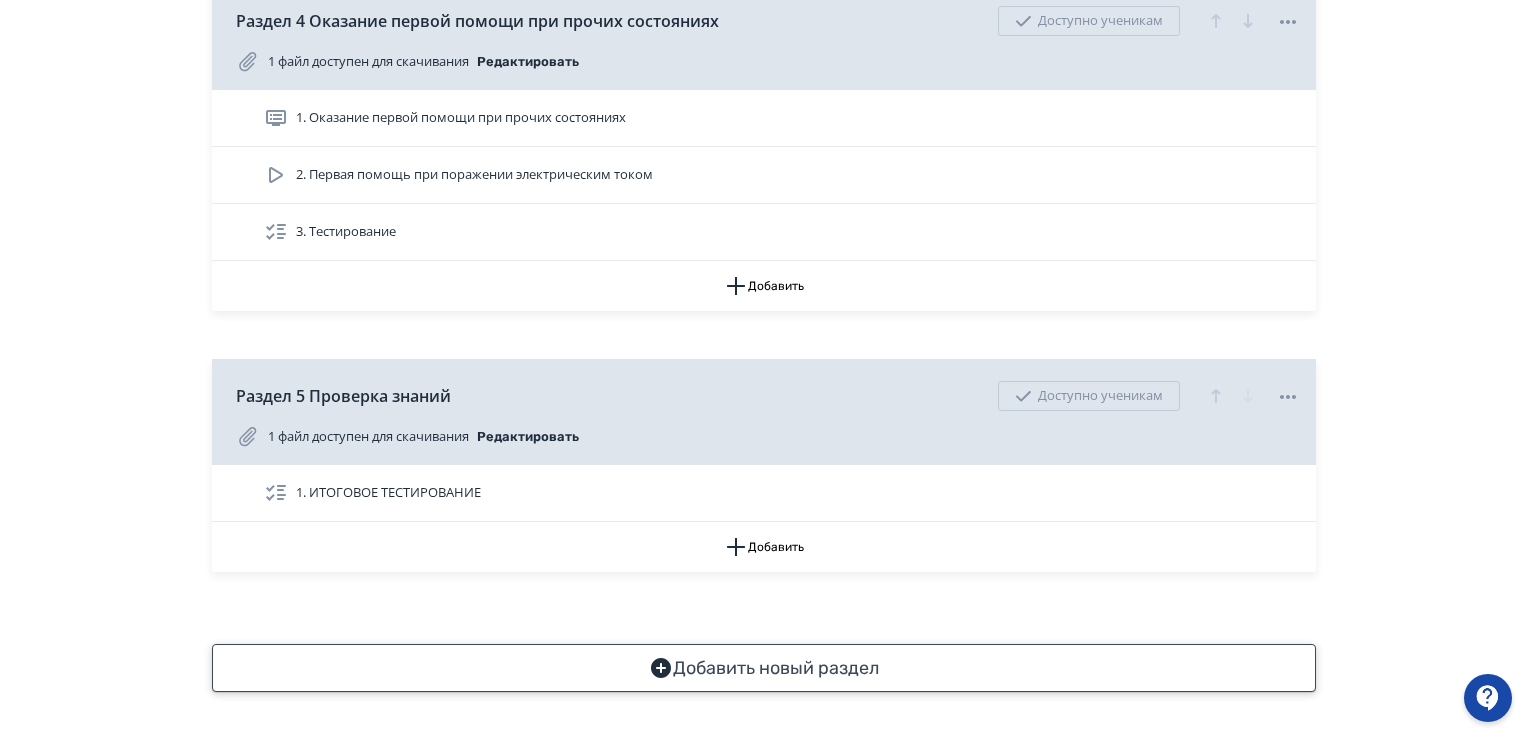 click 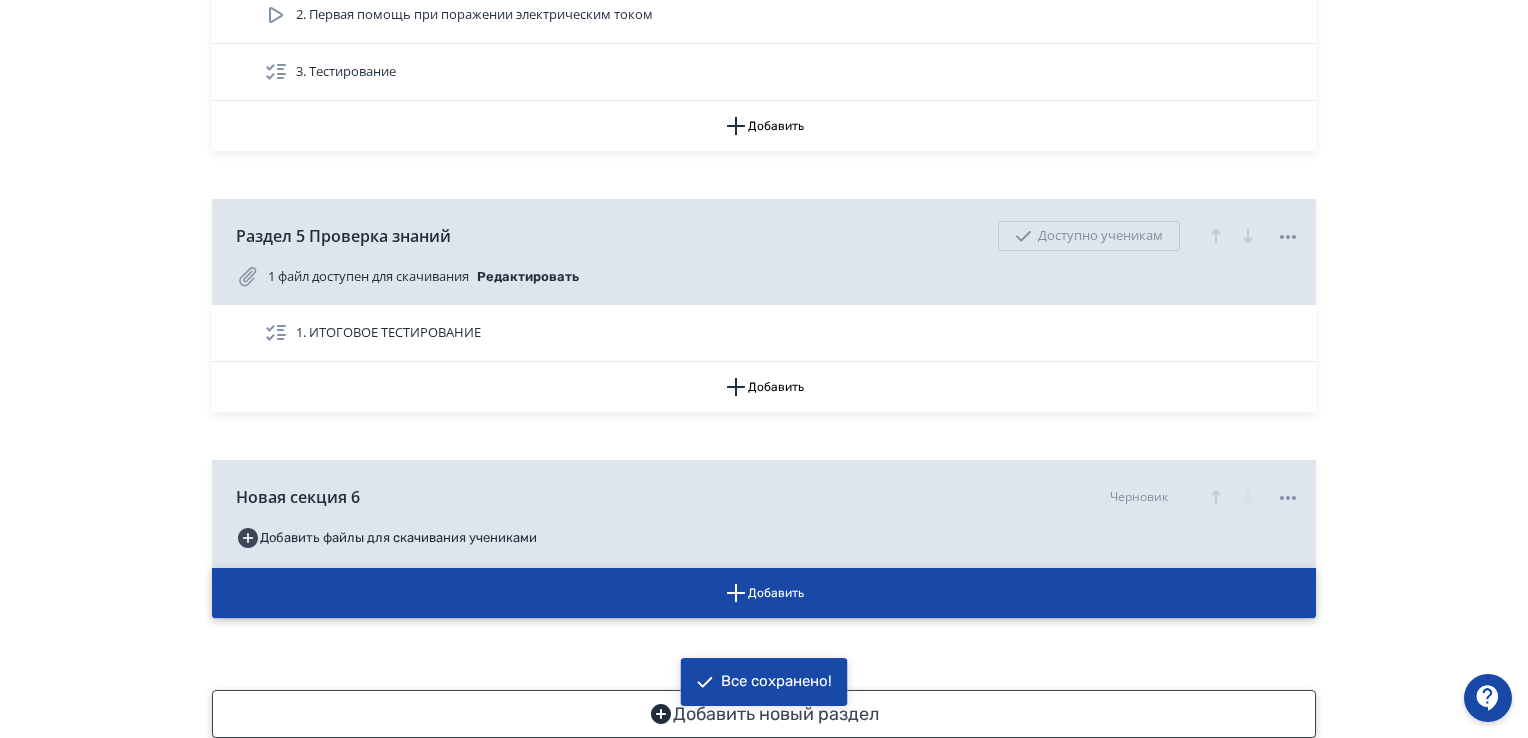 scroll, scrollTop: 1744, scrollLeft: 0, axis: vertical 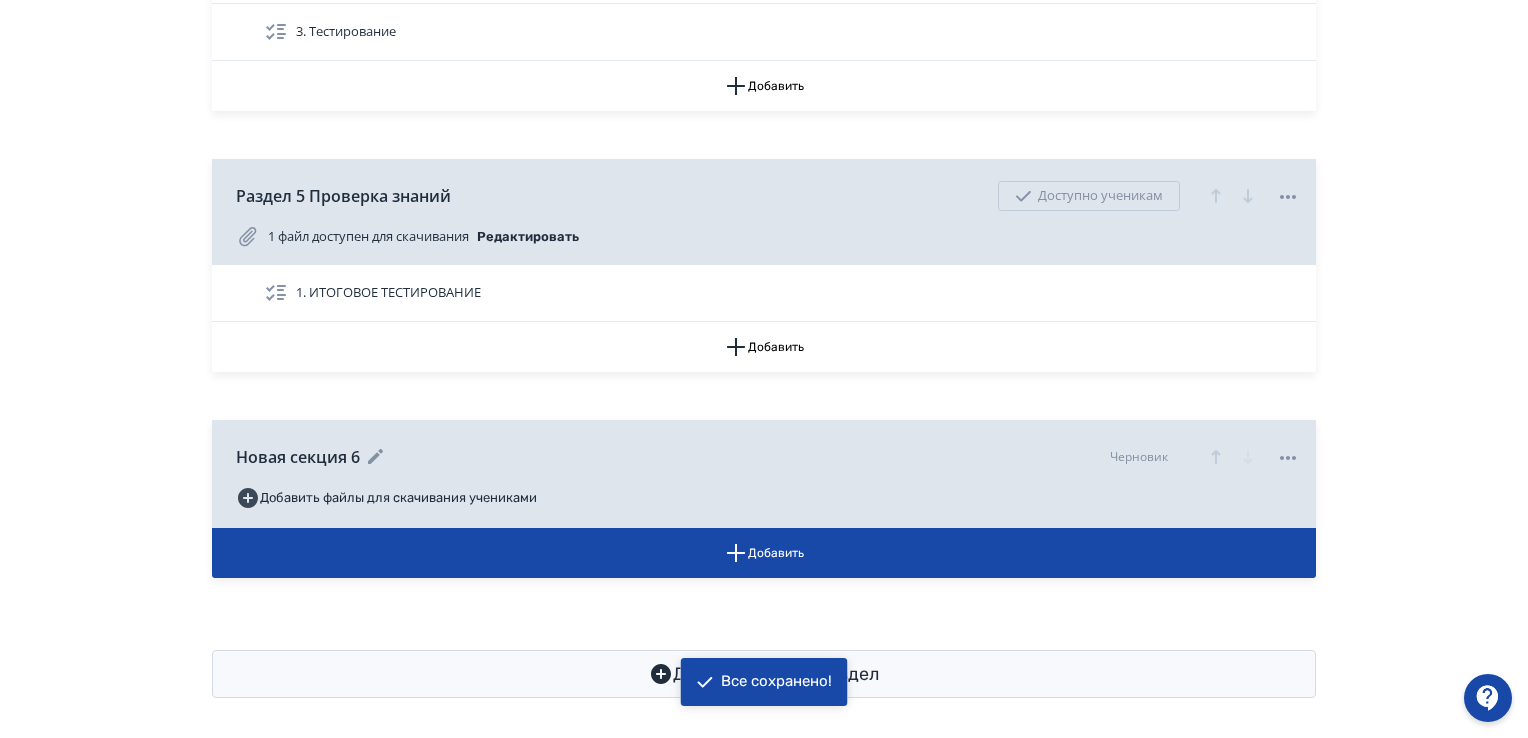 click 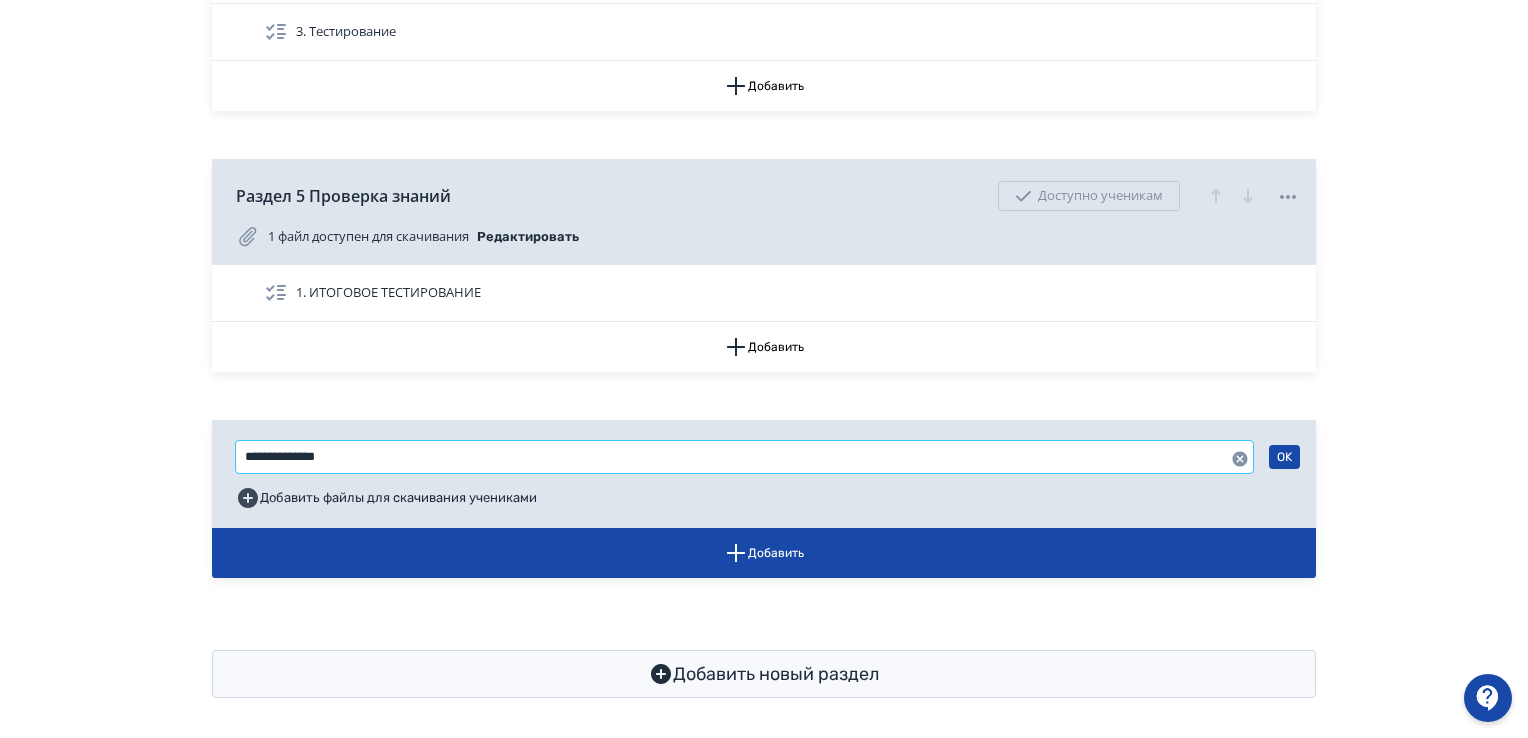 drag, startPoint x: 348, startPoint y: 458, endPoint x: 181, endPoint y: 459, distance: 167.00299 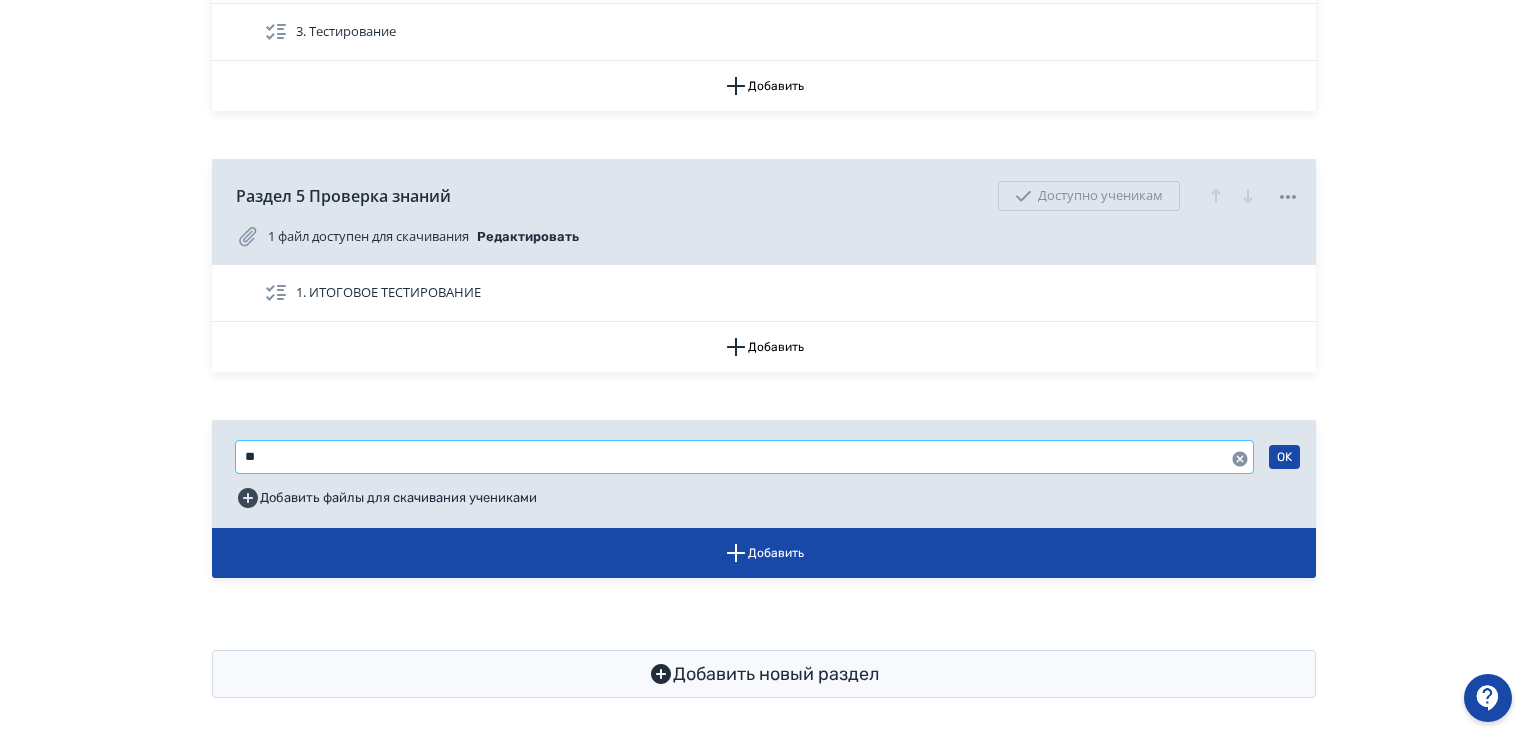 type on "*" 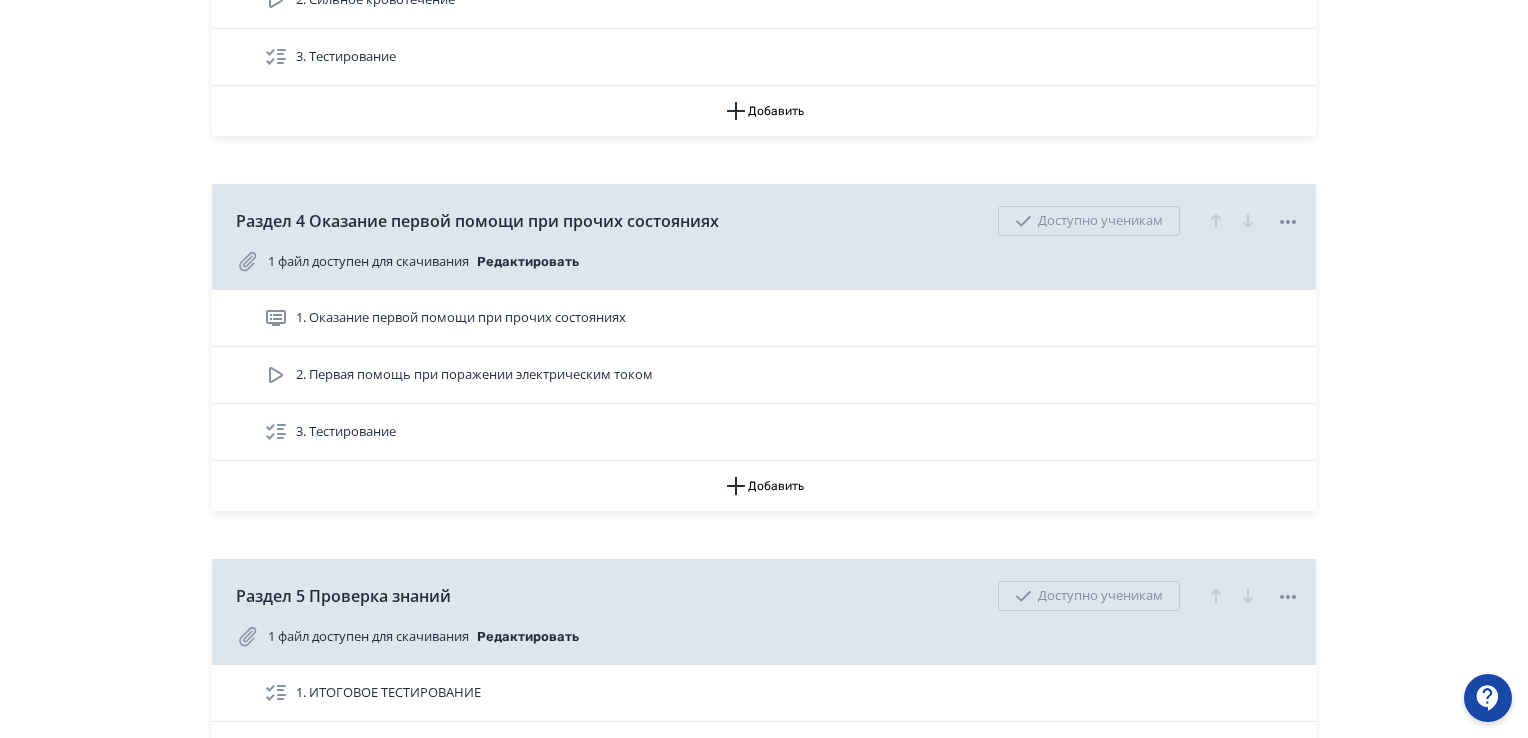 scroll, scrollTop: 1744, scrollLeft: 0, axis: vertical 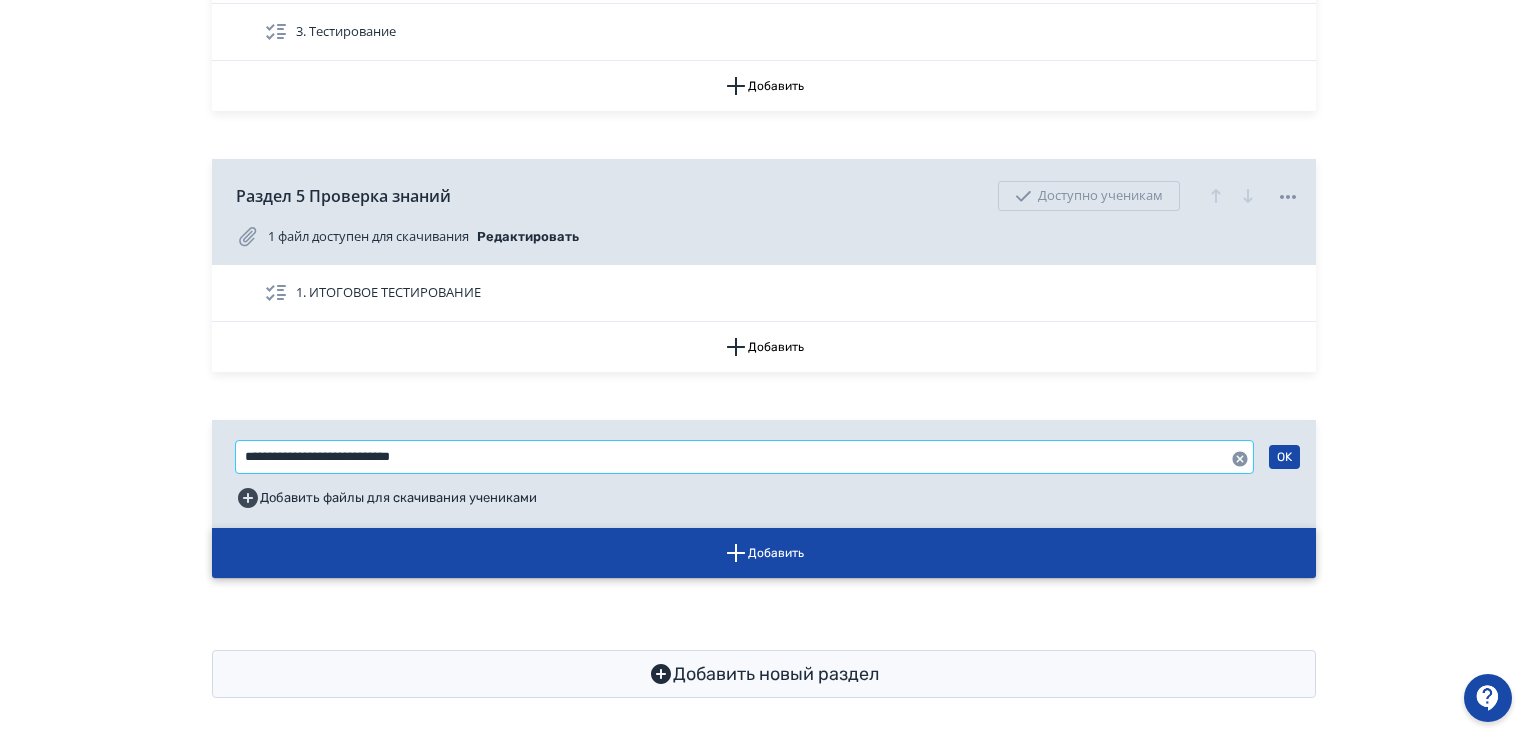 type on "**********" 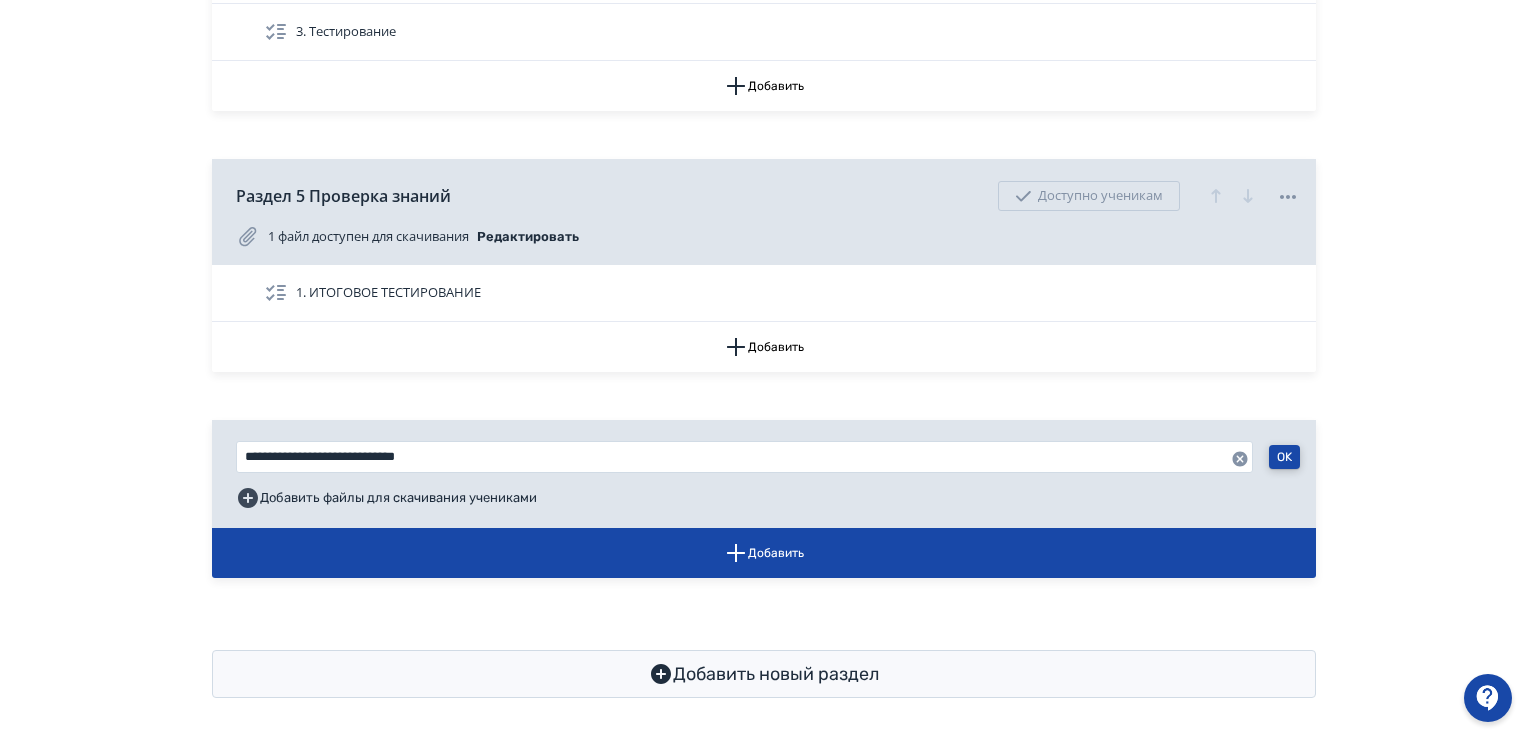 click on "OK" at bounding box center [1284, 457] 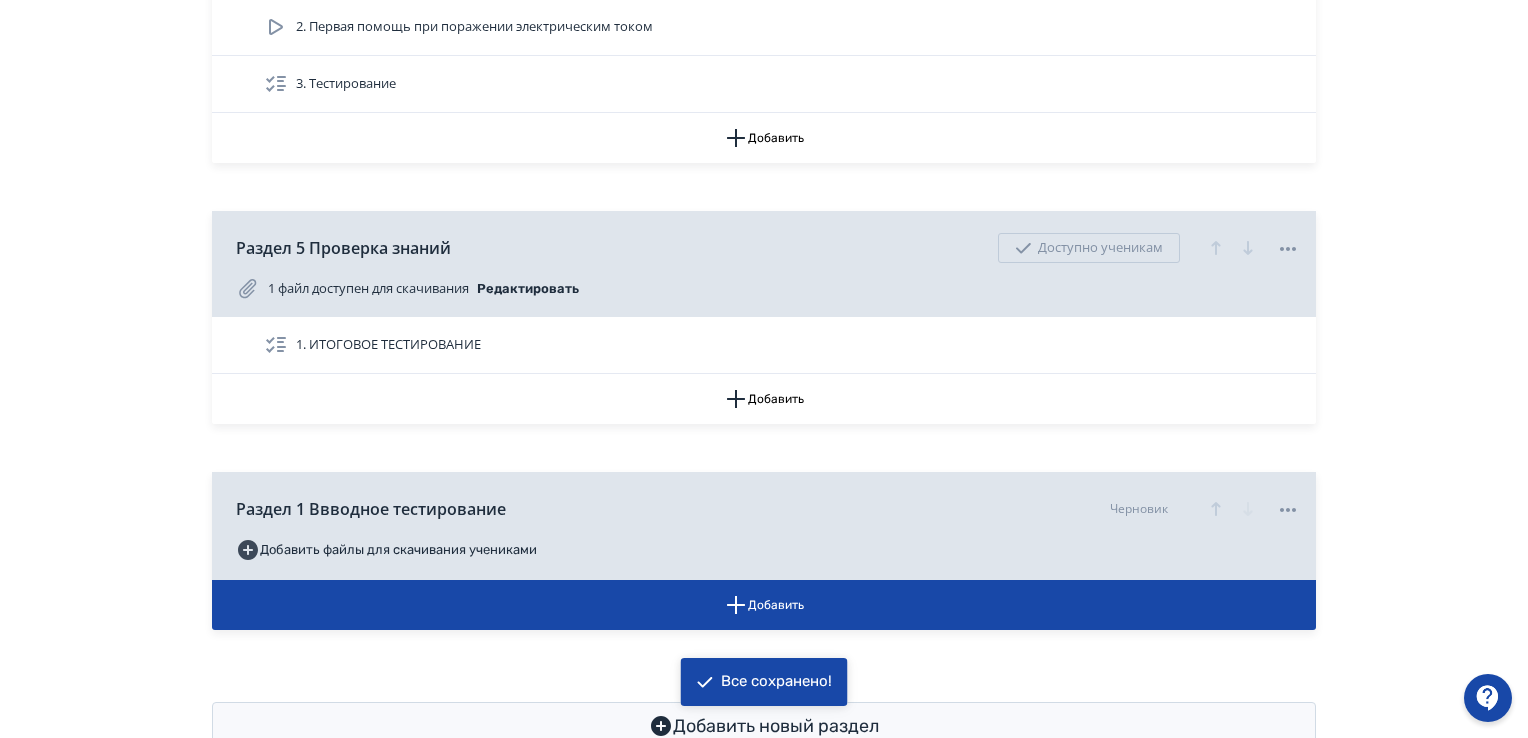 scroll, scrollTop: 1644, scrollLeft: 0, axis: vertical 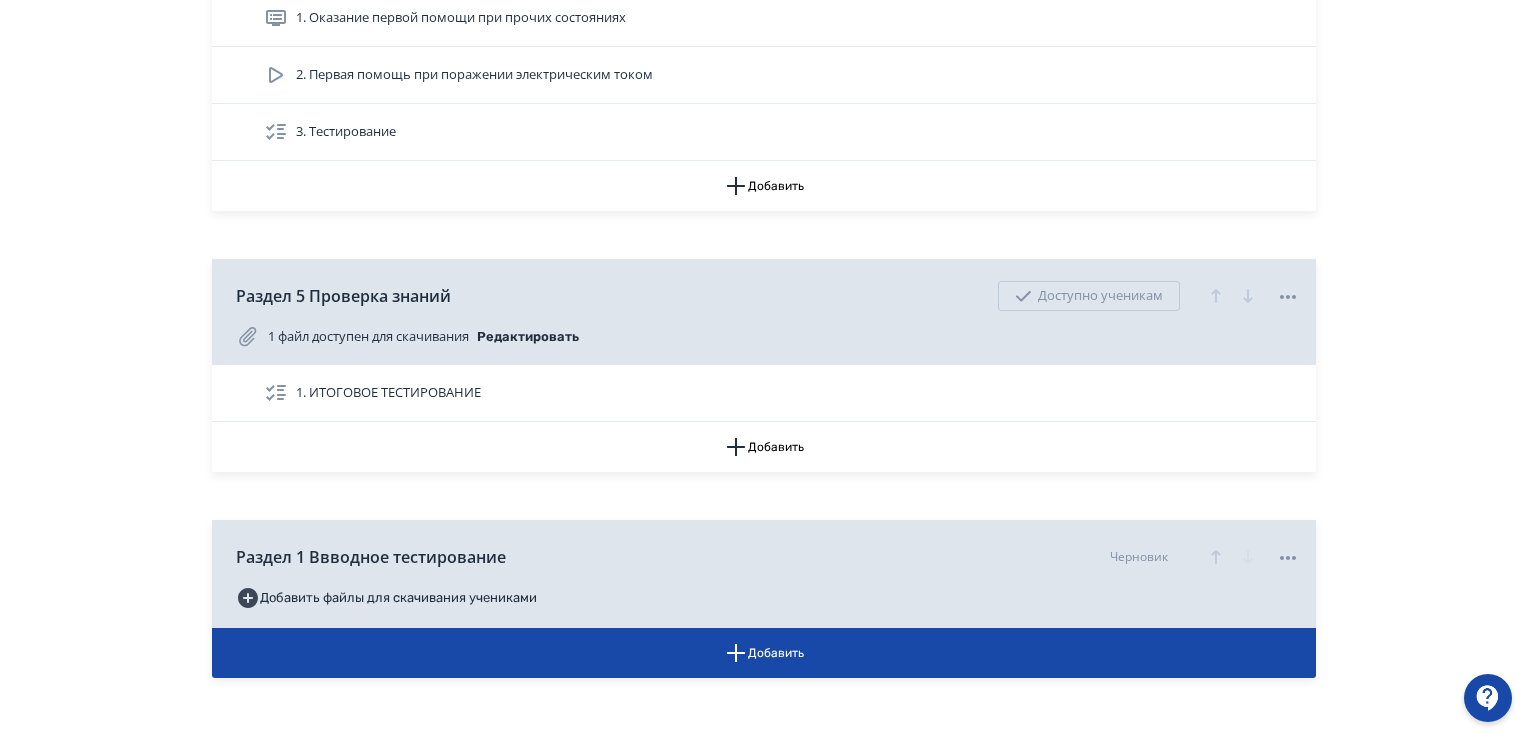 drag, startPoint x: 414, startPoint y: 553, endPoint x: 419, endPoint y: 519, distance: 34.36568 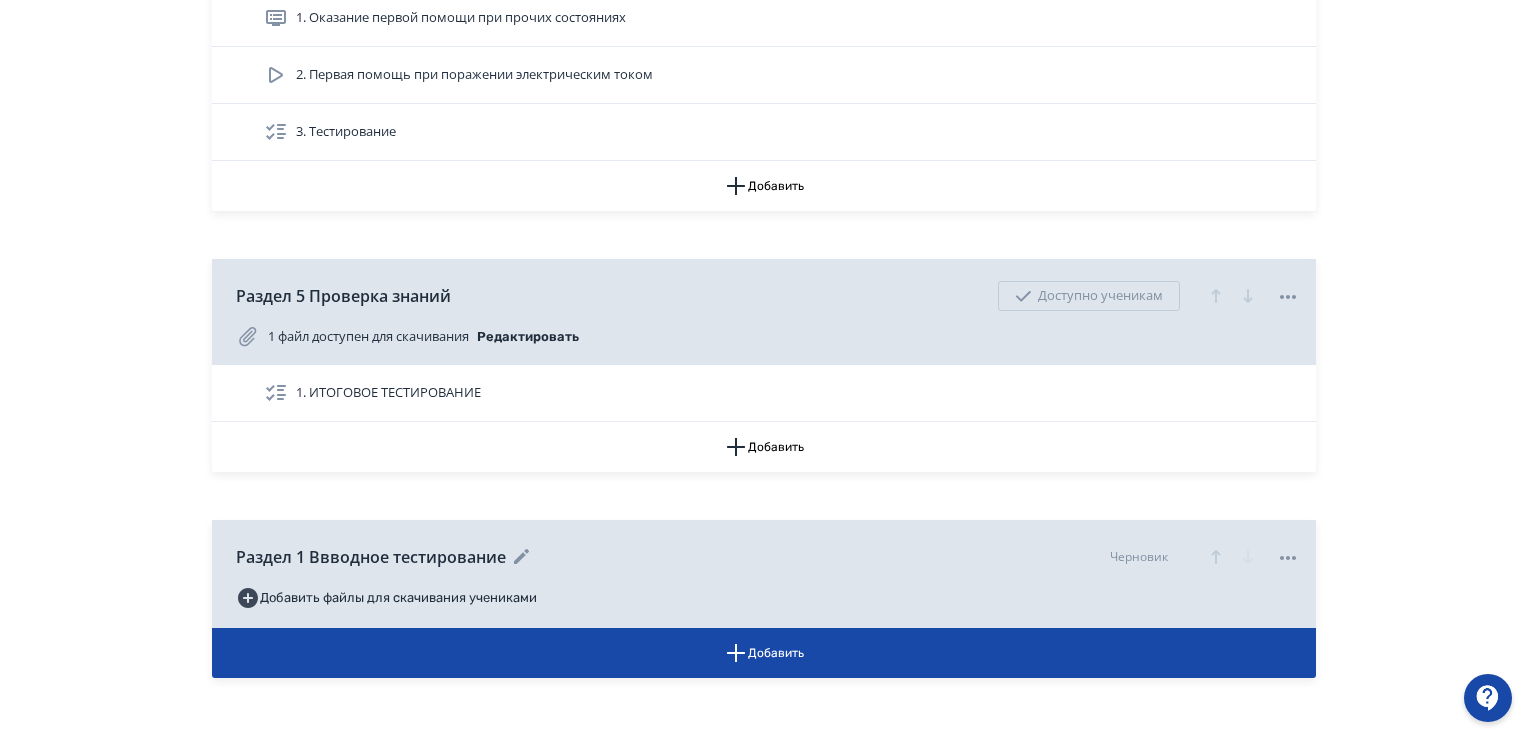 click 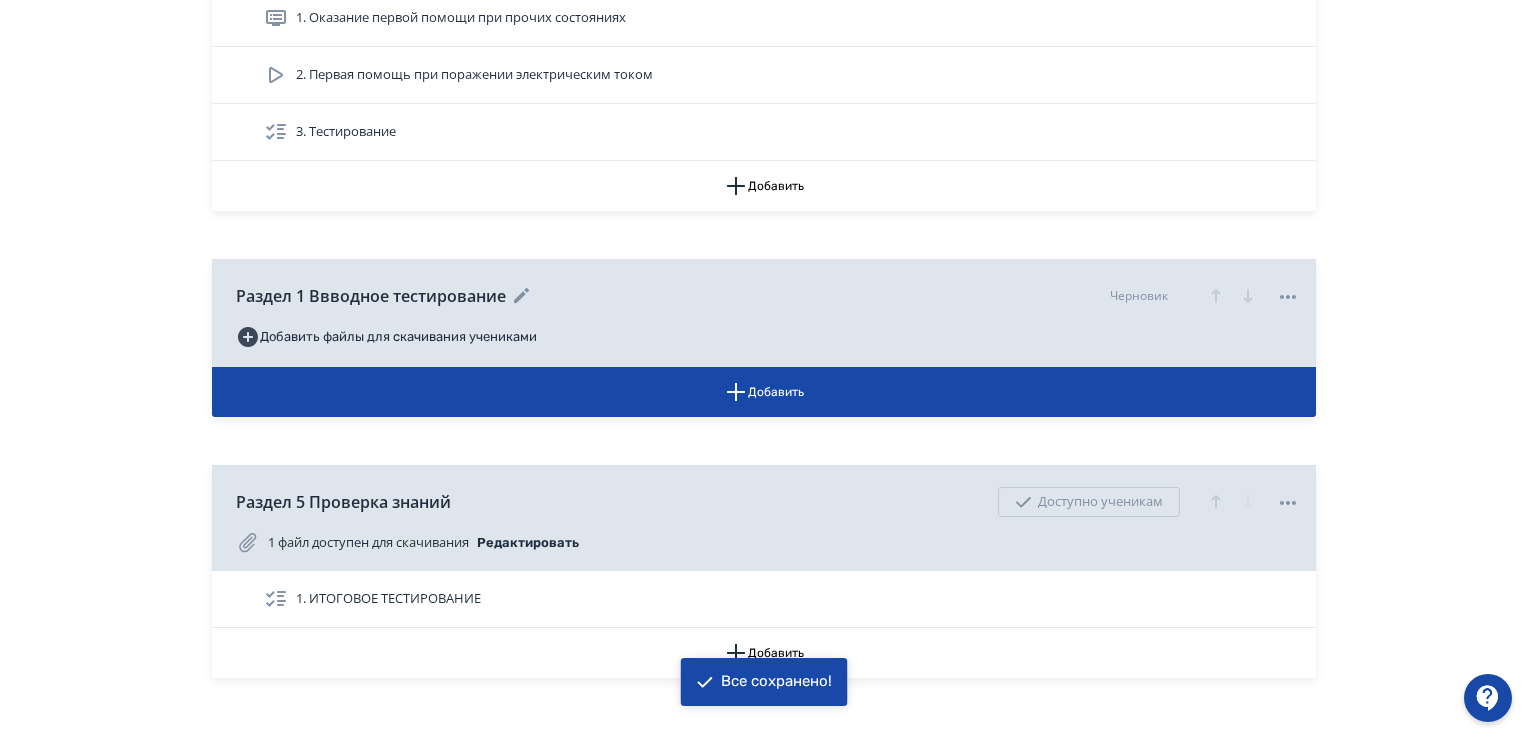 click on "Раздел  5 Проверка знаний    Доступно ученикам 1 файл доступен для скачивания Редактировать" at bounding box center [764, 518] 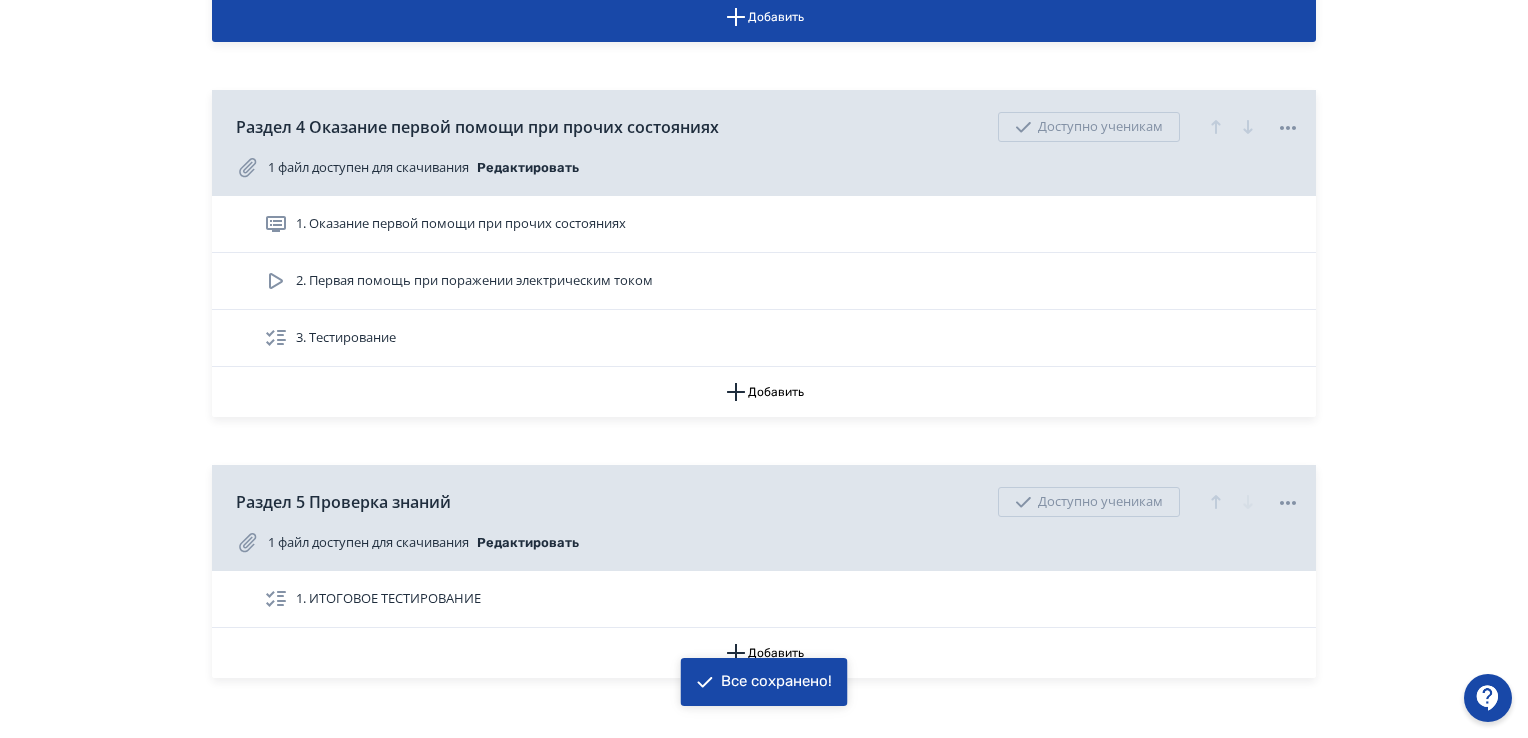 scroll, scrollTop: 1269, scrollLeft: 0, axis: vertical 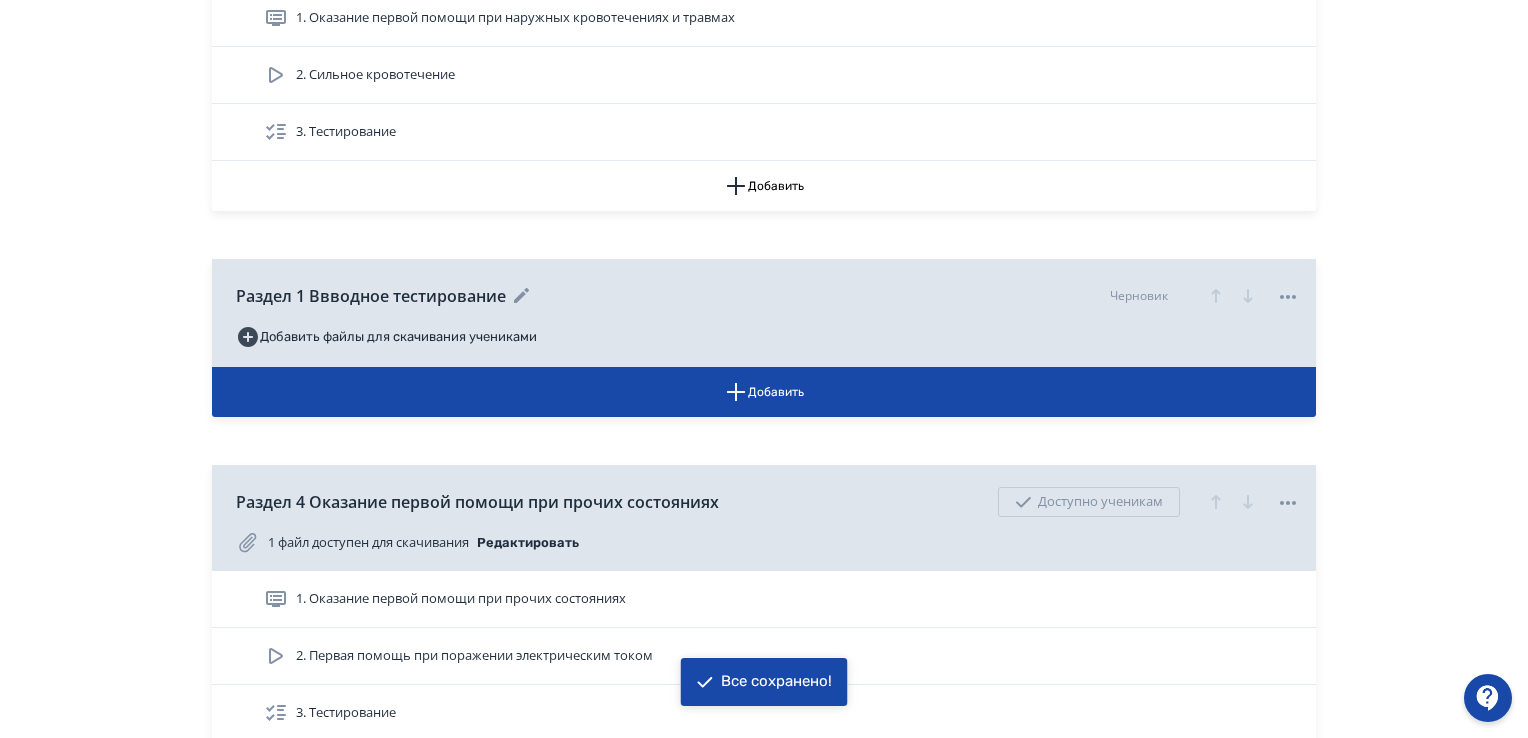 click 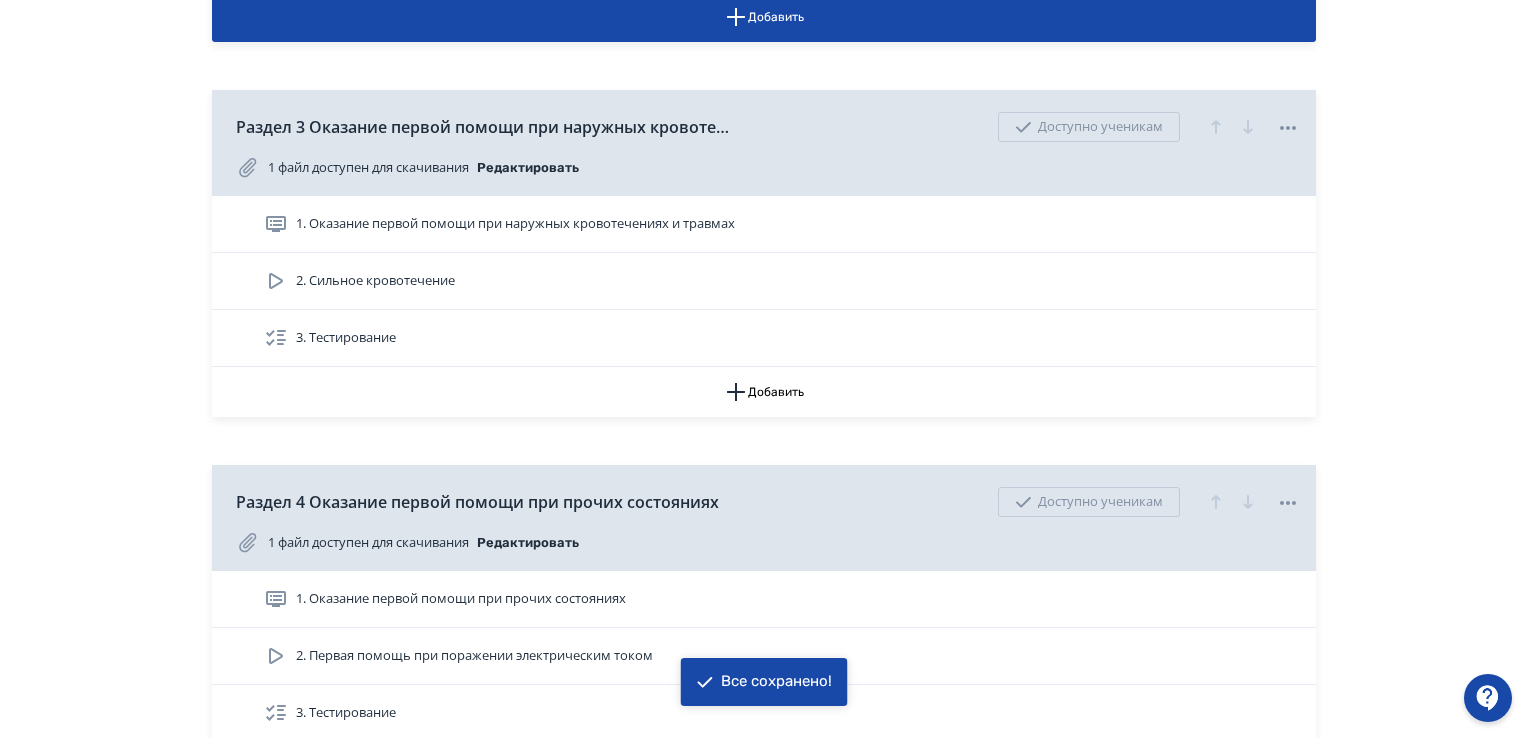 scroll, scrollTop: 895, scrollLeft: 0, axis: vertical 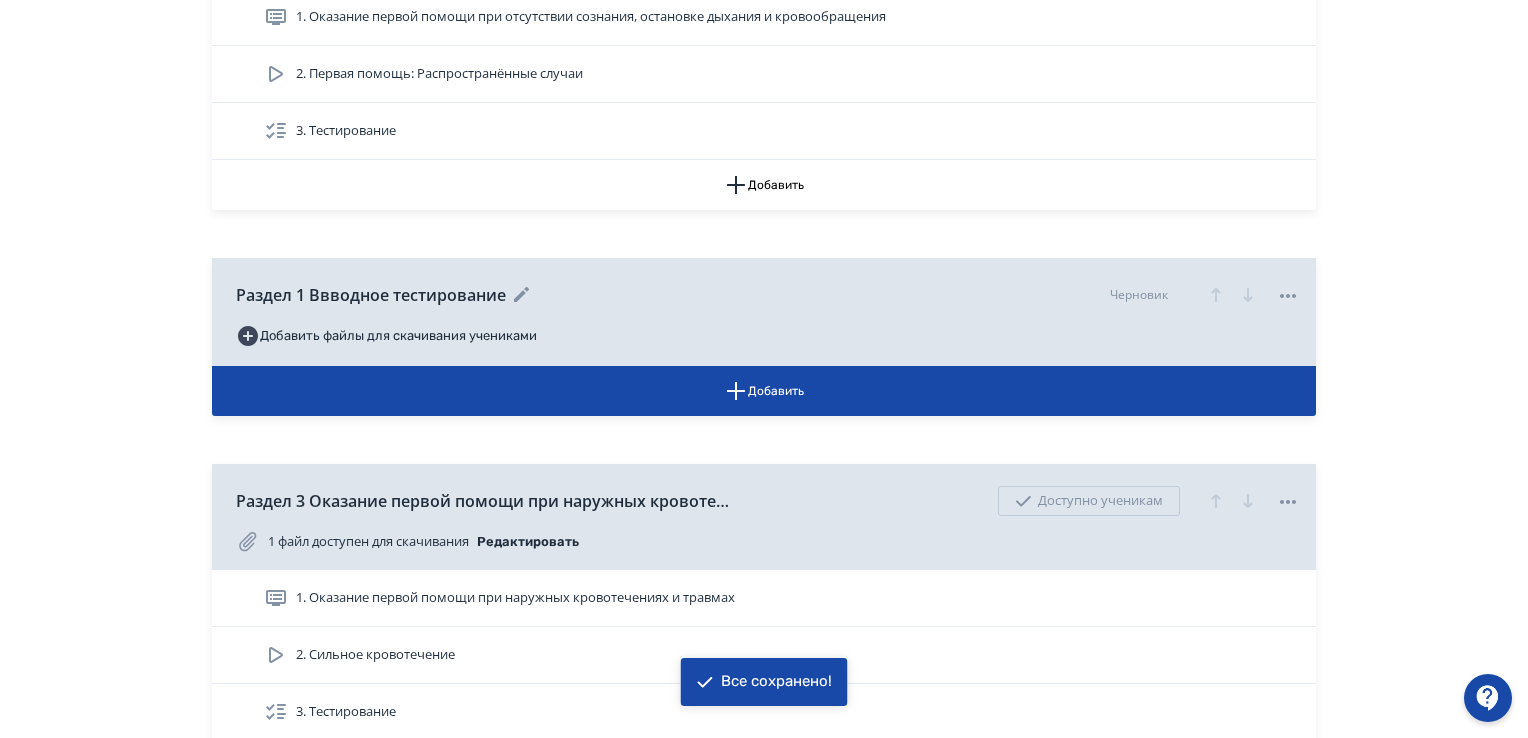click 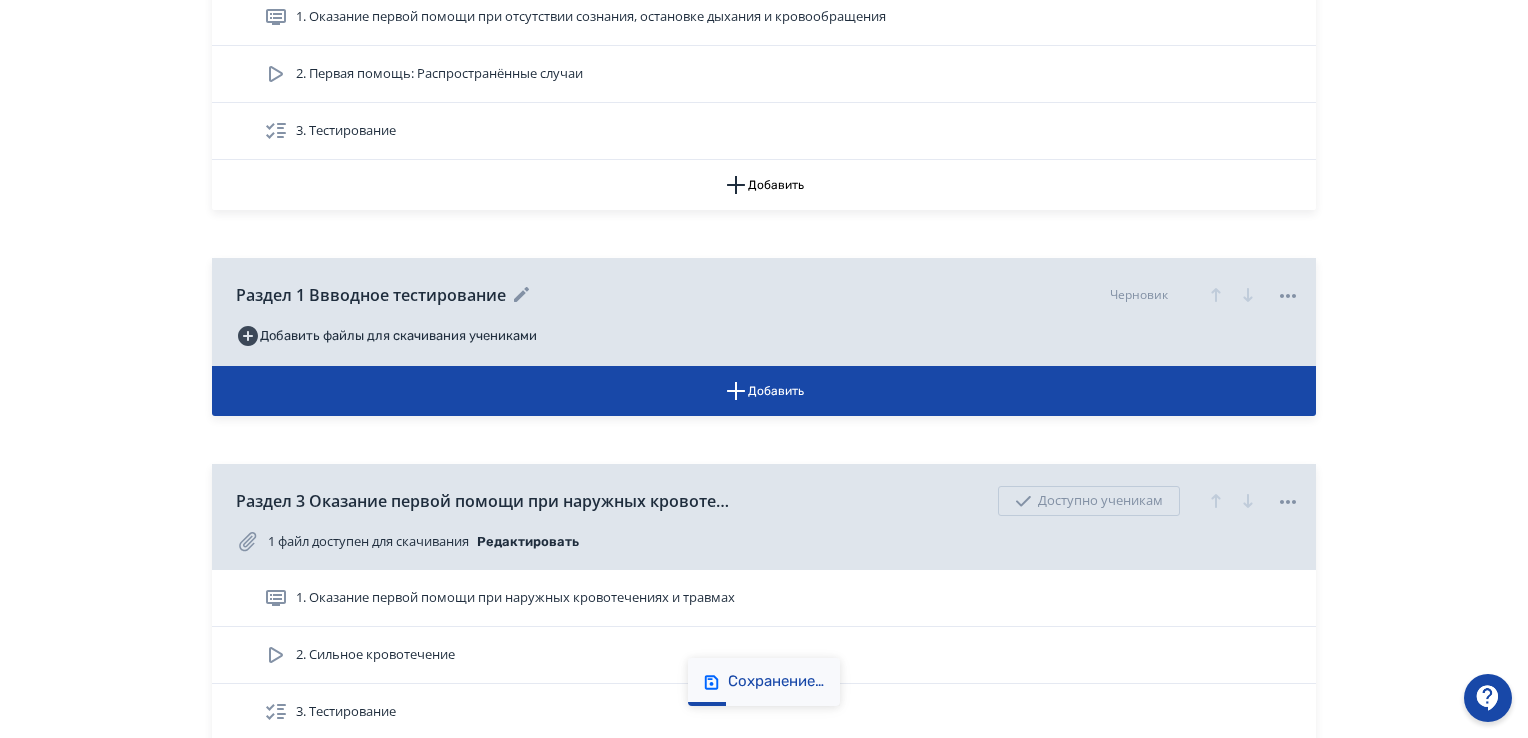scroll, scrollTop: 520, scrollLeft: 0, axis: vertical 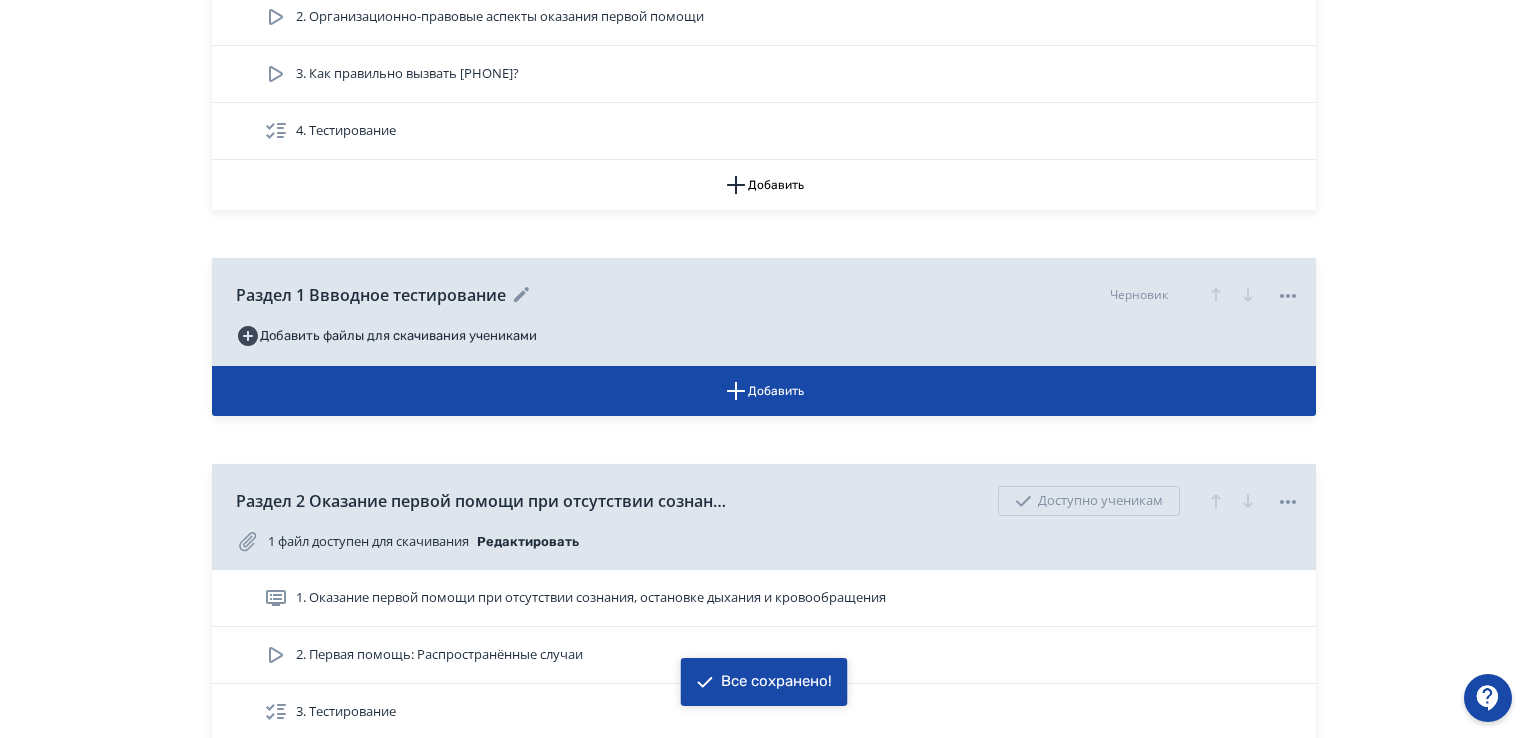 click 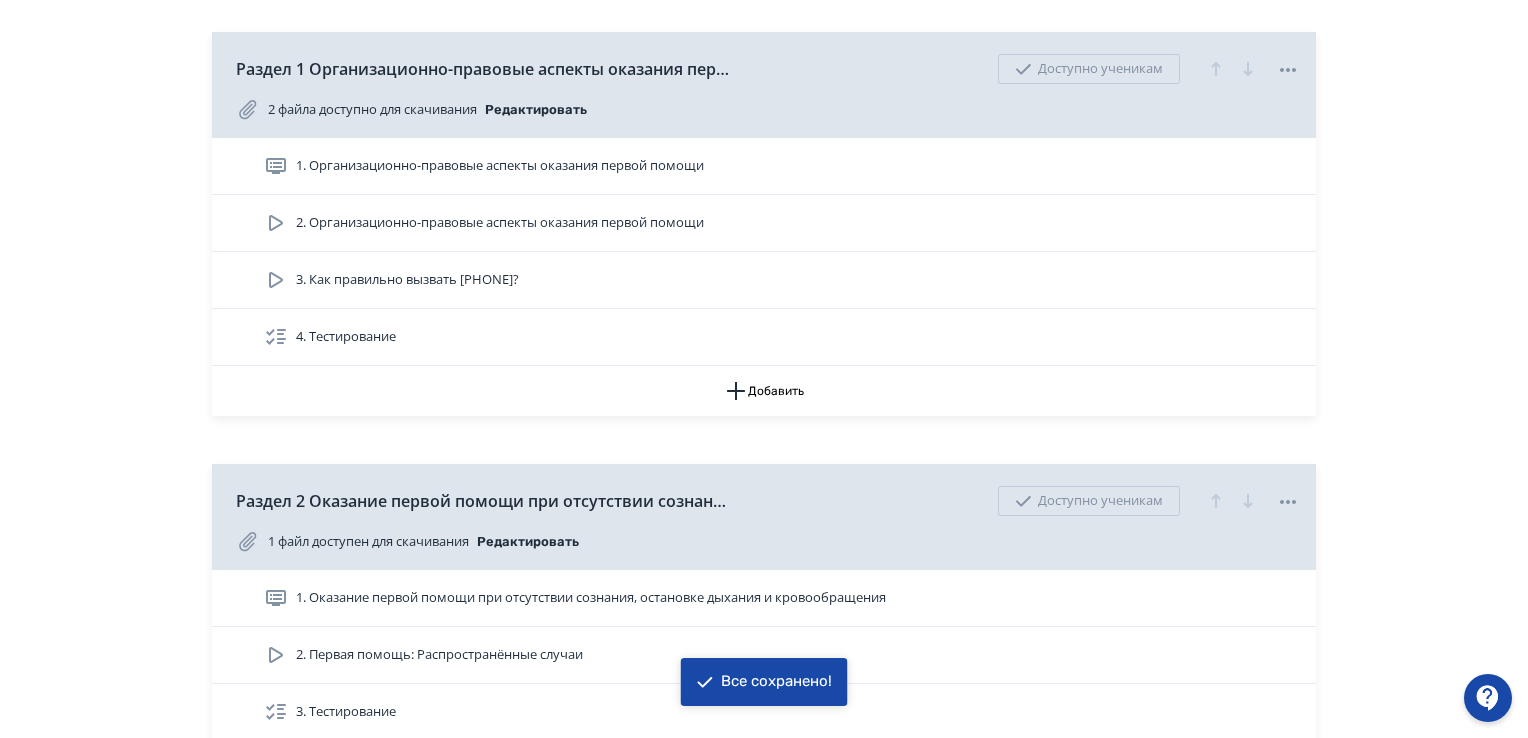 scroll, scrollTop: 89, scrollLeft: 0, axis: vertical 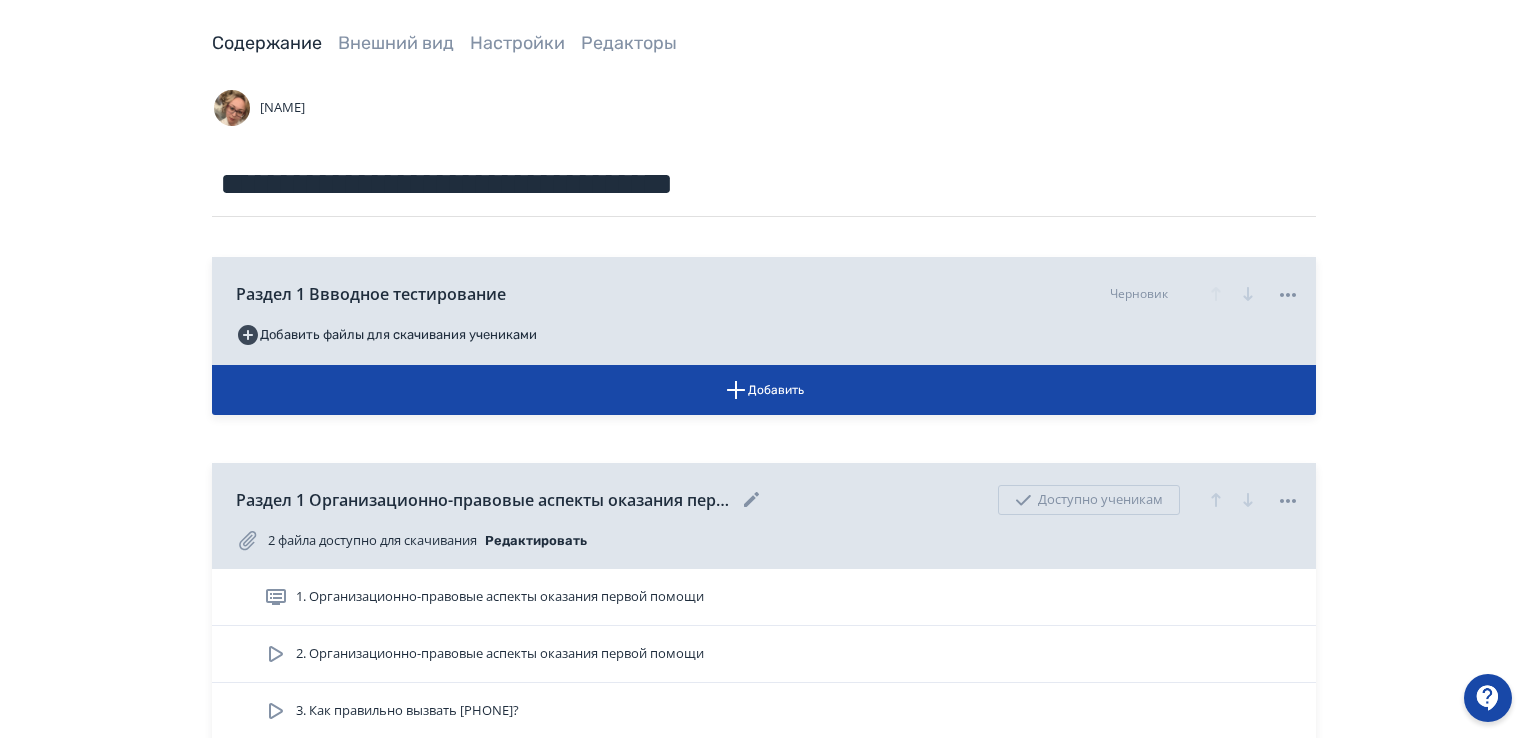 click 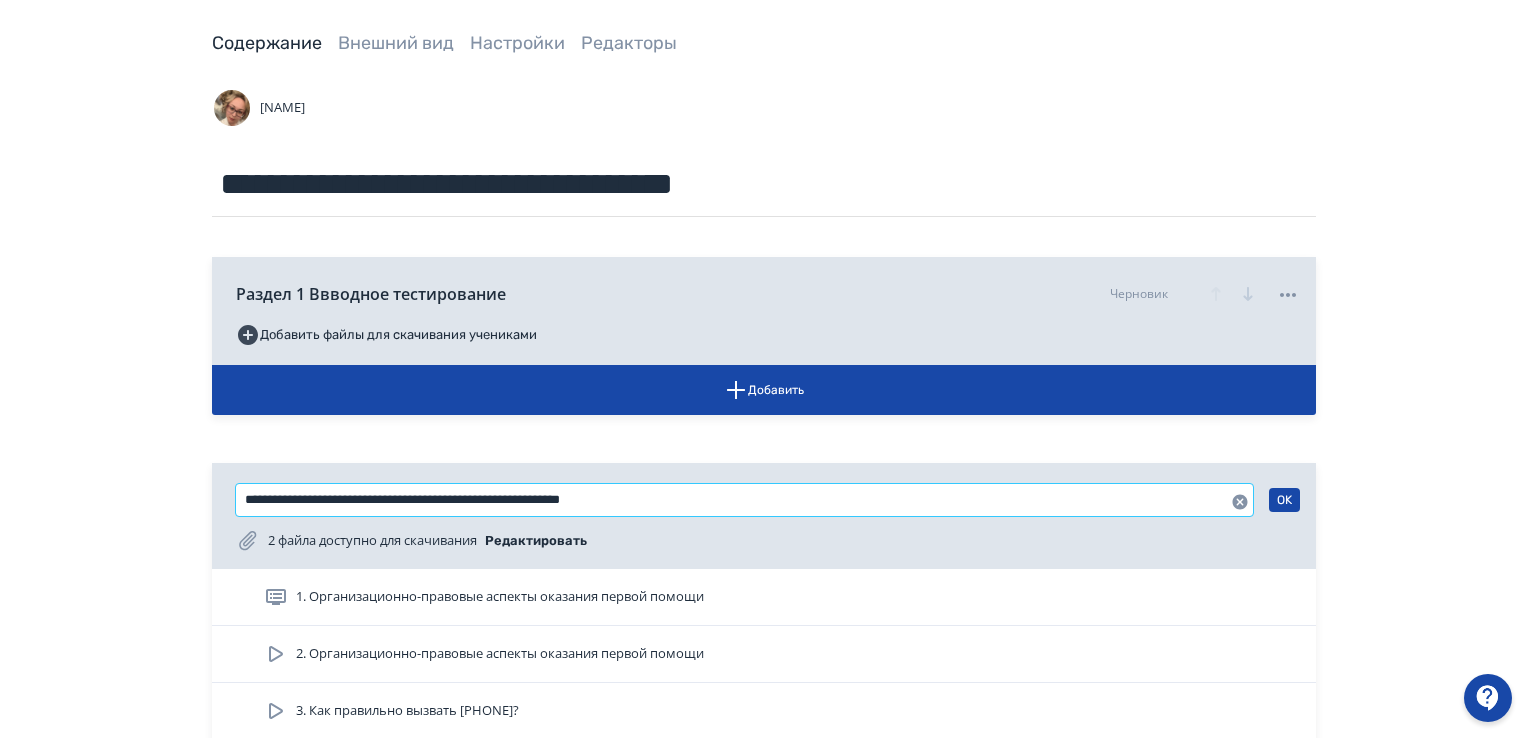 click on "**********" at bounding box center (744, 500) 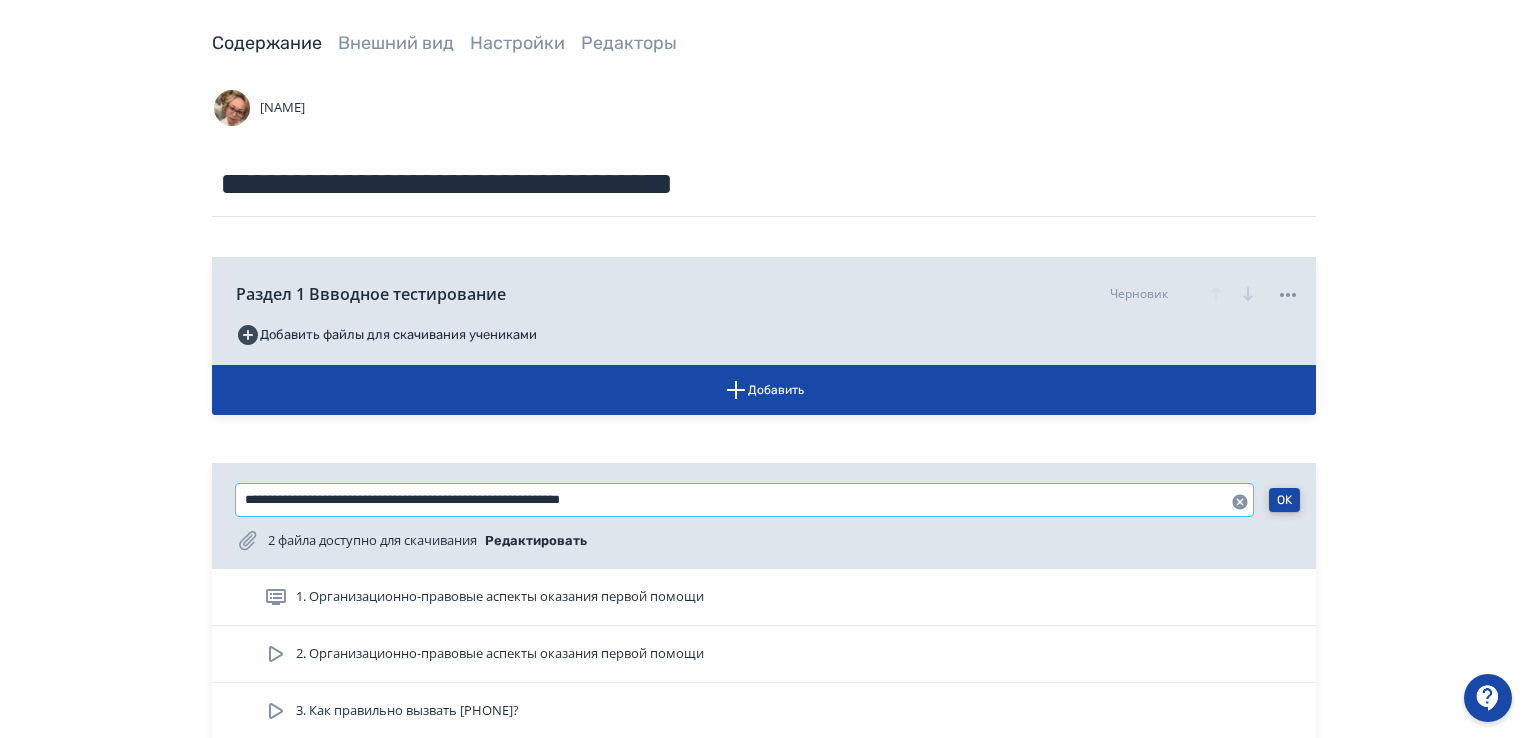 type on "**********" 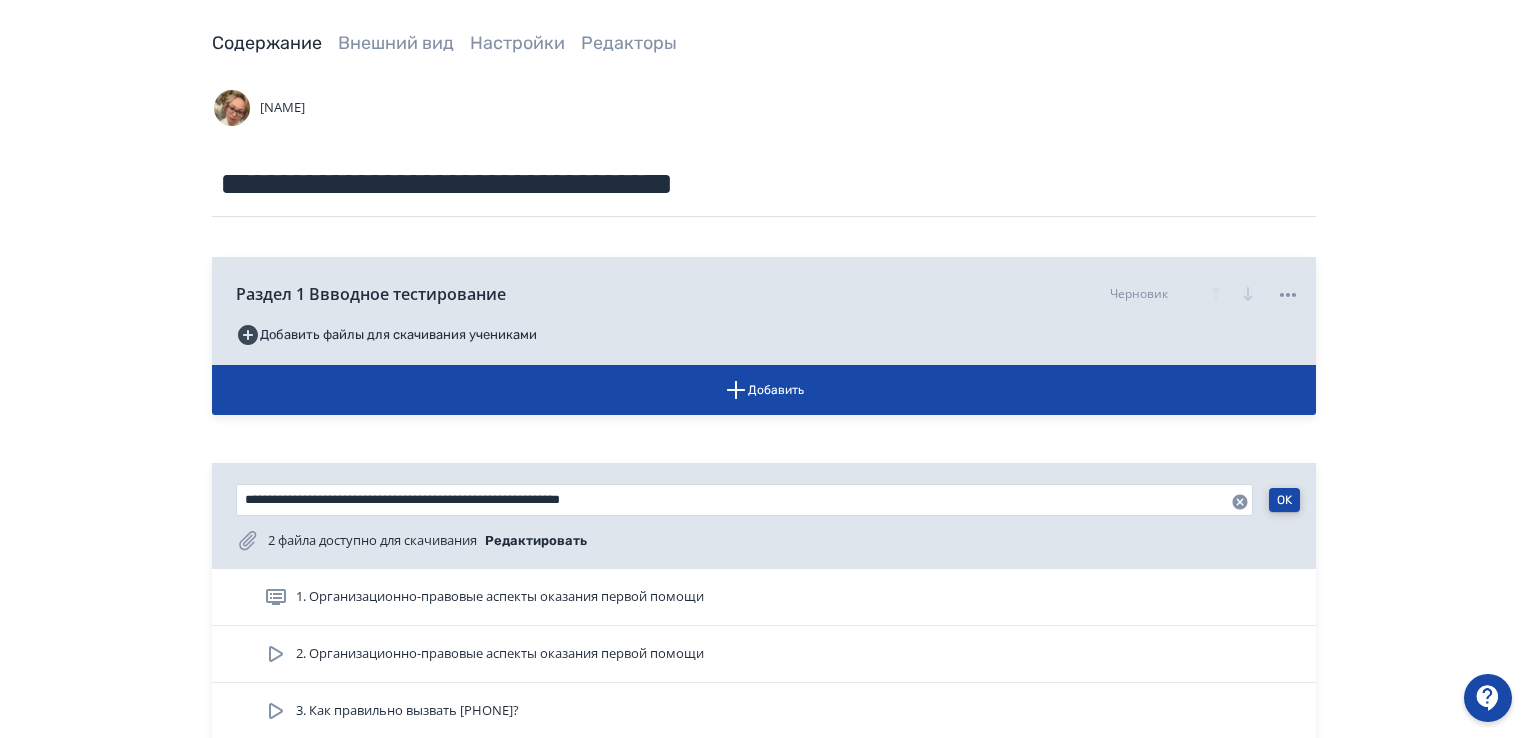 click on "OK" at bounding box center [1284, 500] 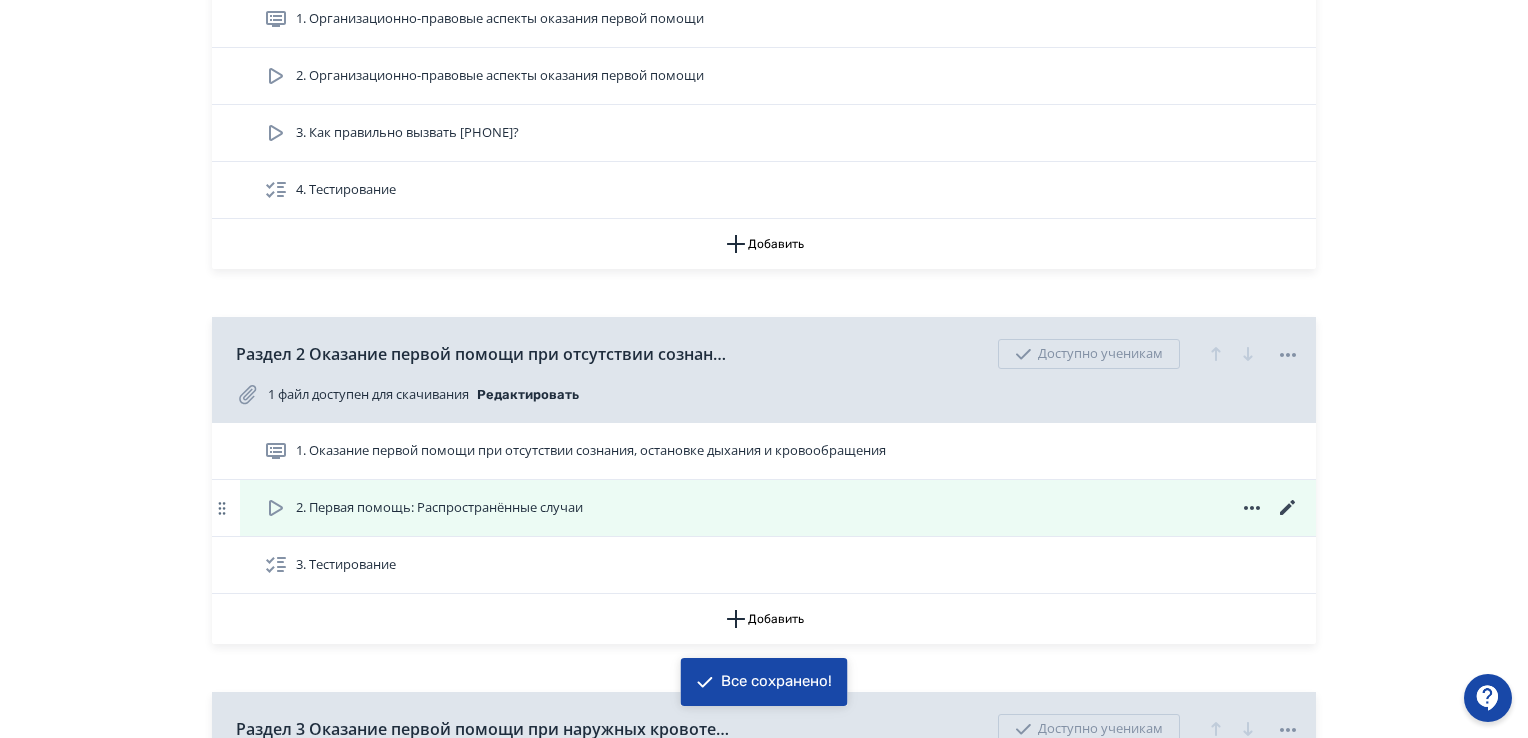 scroll, scrollTop: 689, scrollLeft: 0, axis: vertical 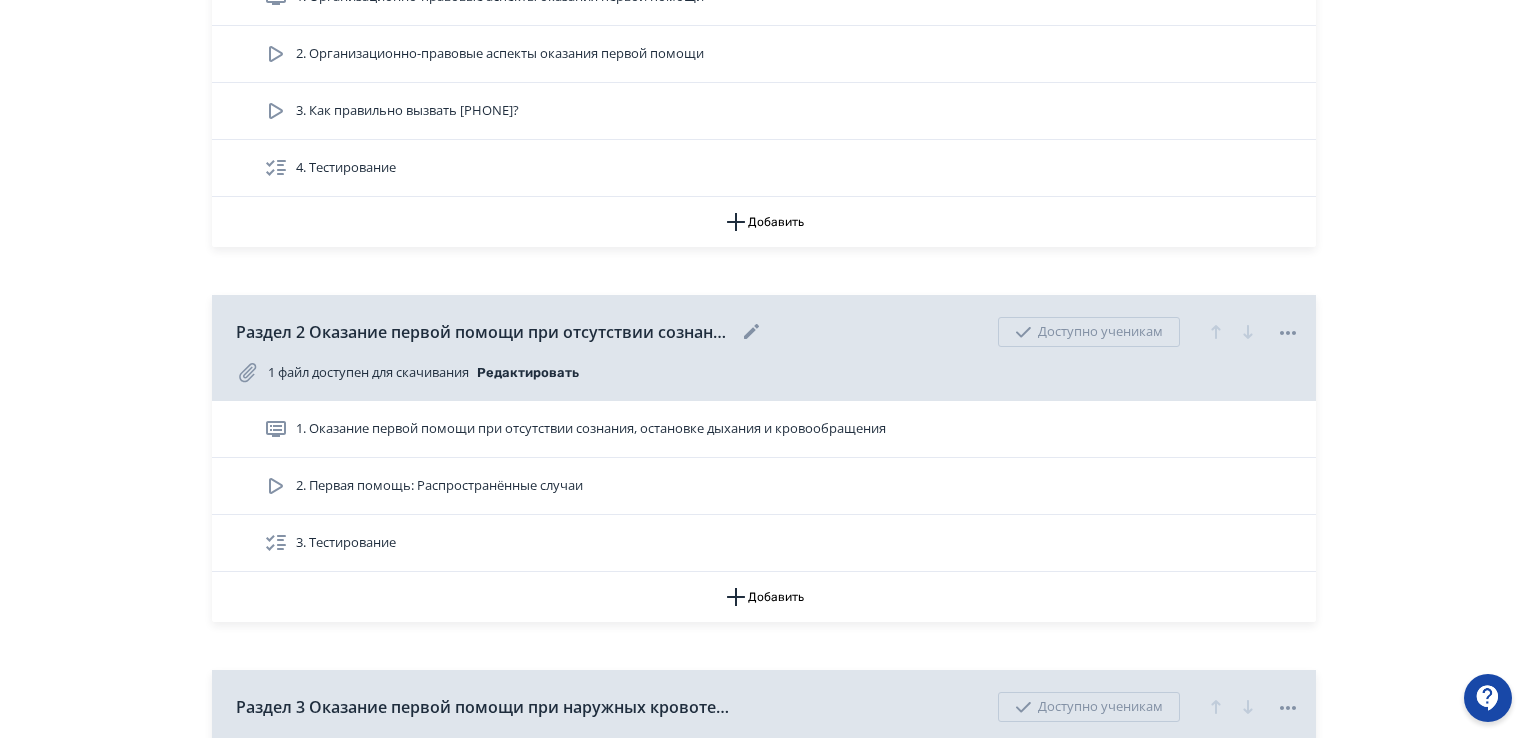 click 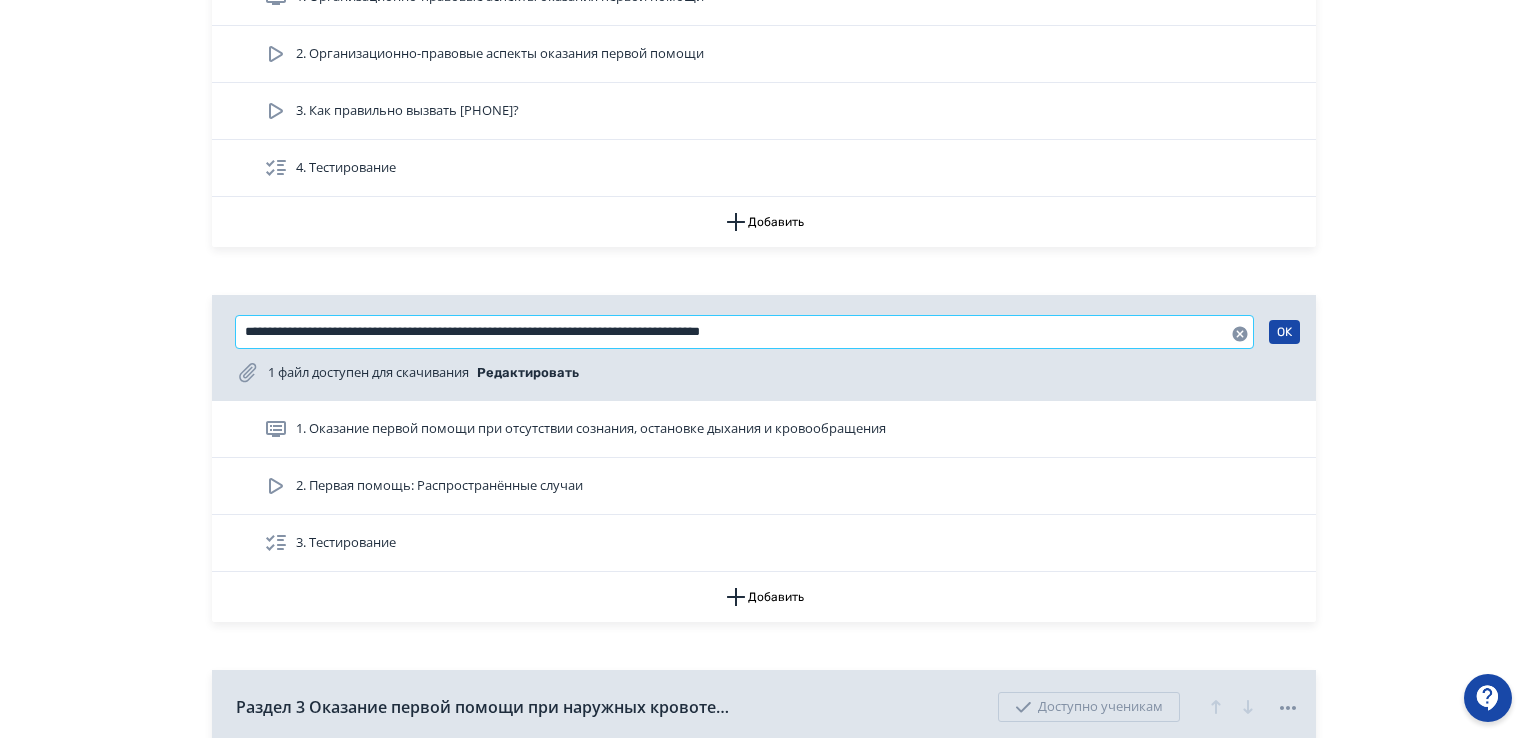 click on "**********" at bounding box center (744, 332) 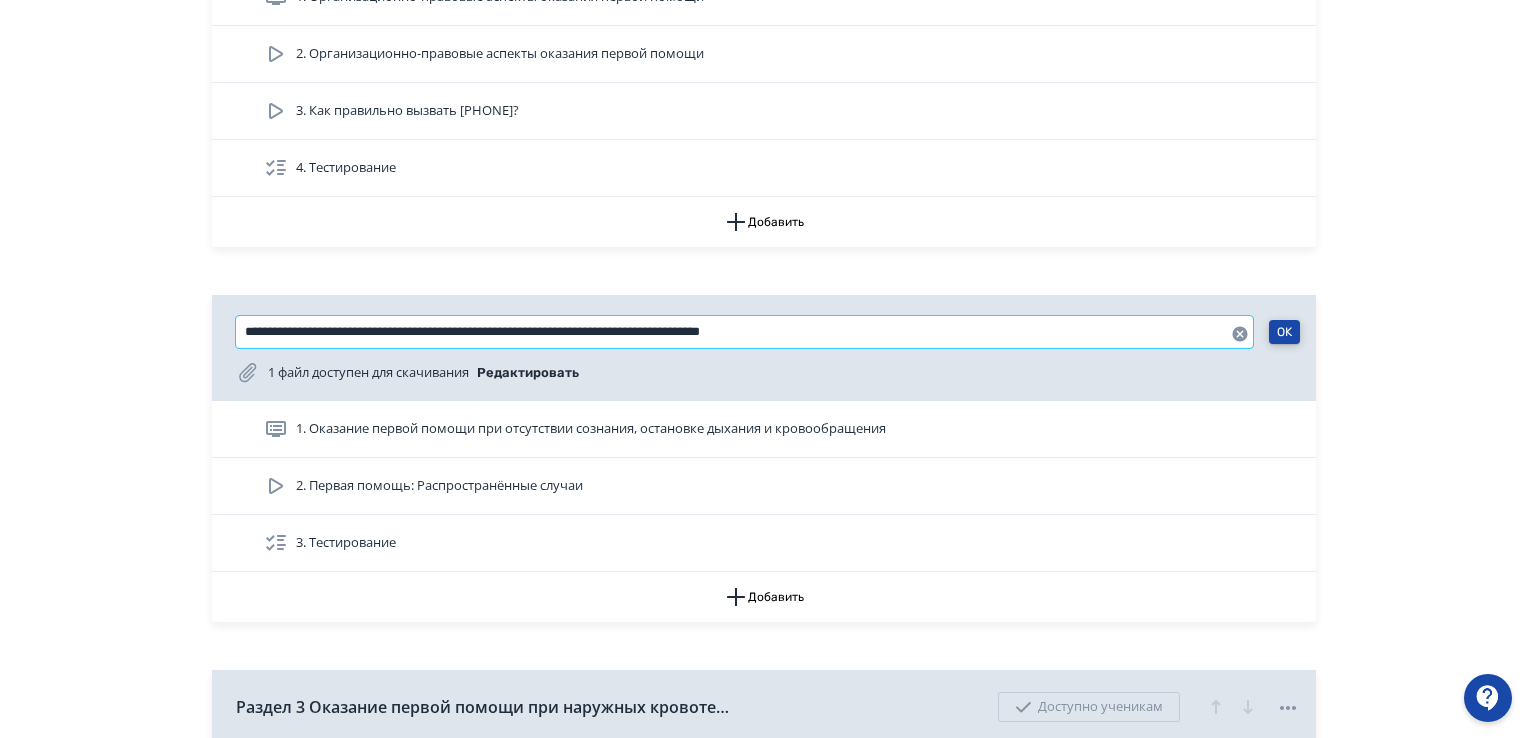 type on "**********" 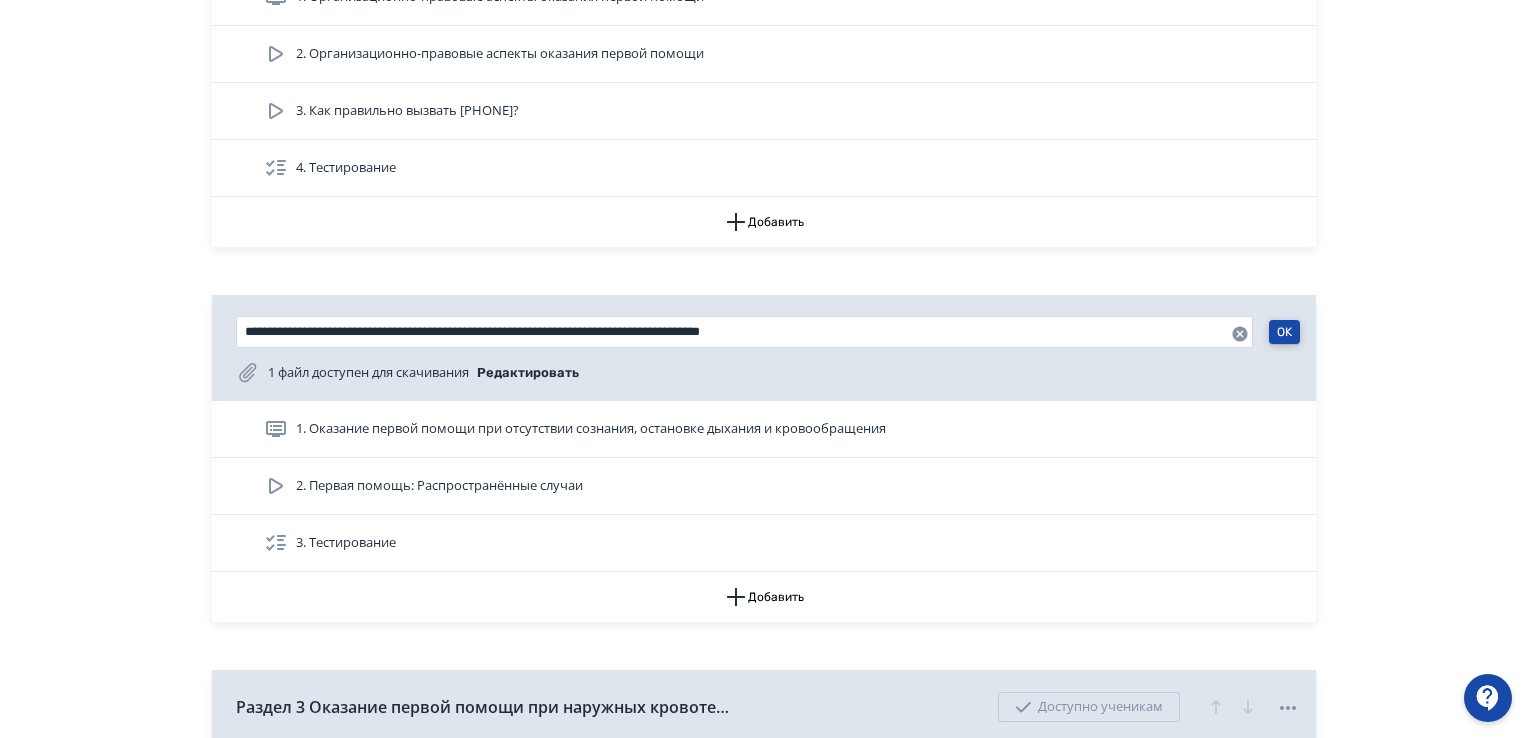 click on "OK" at bounding box center [1284, 332] 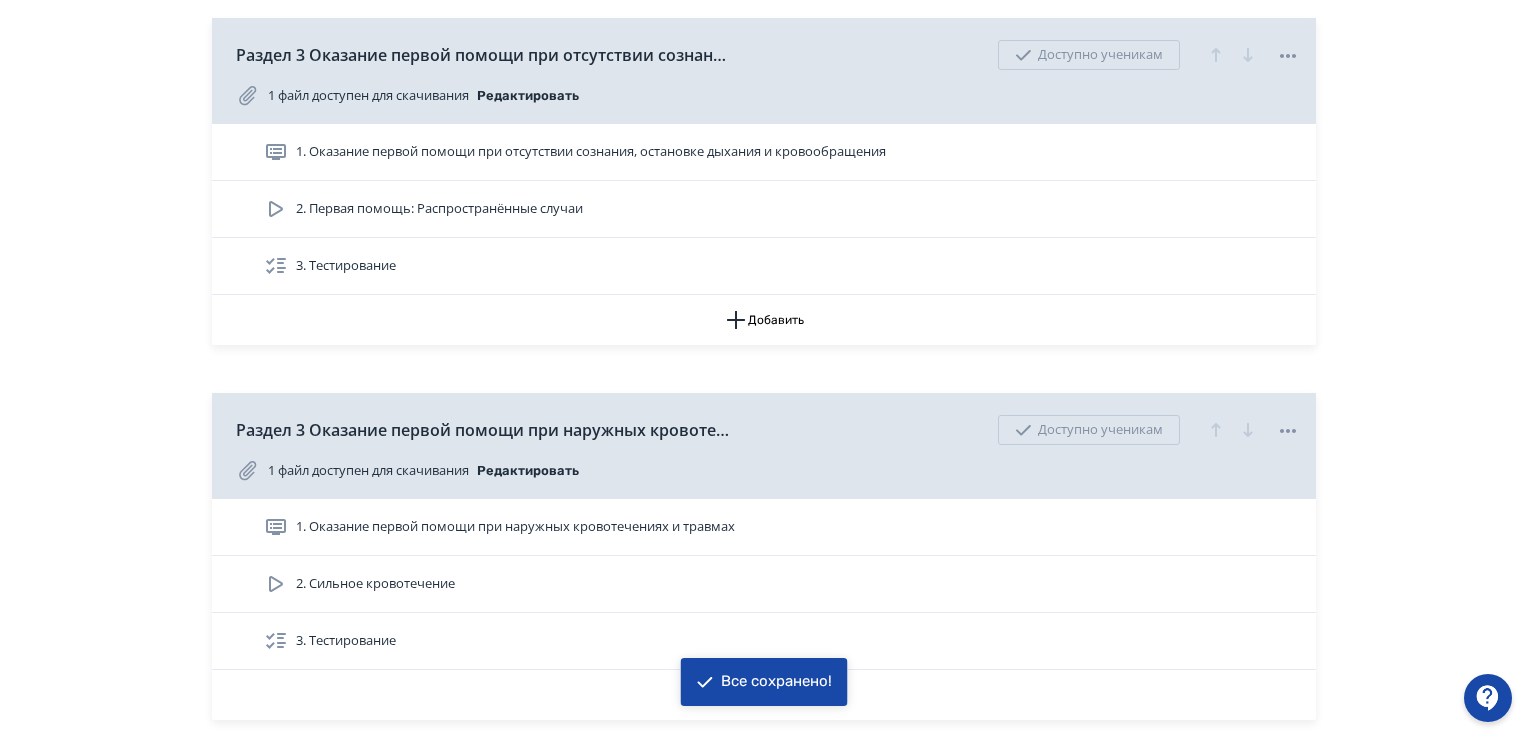 scroll, scrollTop: 989, scrollLeft: 0, axis: vertical 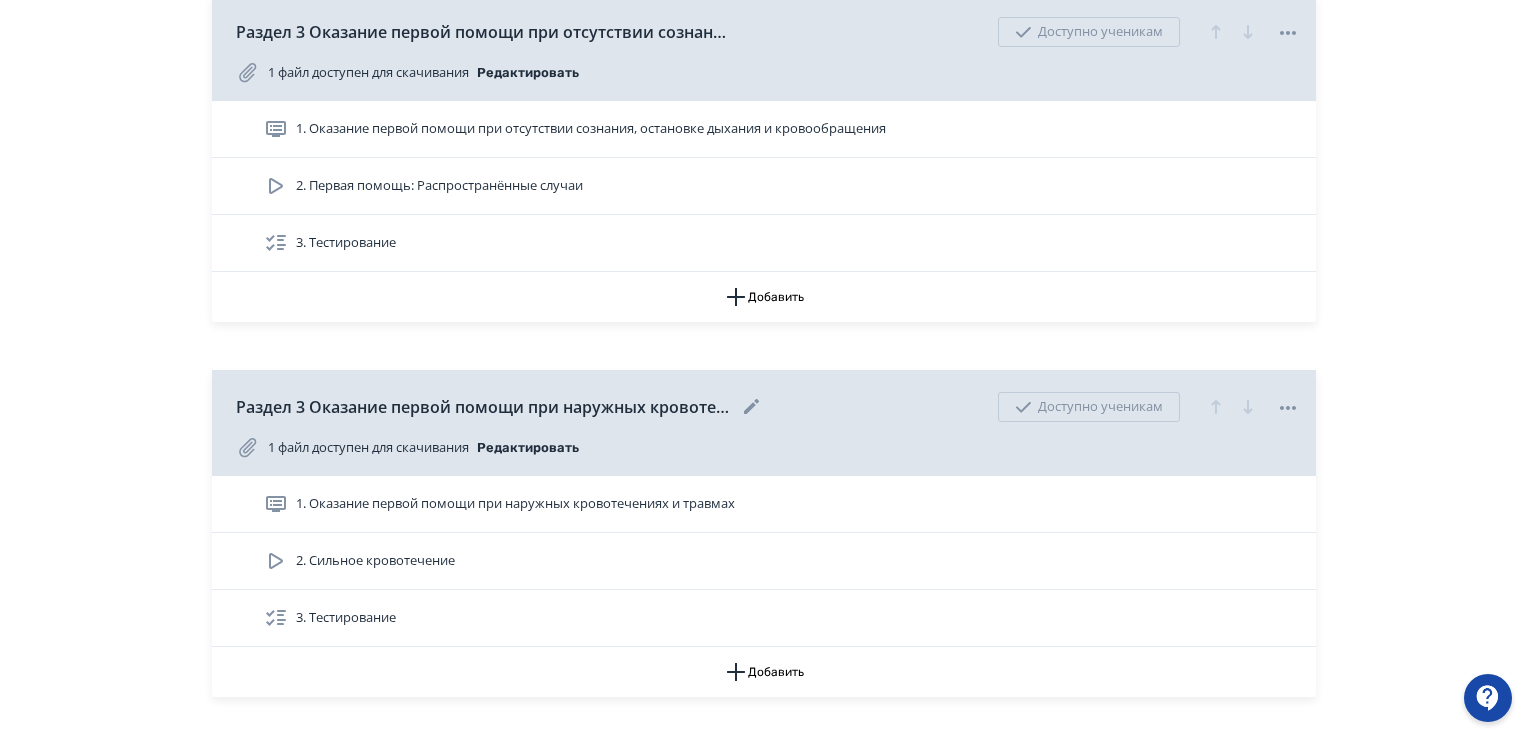 click 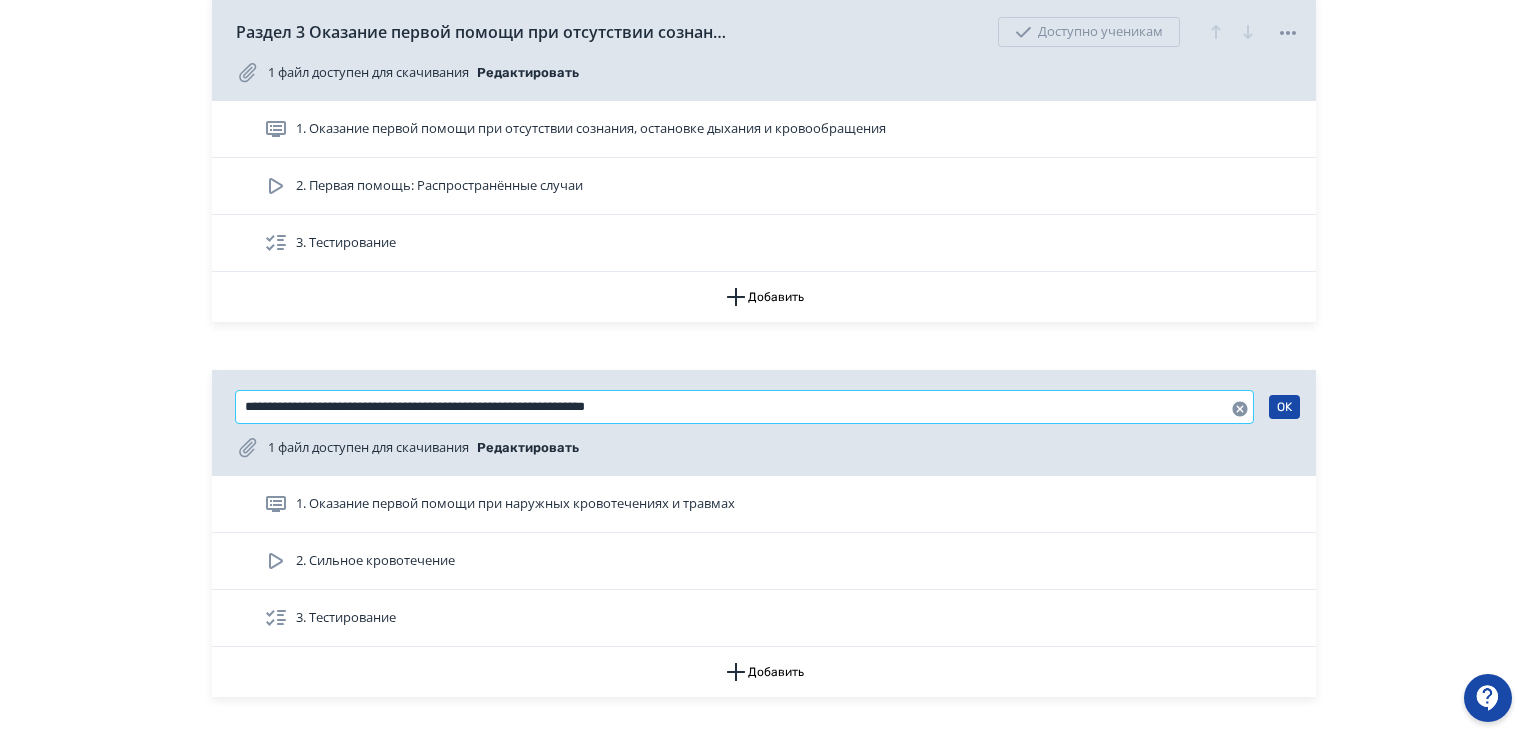 click on "**********" at bounding box center (744, 407) 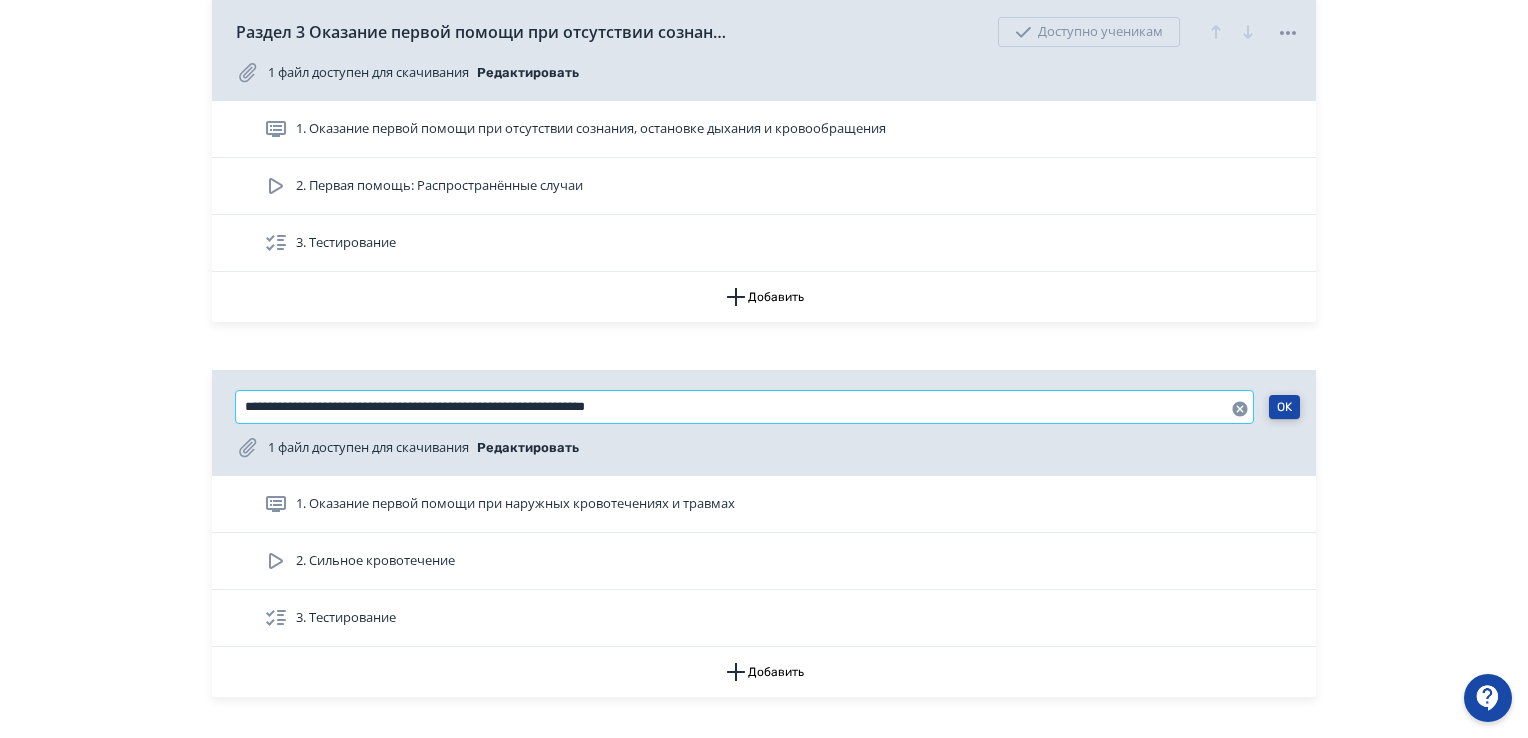 type on "**********" 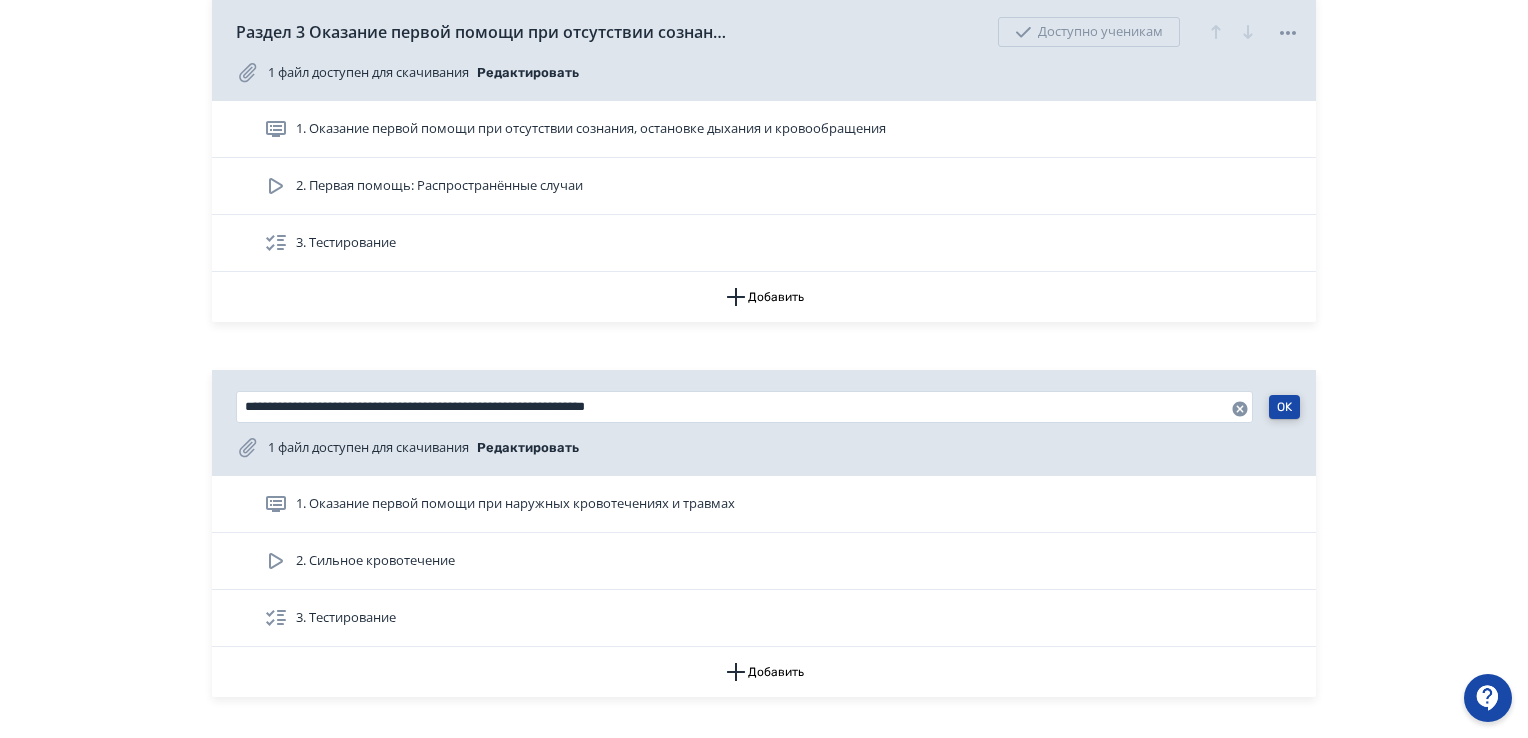 click on "OK" at bounding box center (1284, 407) 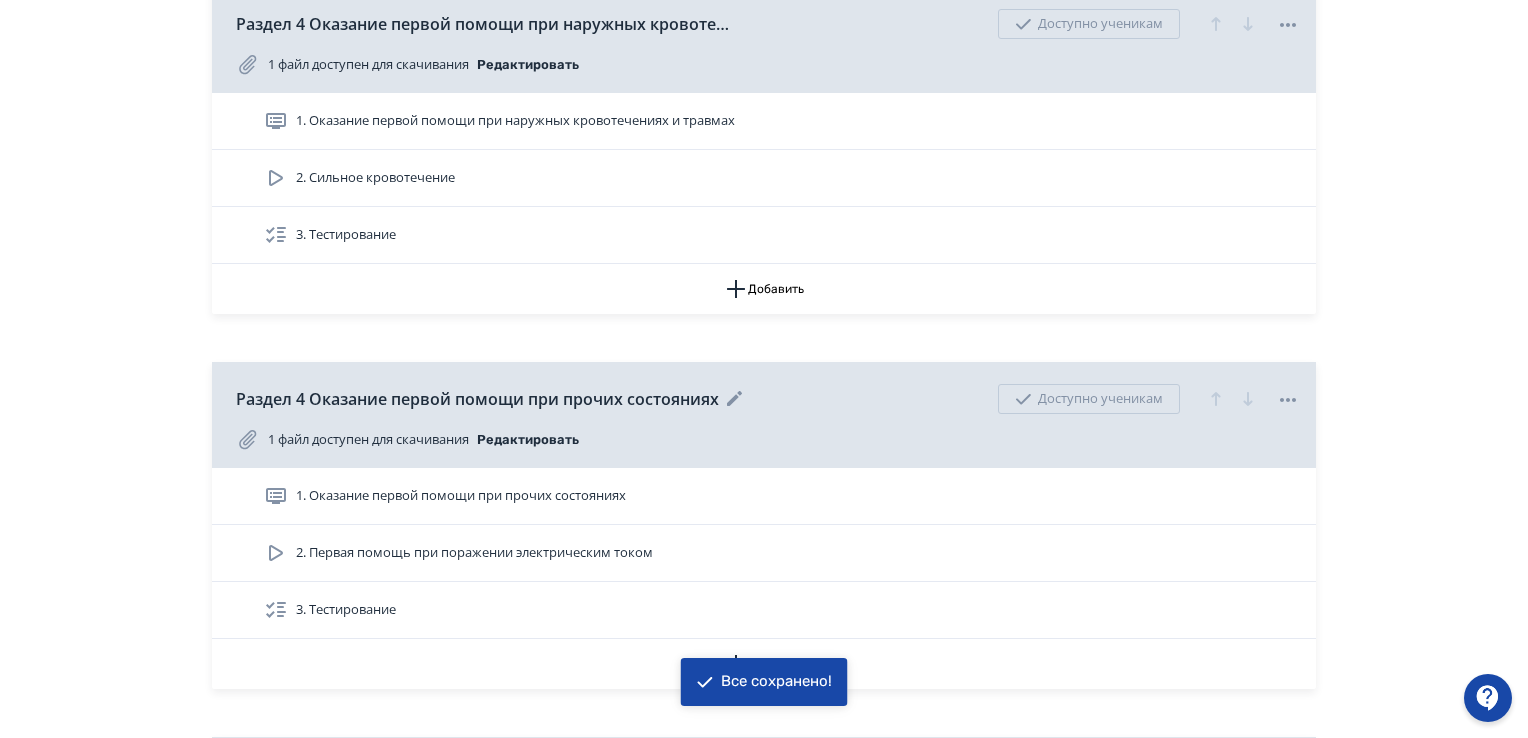 scroll, scrollTop: 1389, scrollLeft: 0, axis: vertical 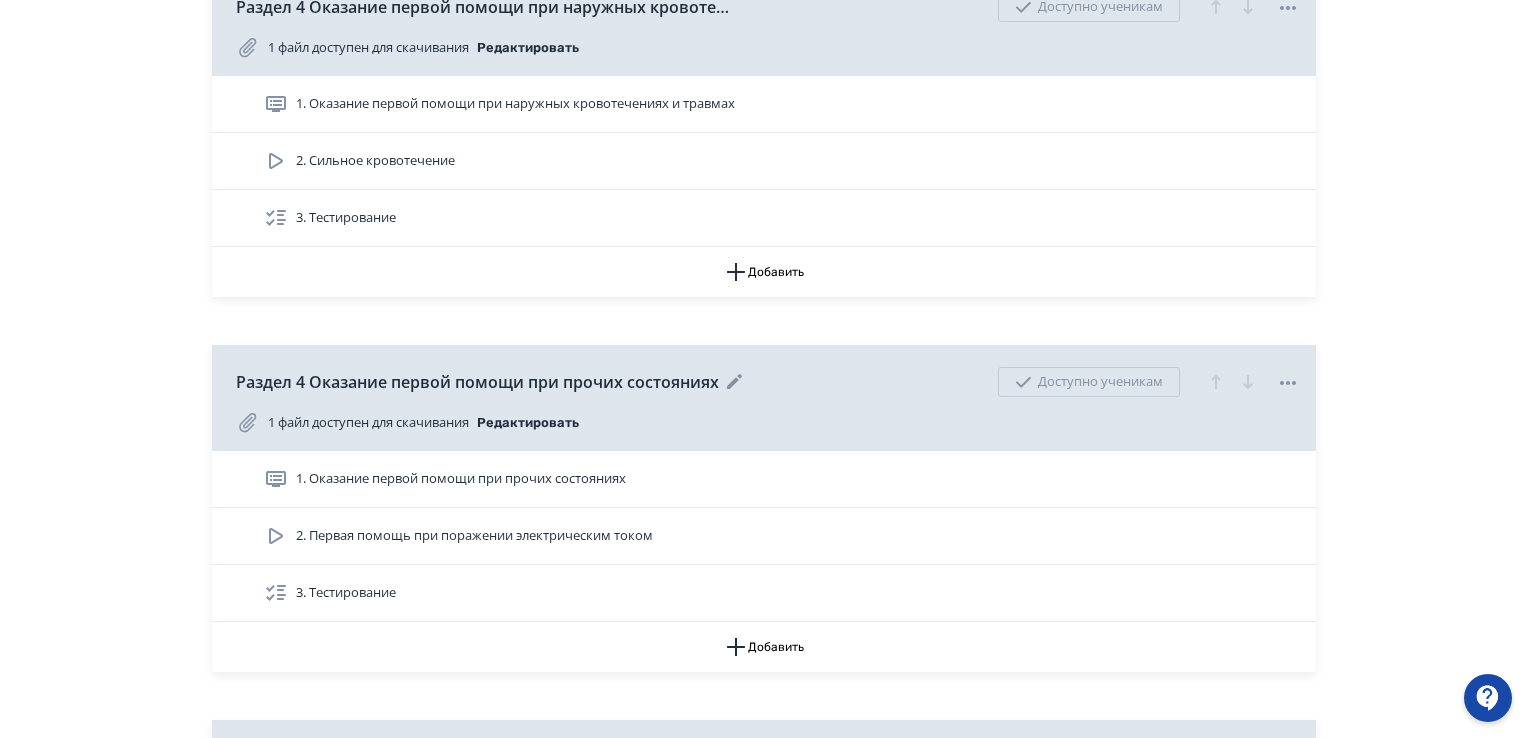 click 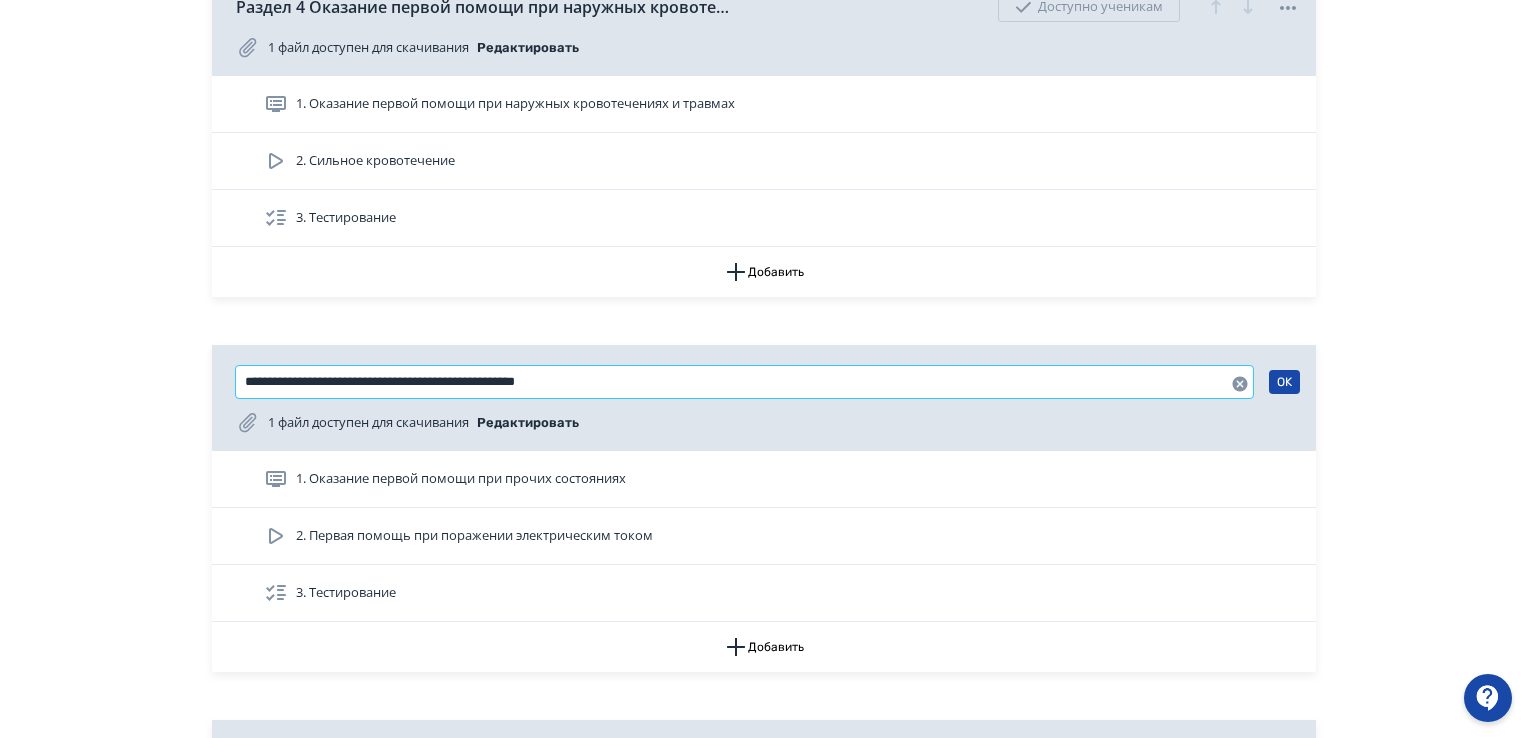 click on "**********" at bounding box center [744, 382] 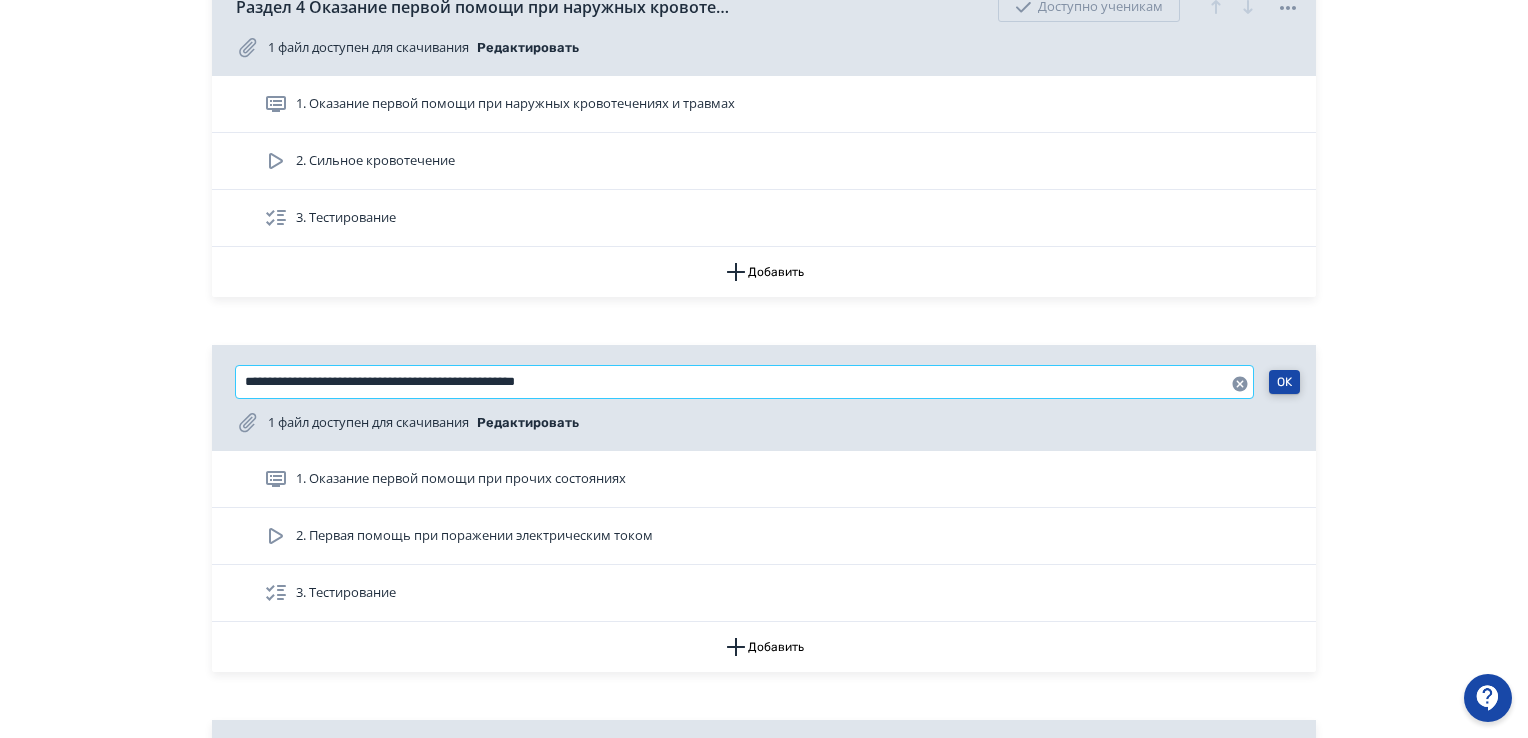 type on "**********" 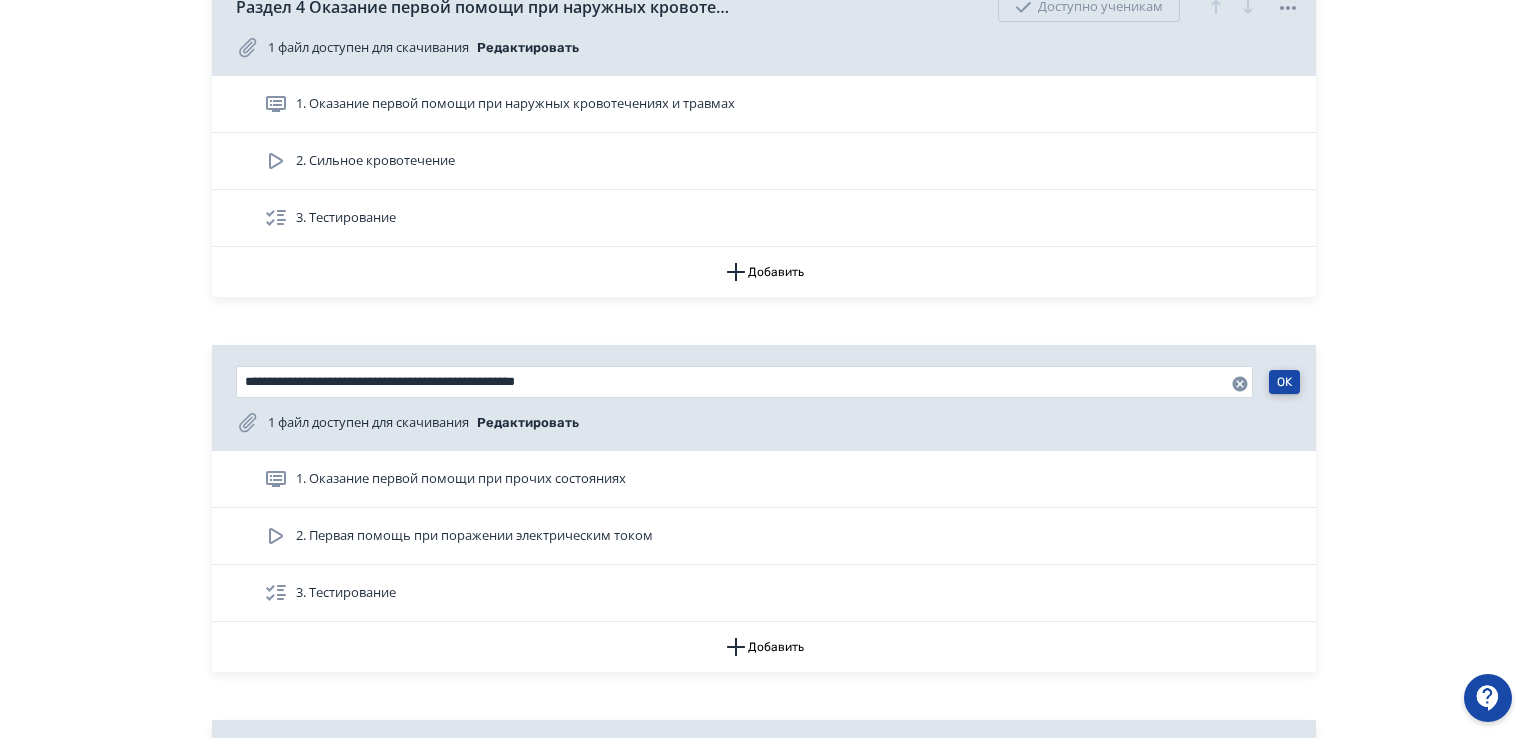 click on "OK" at bounding box center [1284, 382] 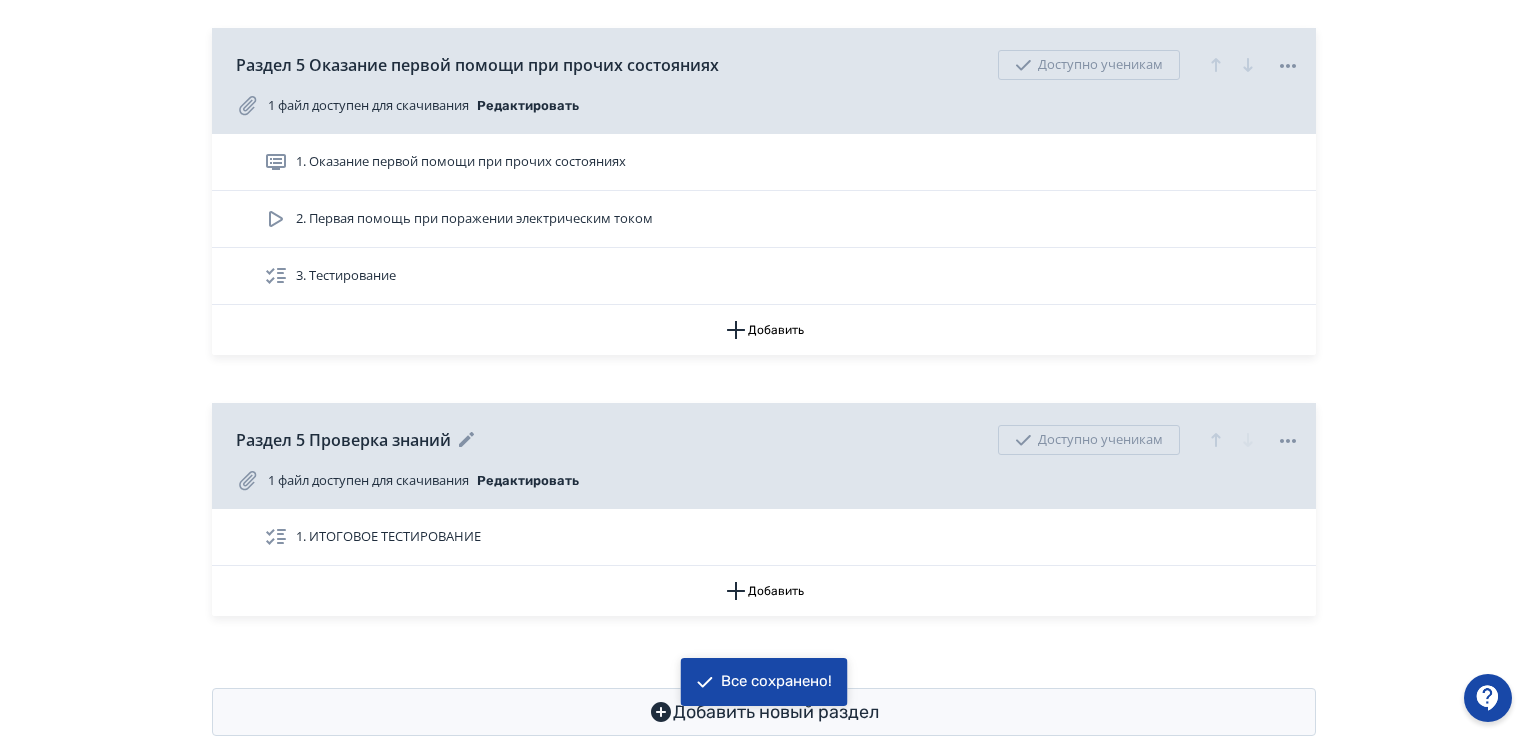 scroll, scrollTop: 1750, scrollLeft: 0, axis: vertical 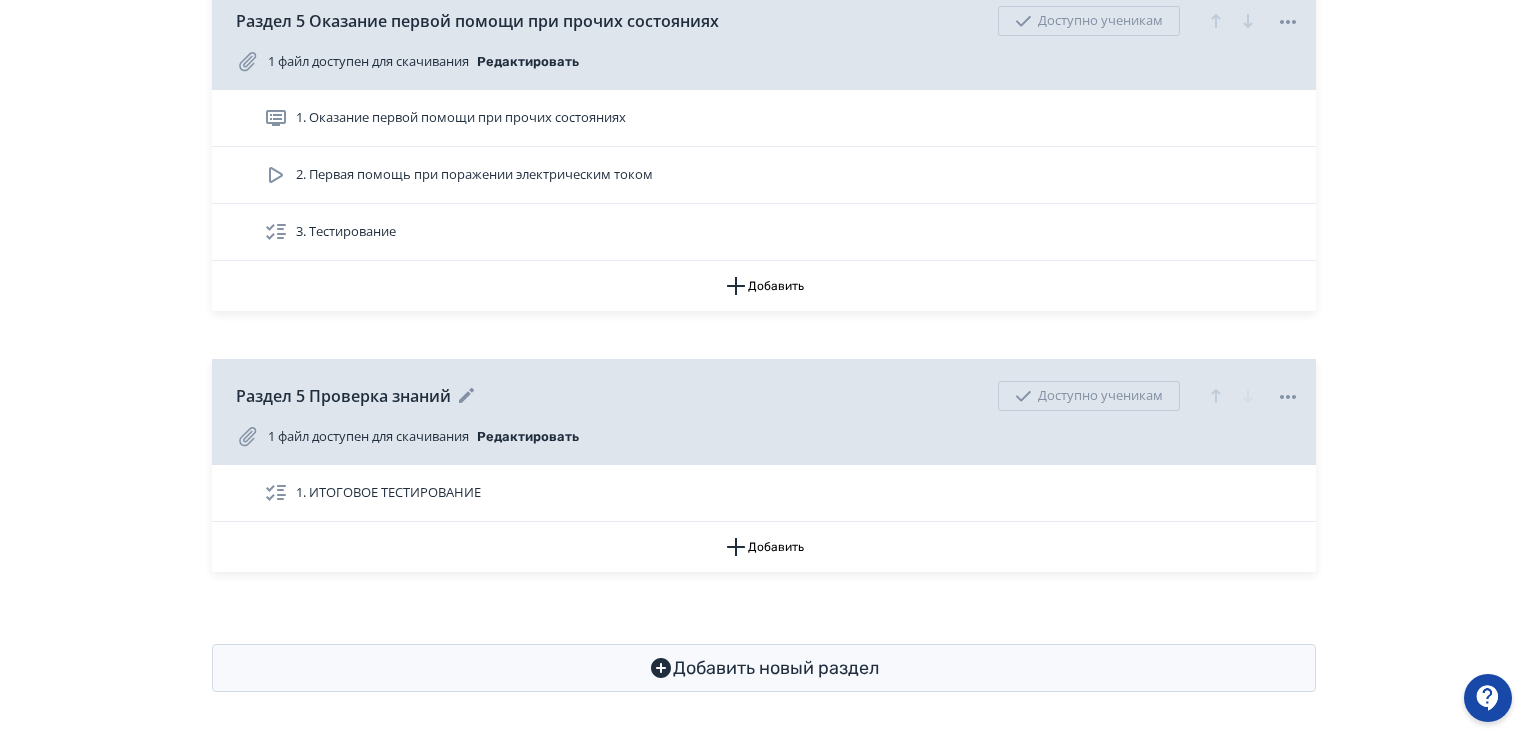 click 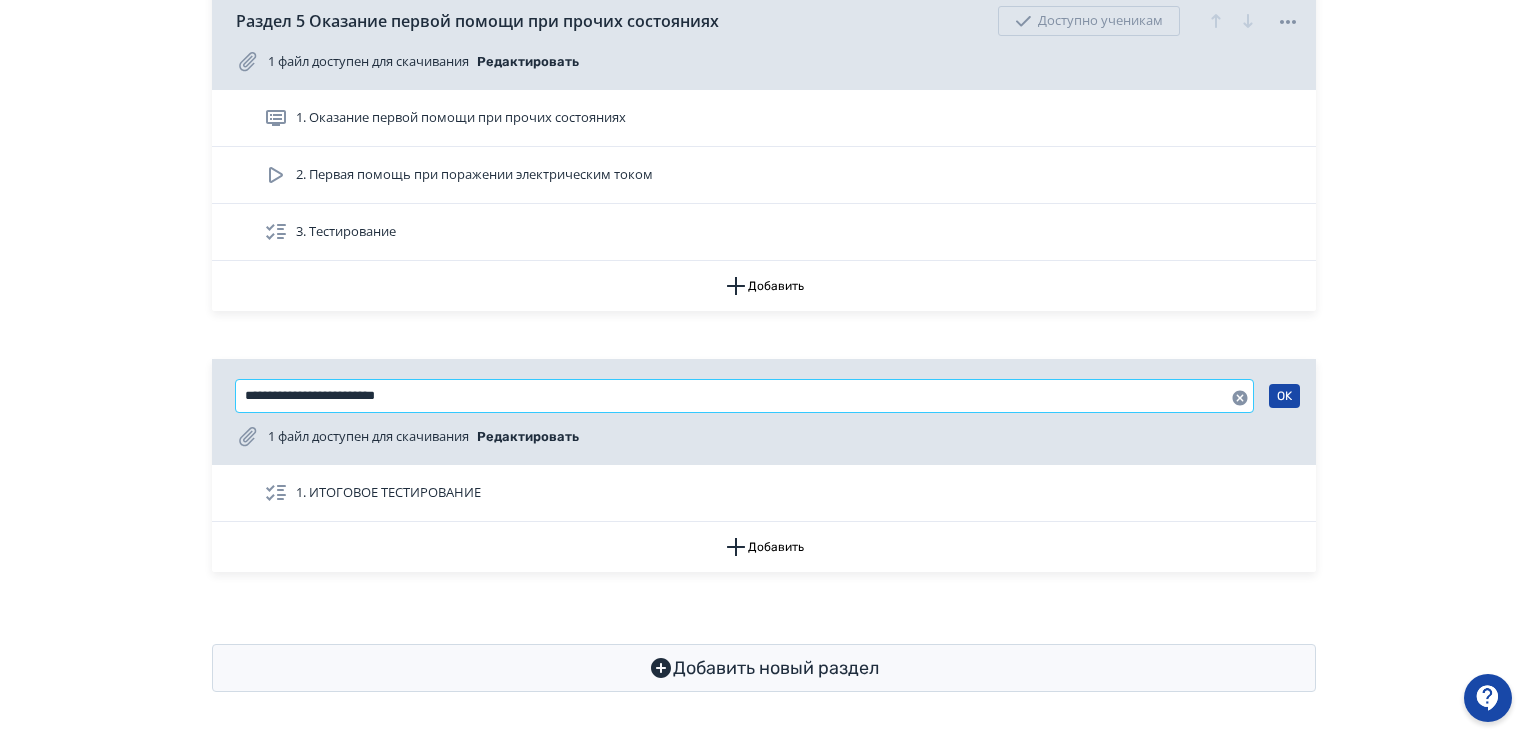 click on "**********" at bounding box center [744, 396] 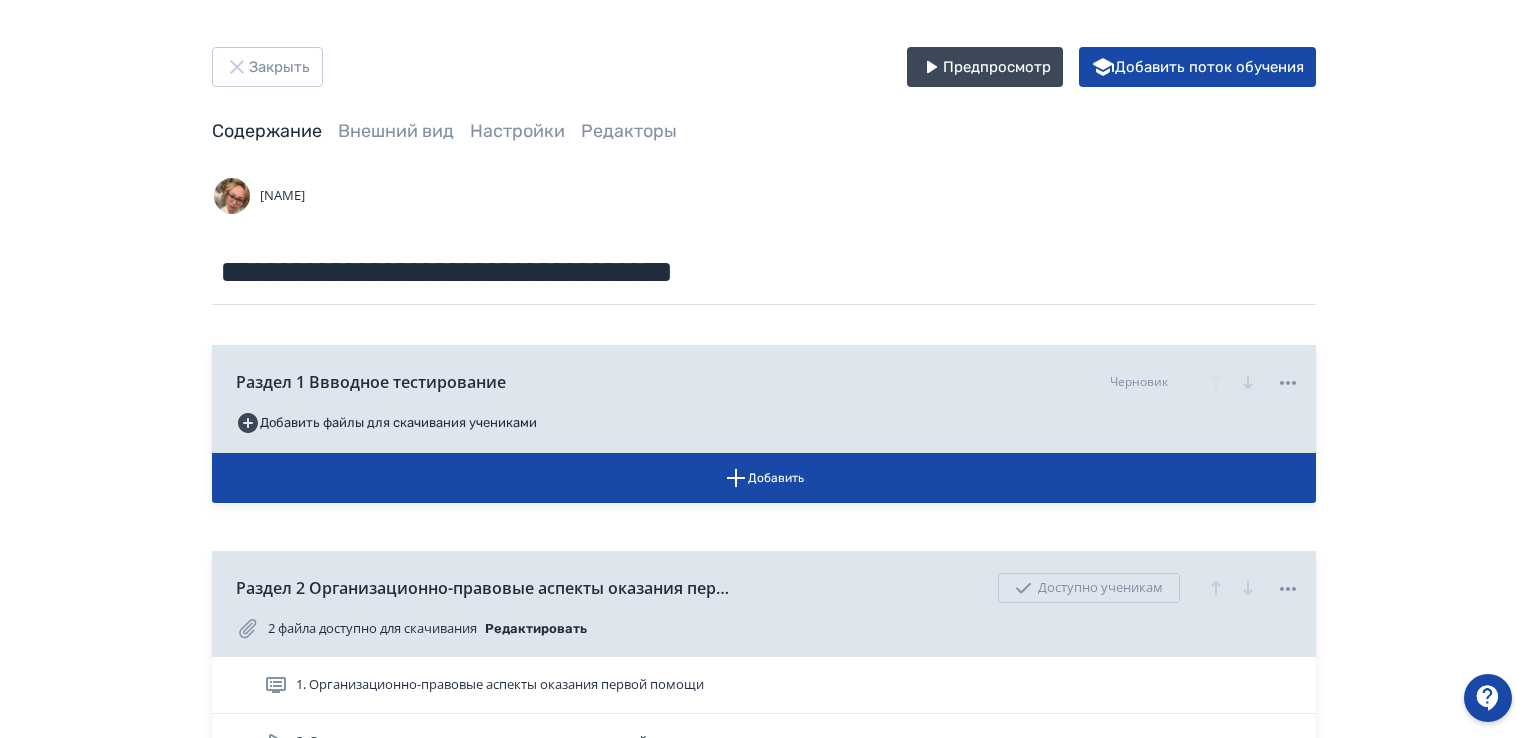 scroll, scrollTop: 0, scrollLeft: 0, axis: both 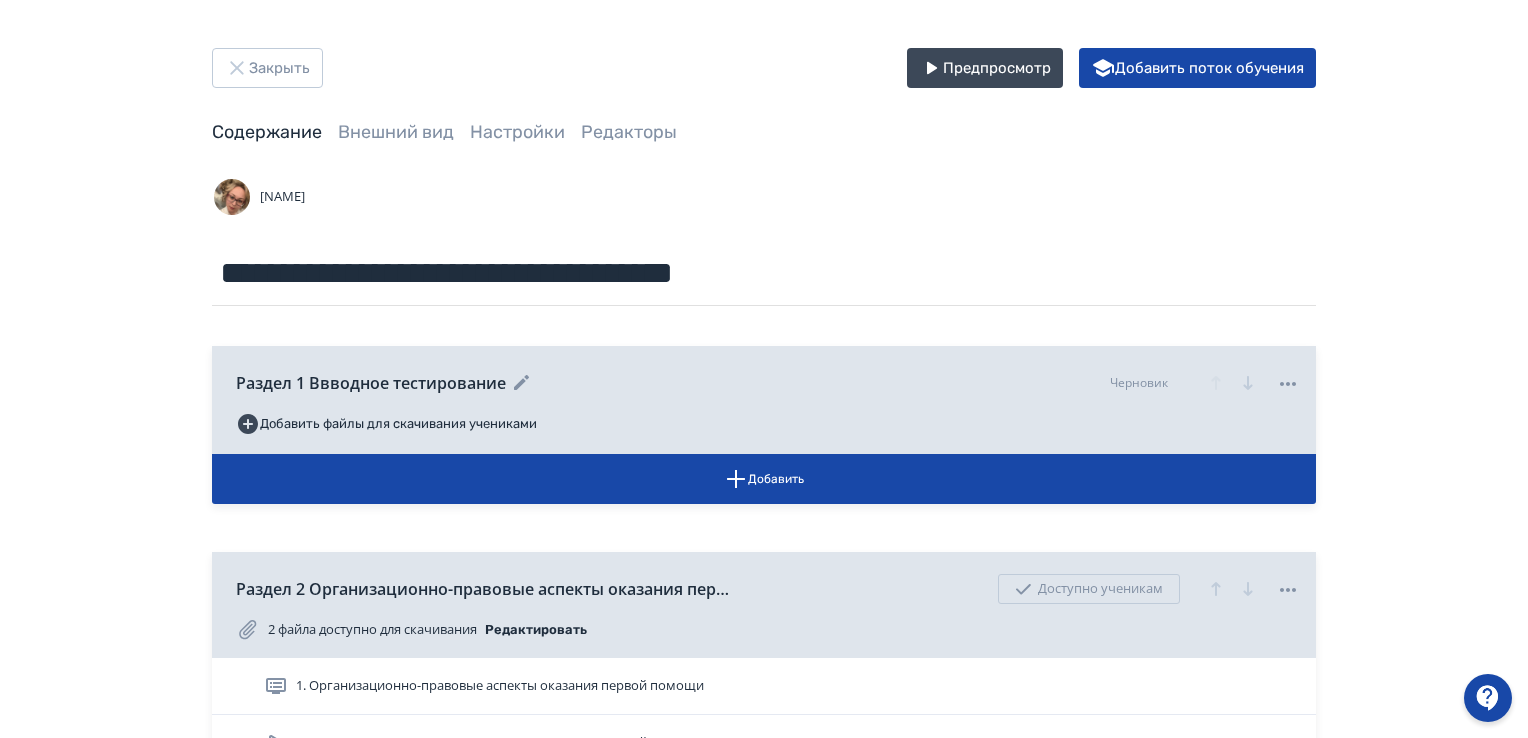 type on "**********" 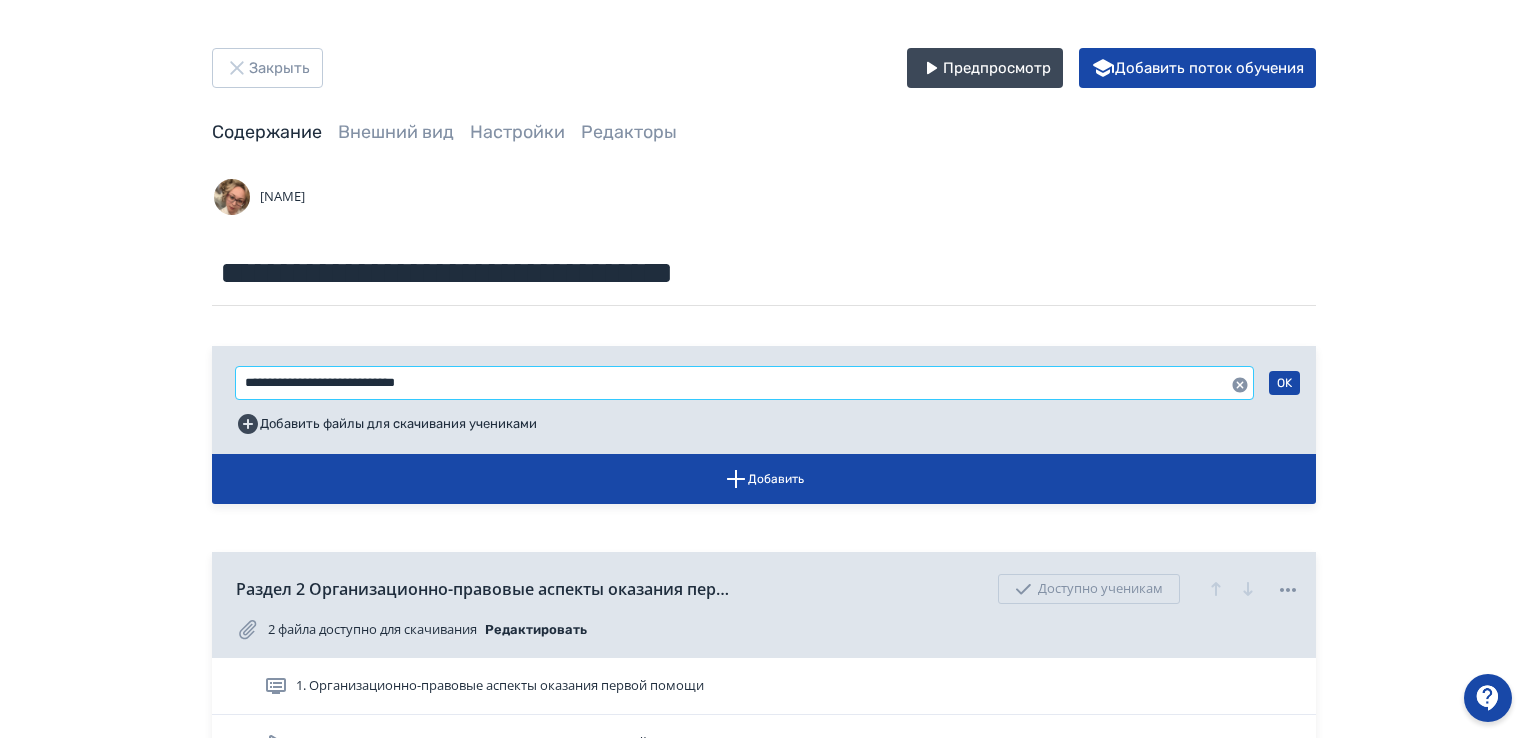 drag, startPoint x: 296, startPoint y: 380, endPoint x: 168, endPoint y: 390, distance: 128.39003 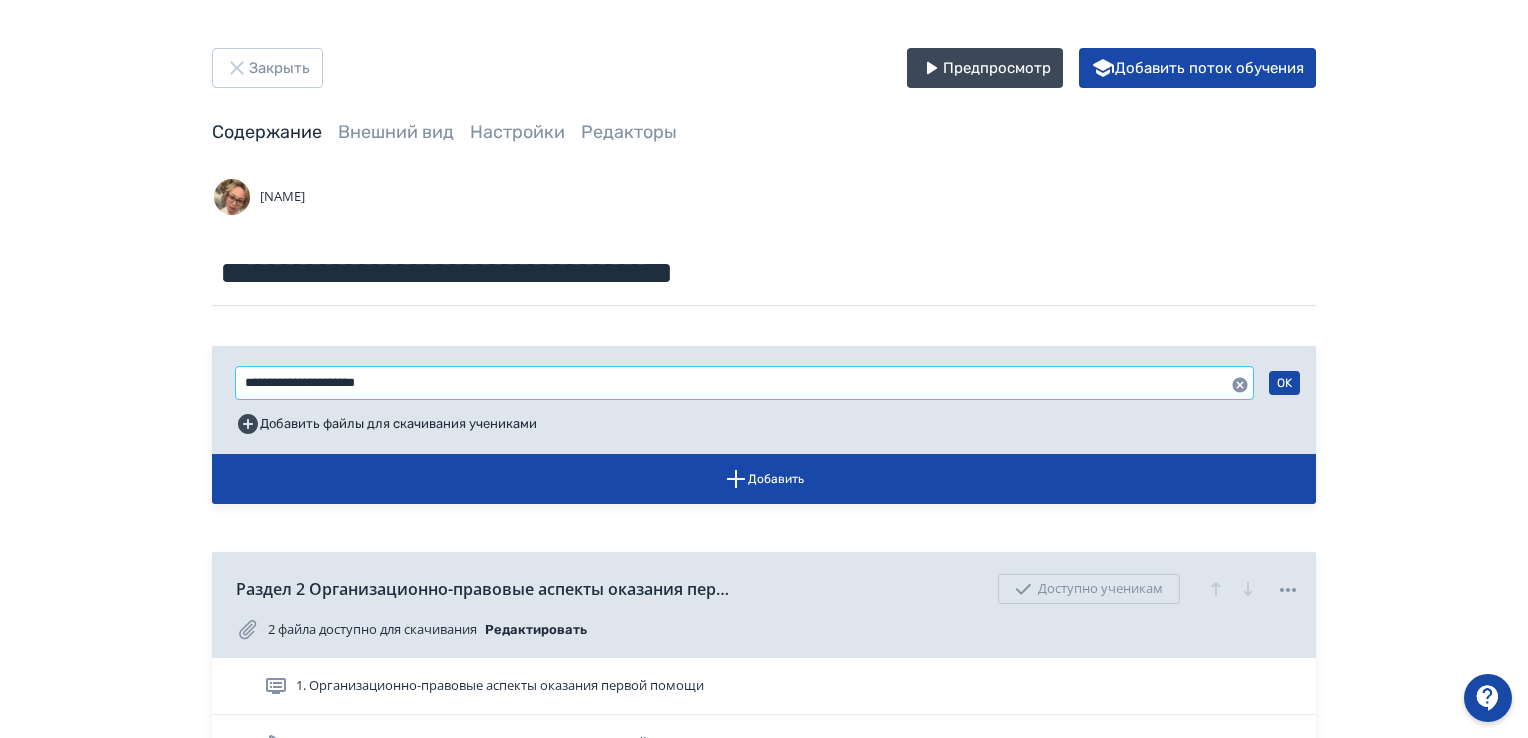 type on "**********" 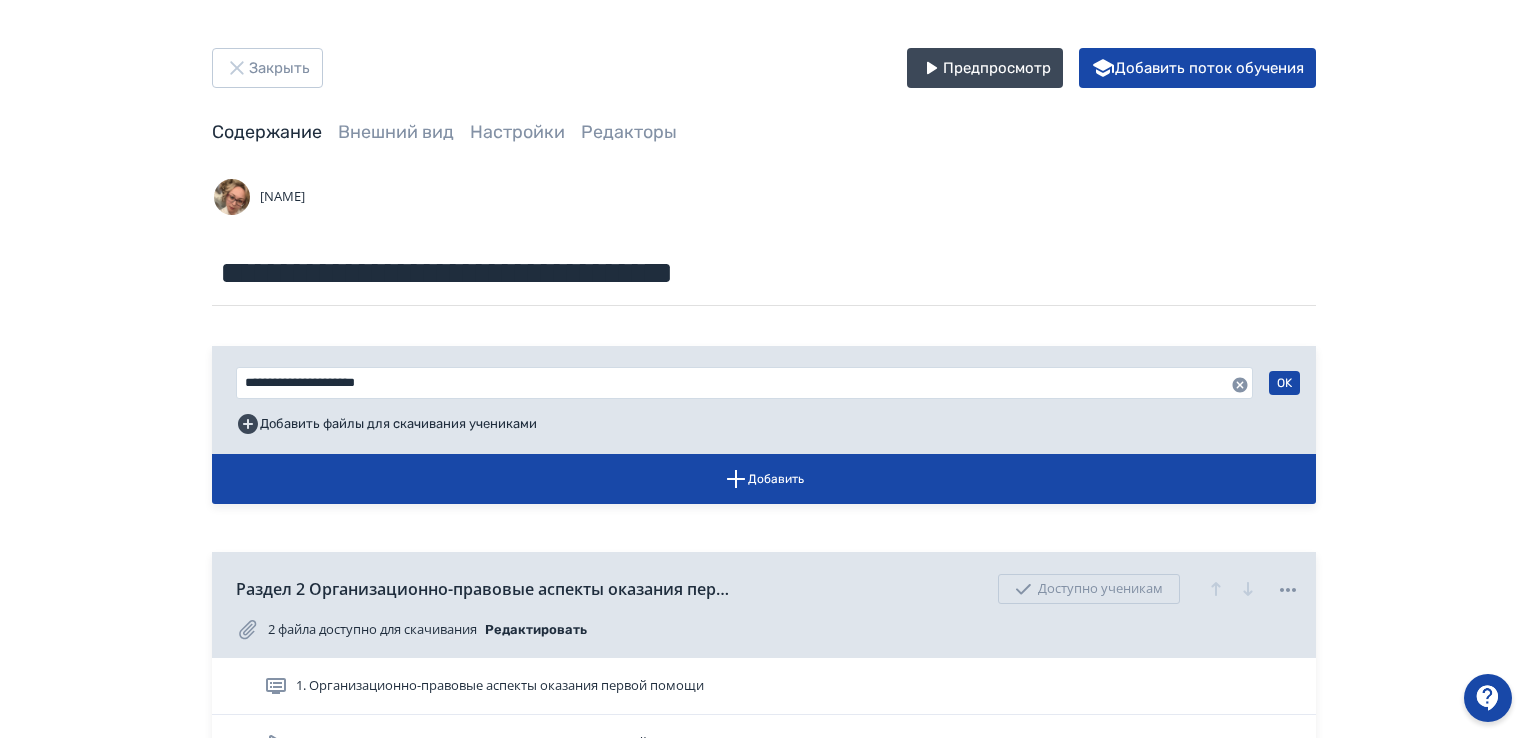 drag, startPoint x: 169, startPoint y: 386, endPoint x: 250, endPoint y: 549, distance: 182.01648 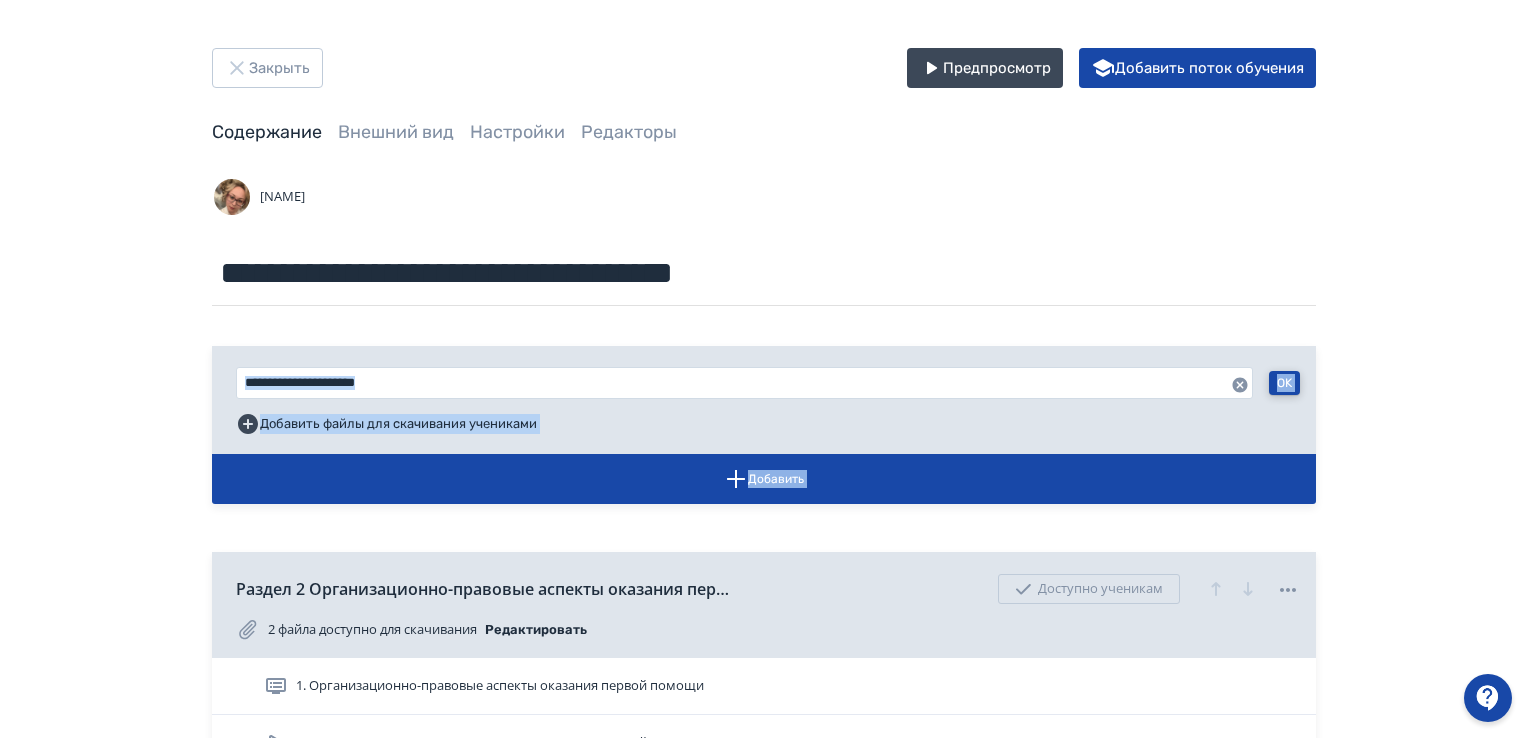 click on "OK" at bounding box center (1284, 383) 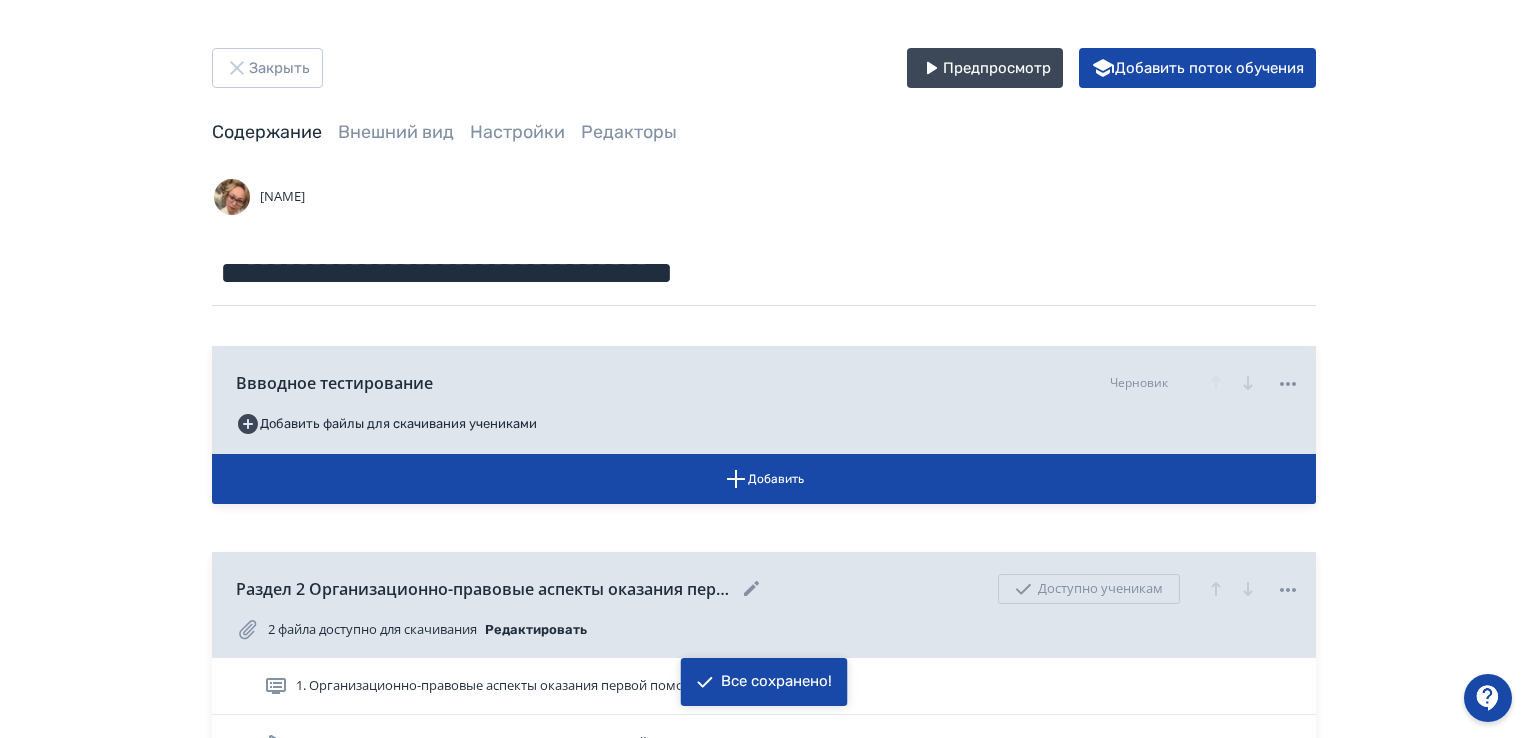 click 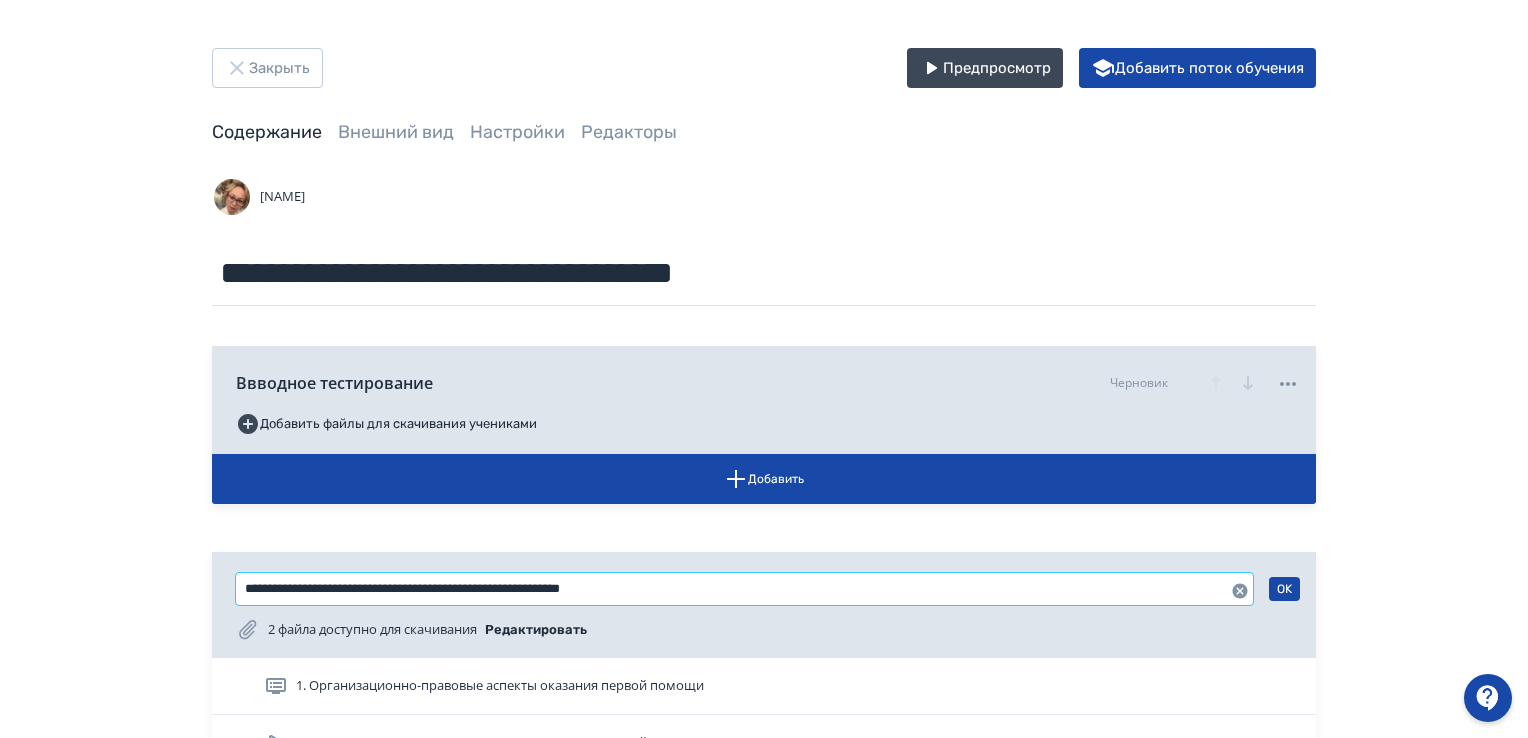 click on "**********" at bounding box center [744, 589] 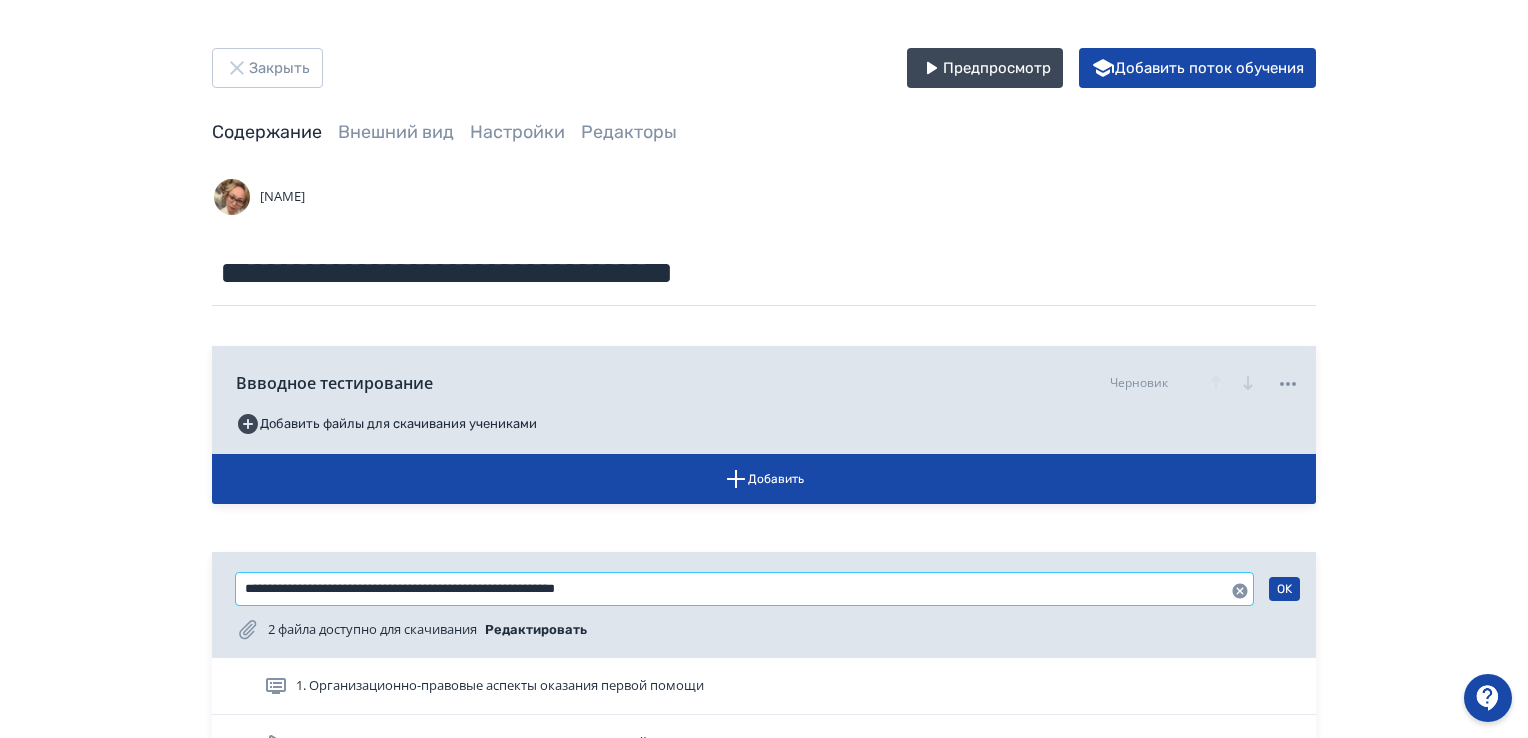 click on "**********" at bounding box center (744, 589) 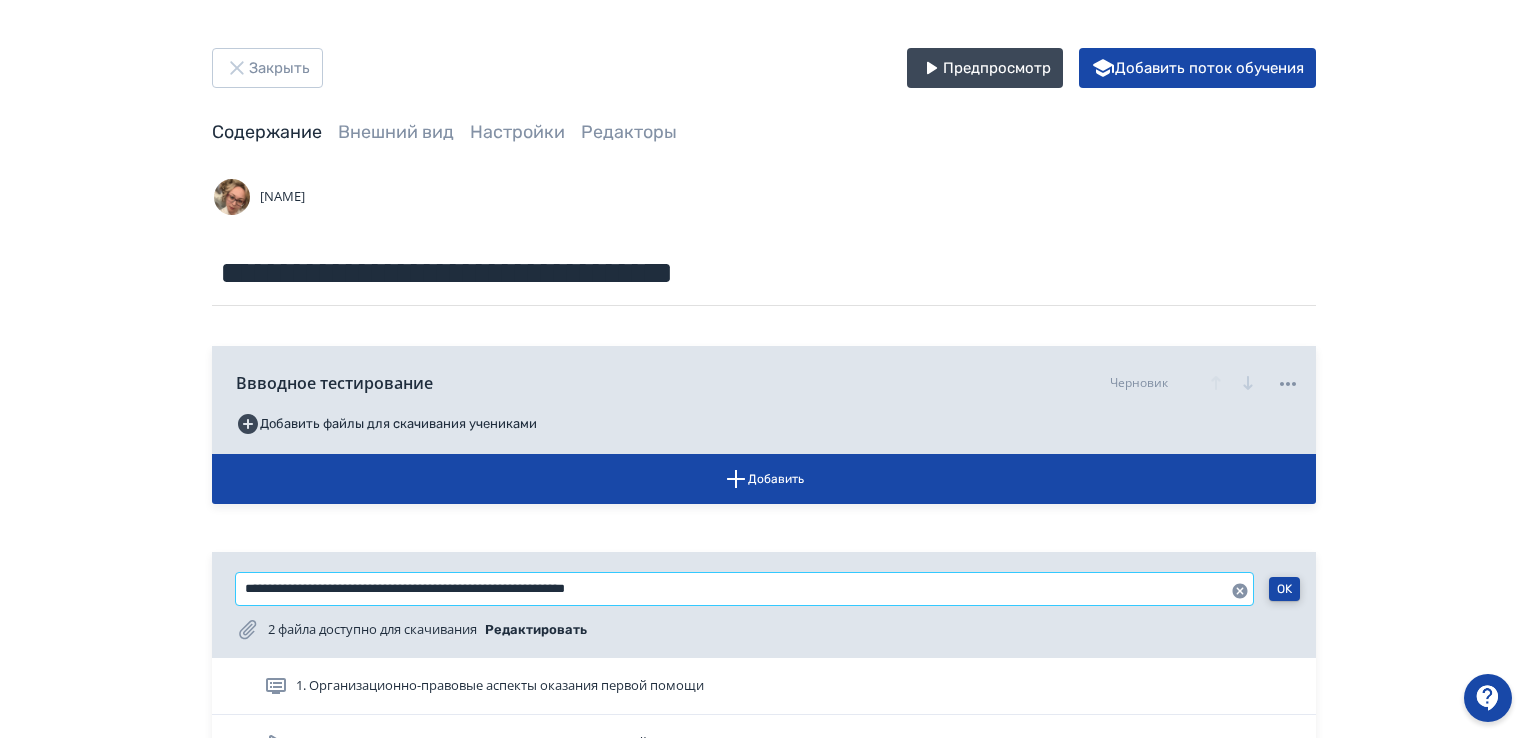 type on "**********" 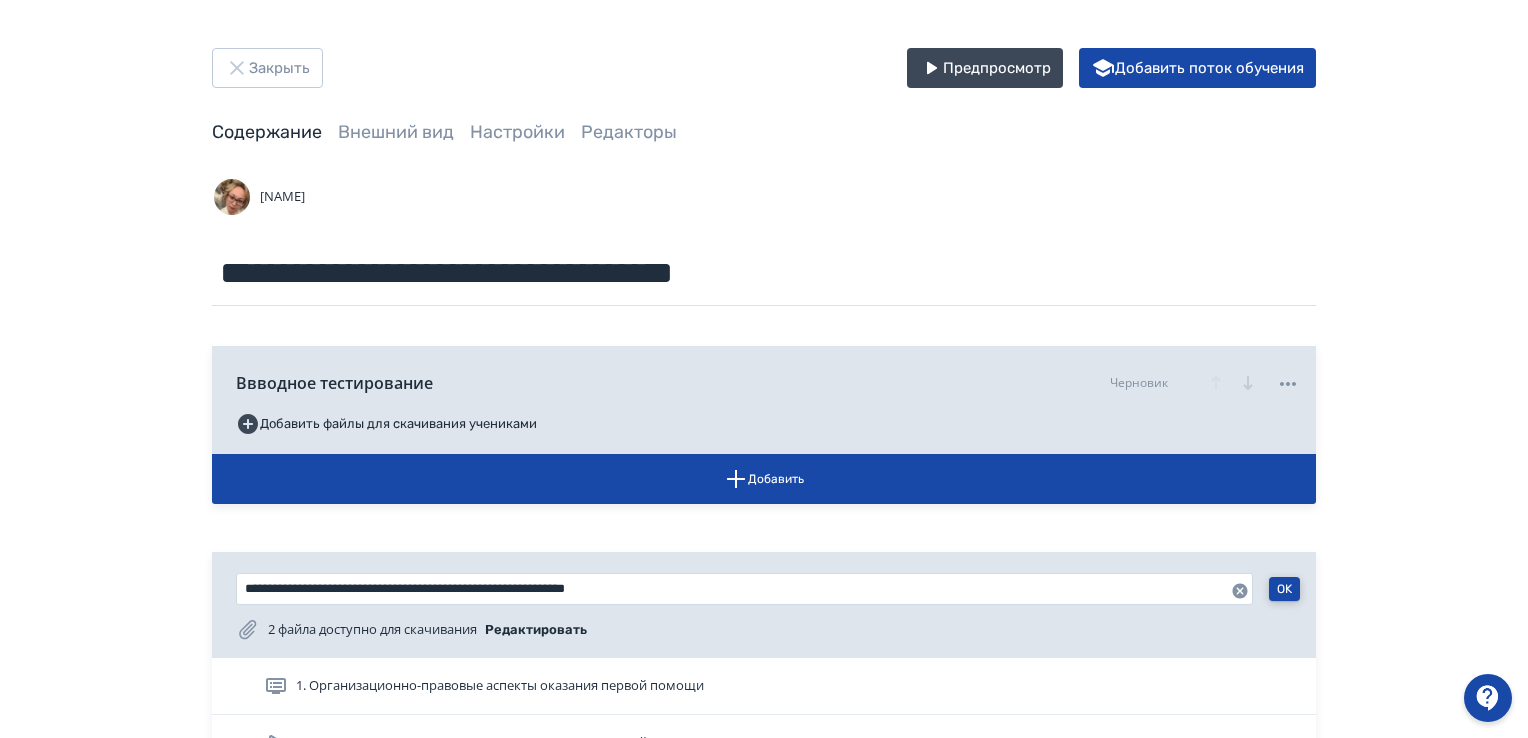 click on "OK" at bounding box center [1284, 589] 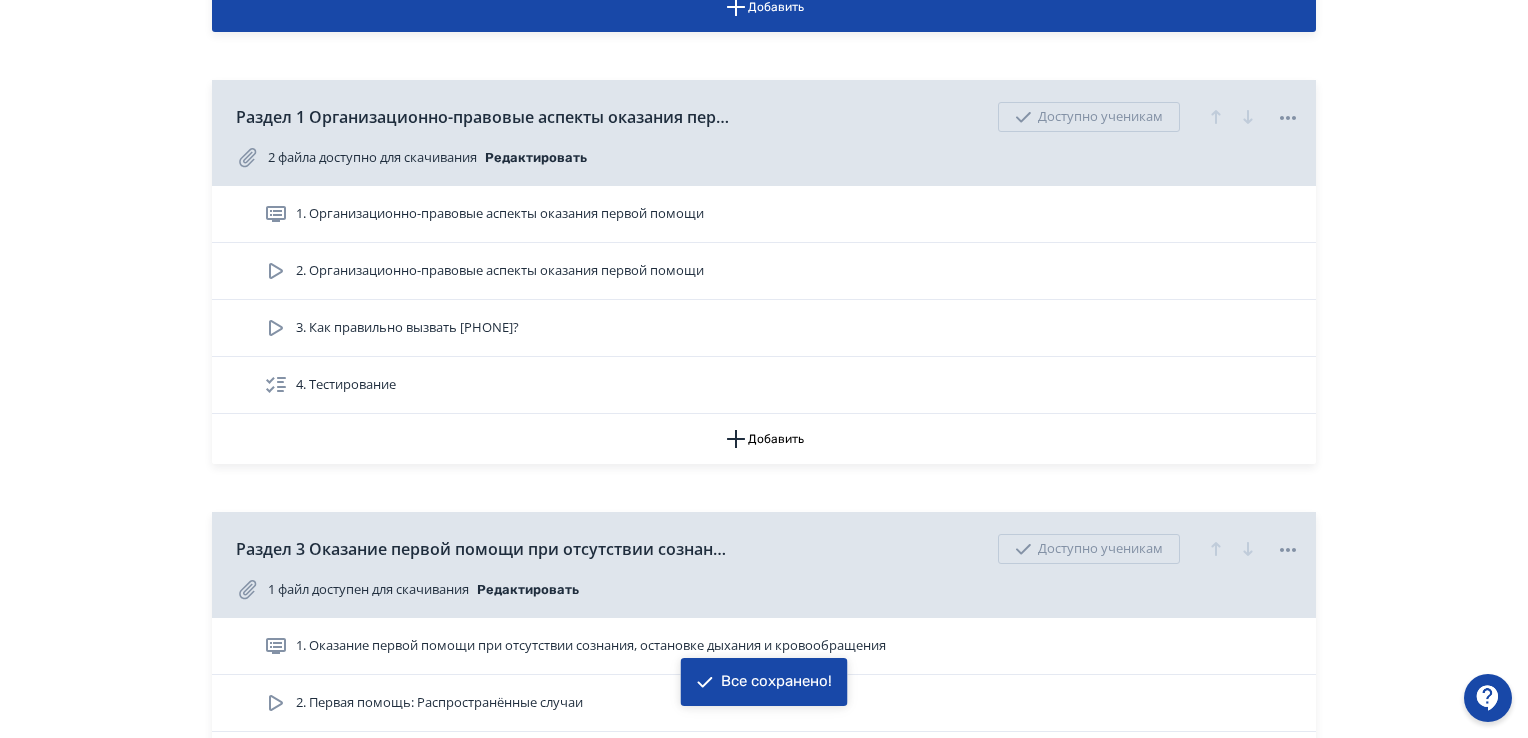 scroll, scrollTop: 500, scrollLeft: 0, axis: vertical 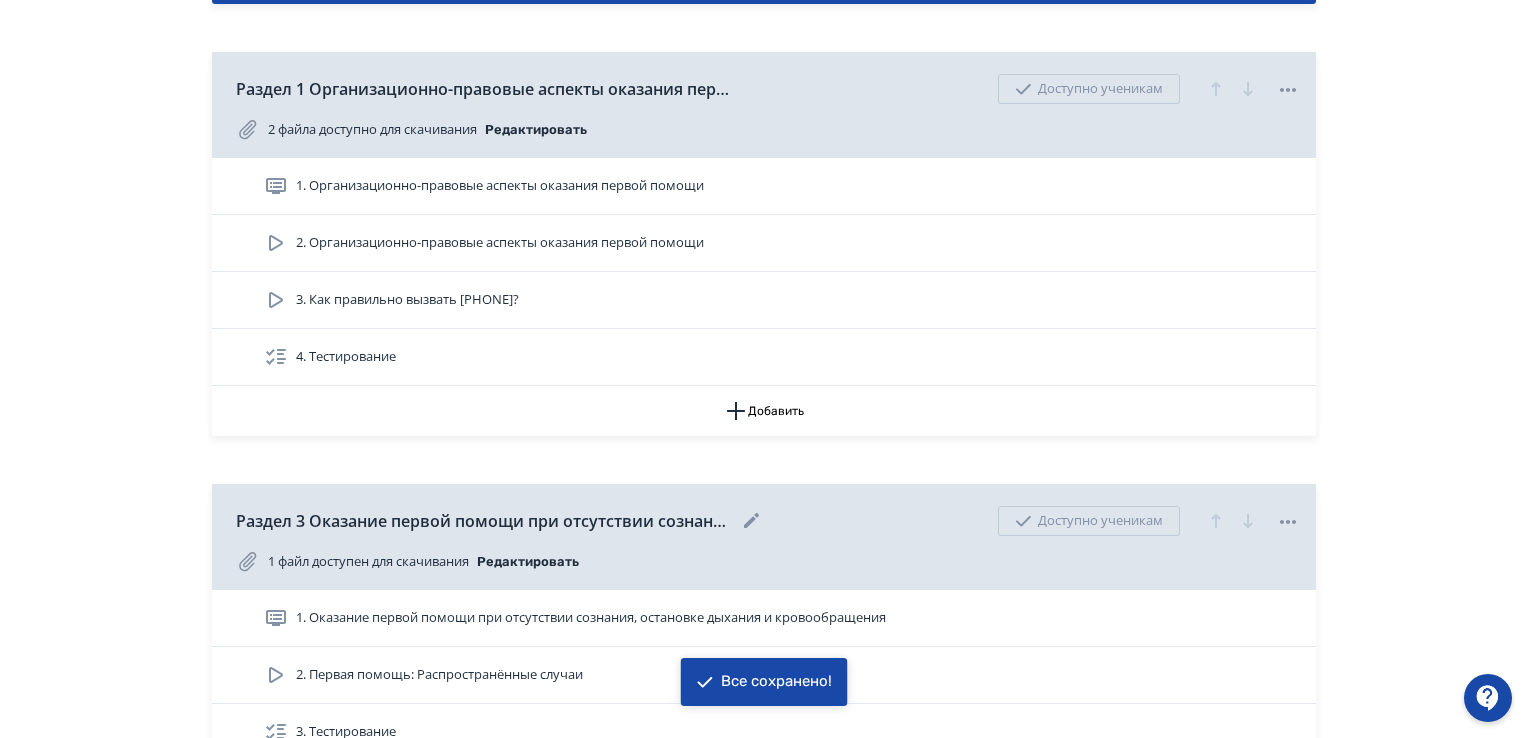 click 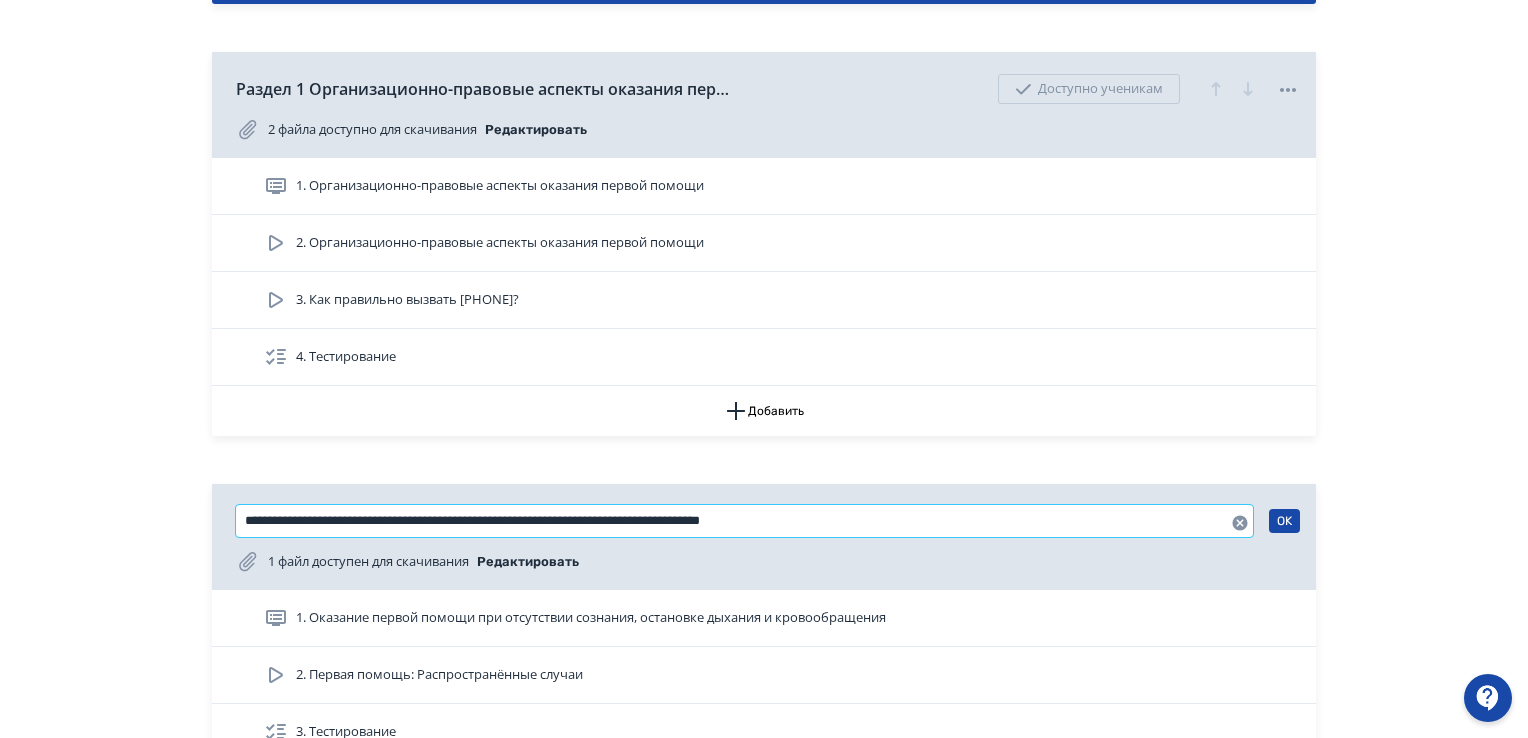click on "**********" at bounding box center (744, 521) 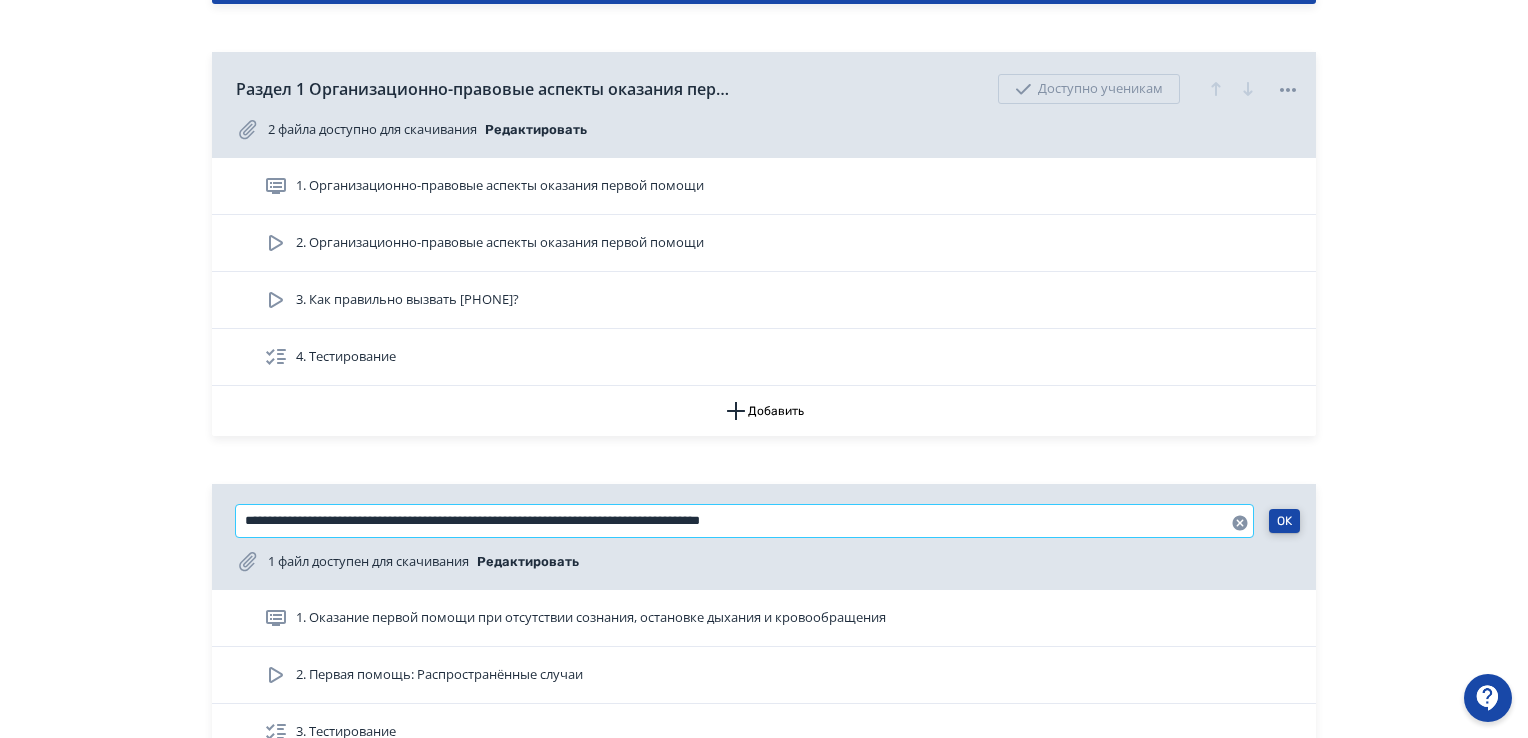 type on "**********" 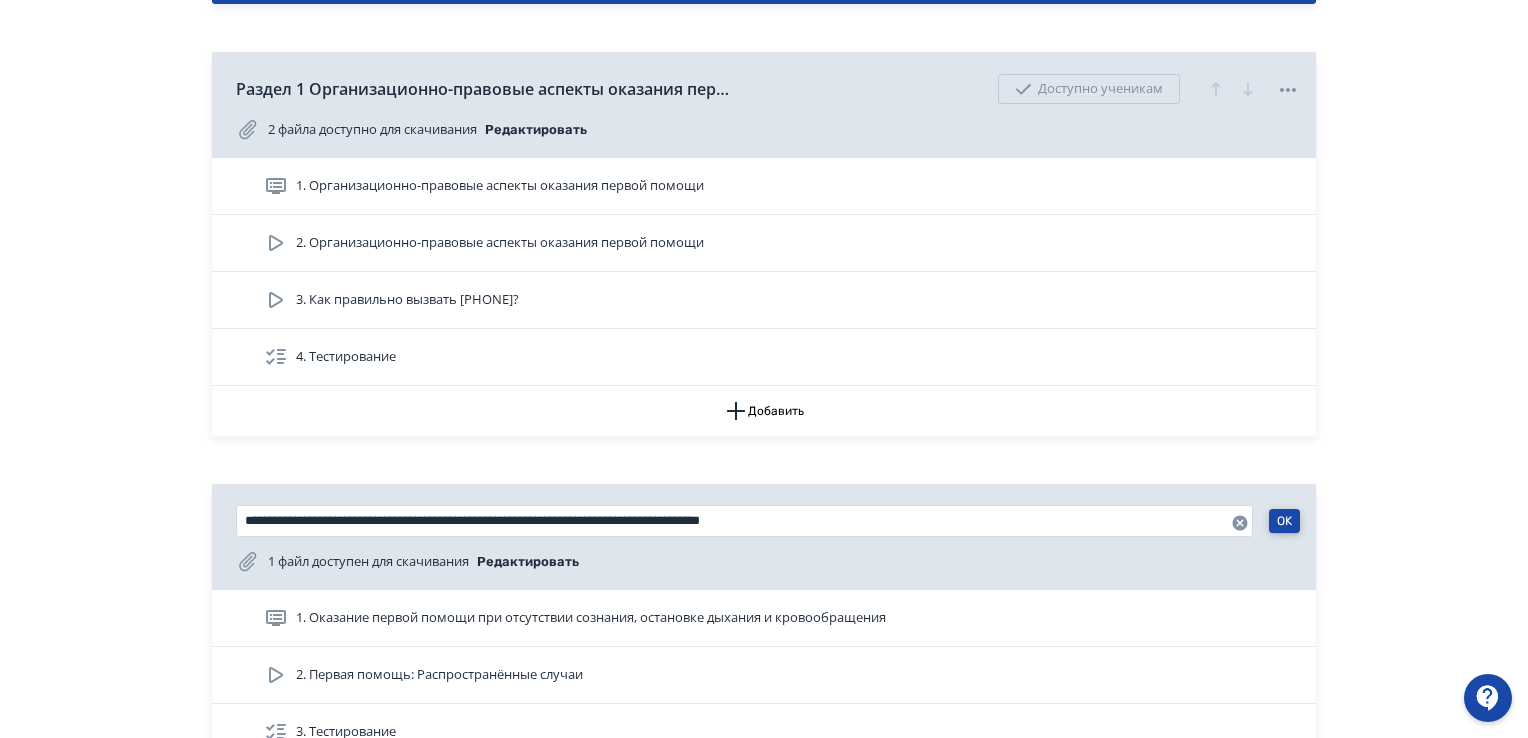 click on "OK" at bounding box center (1284, 521) 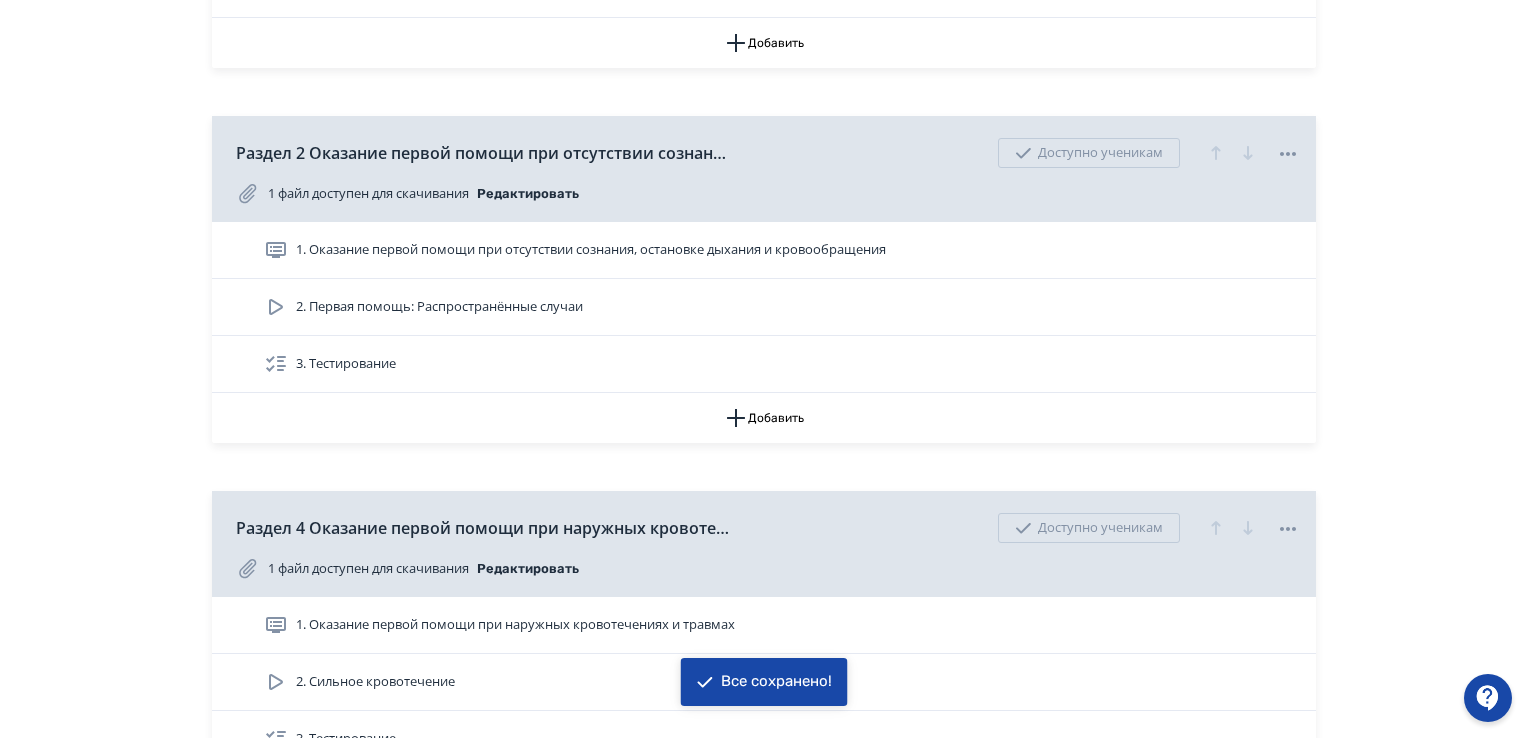 scroll, scrollTop: 900, scrollLeft: 0, axis: vertical 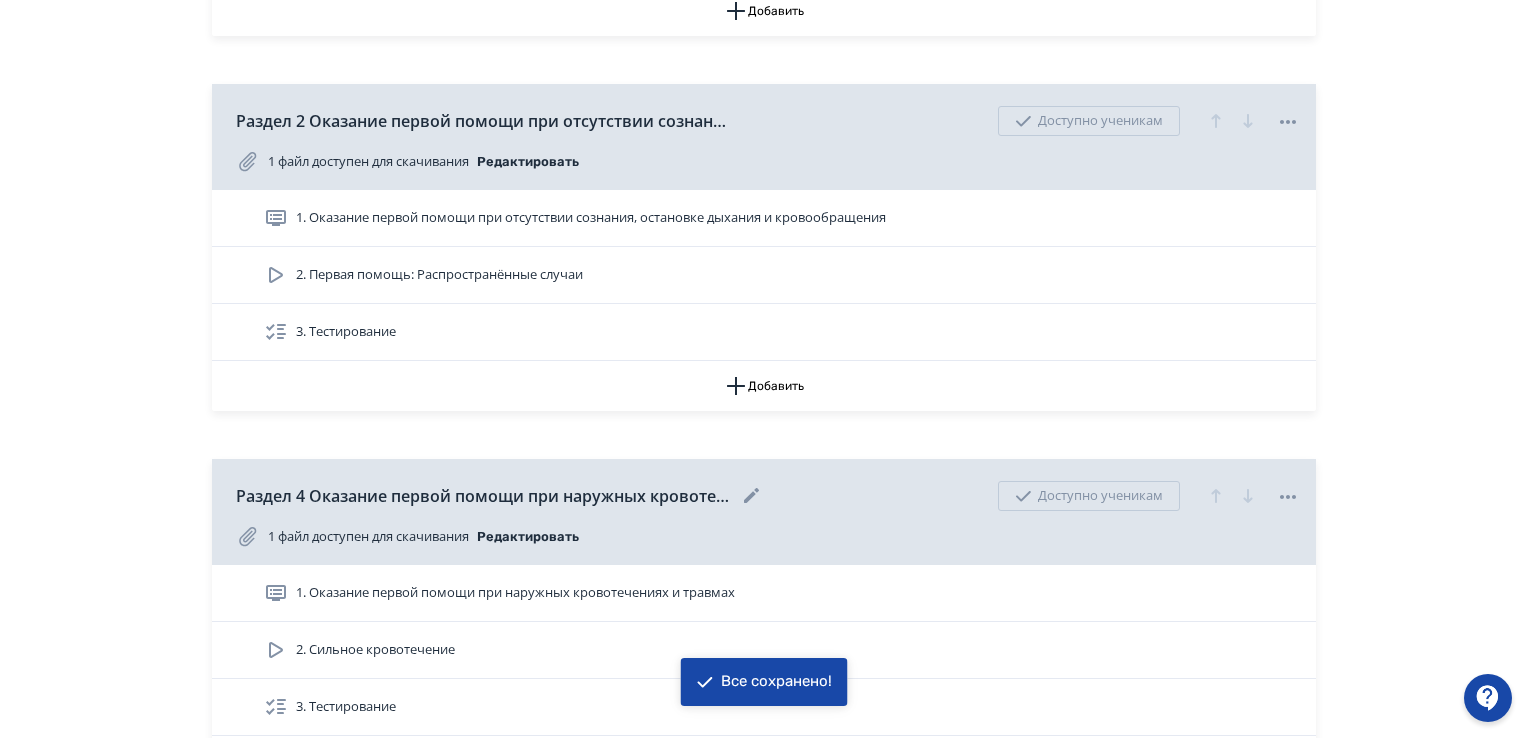 click 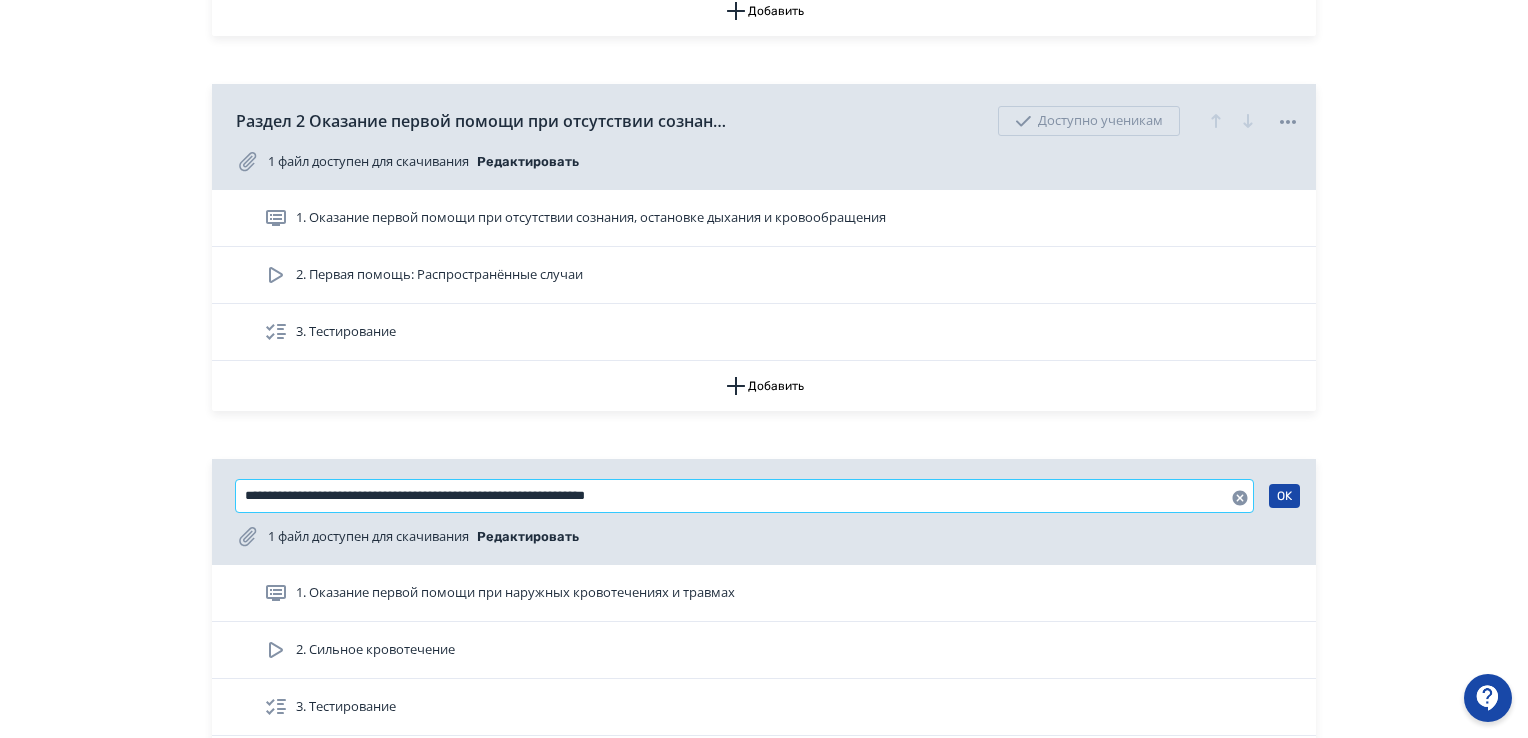 click on "**********" at bounding box center [744, 496] 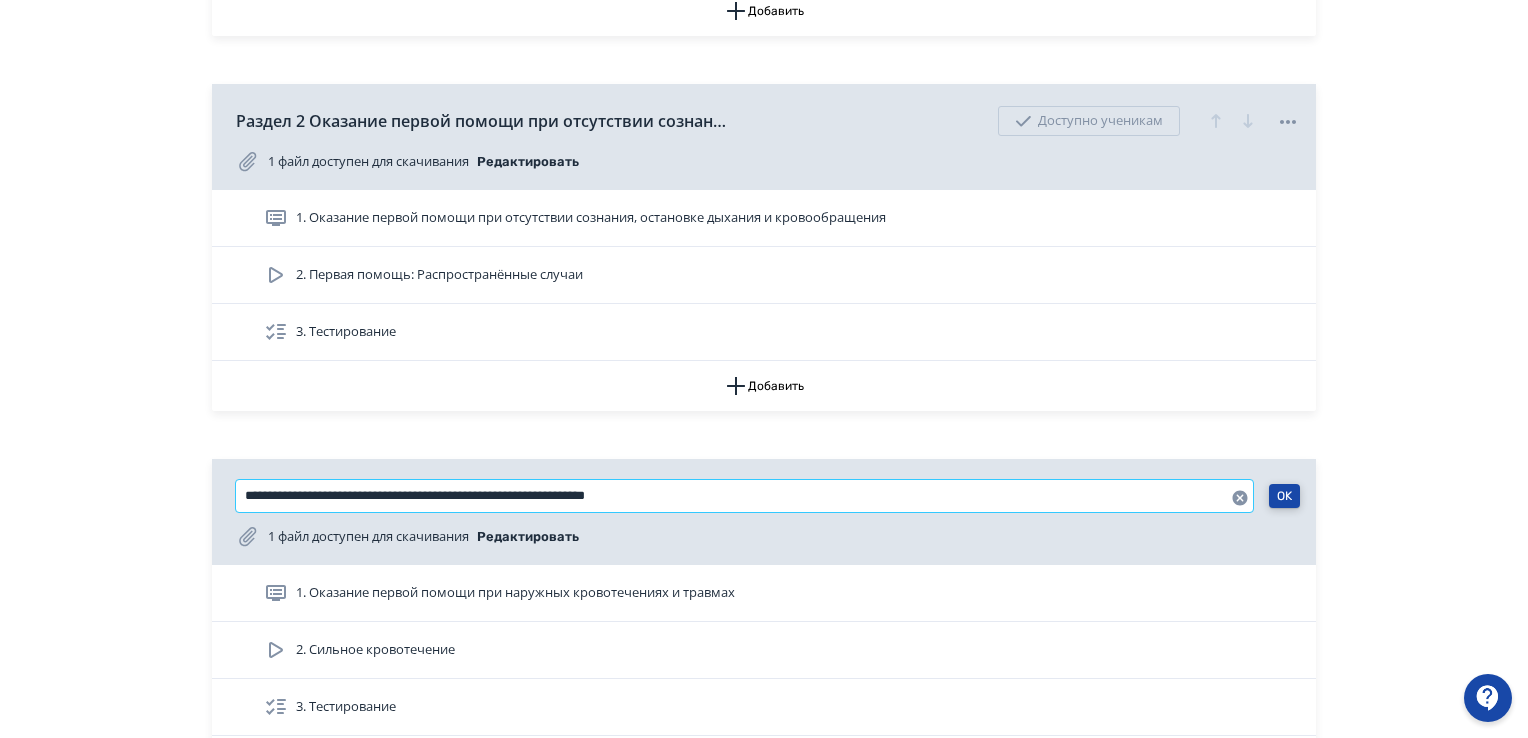 type on "**********" 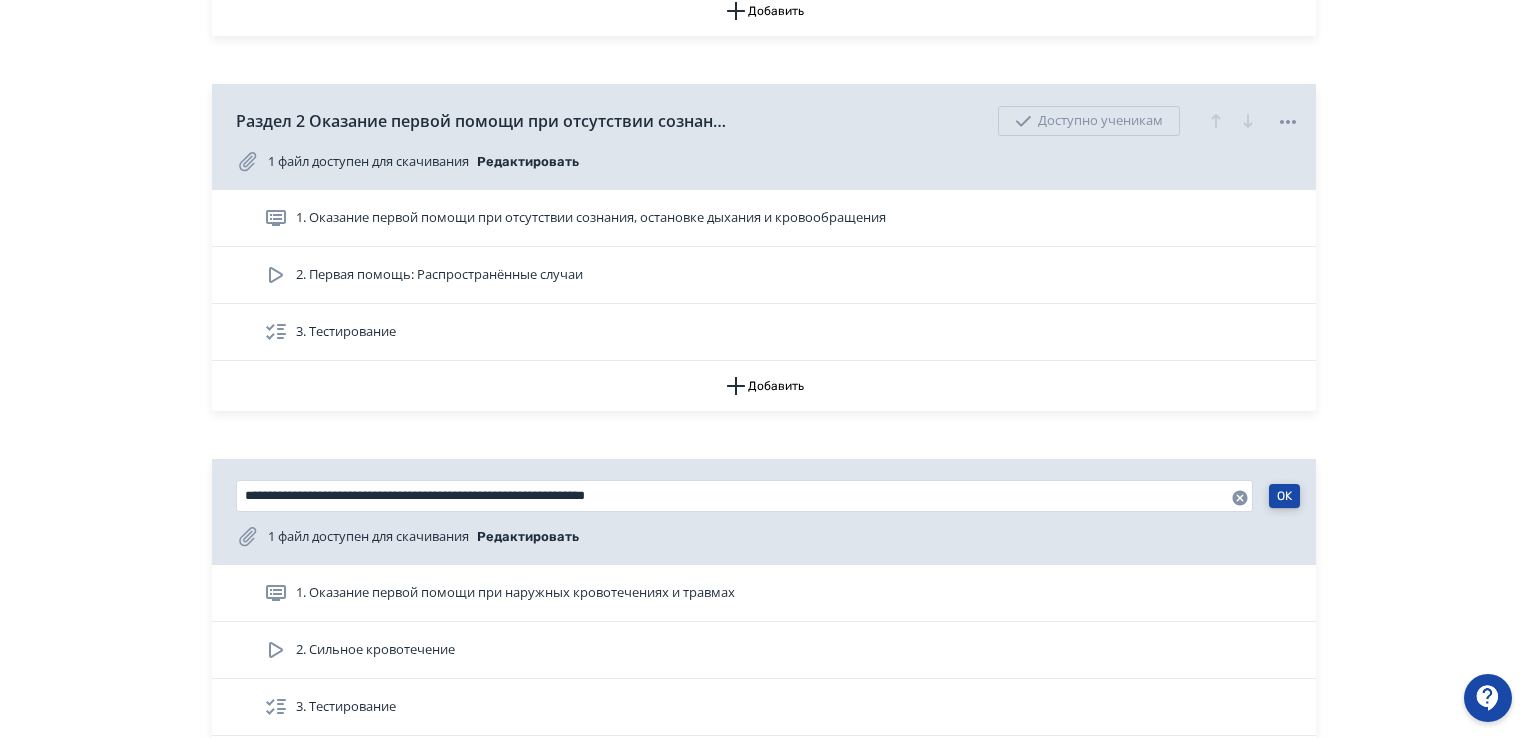 click on "OK" at bounding box center (1284, 496) 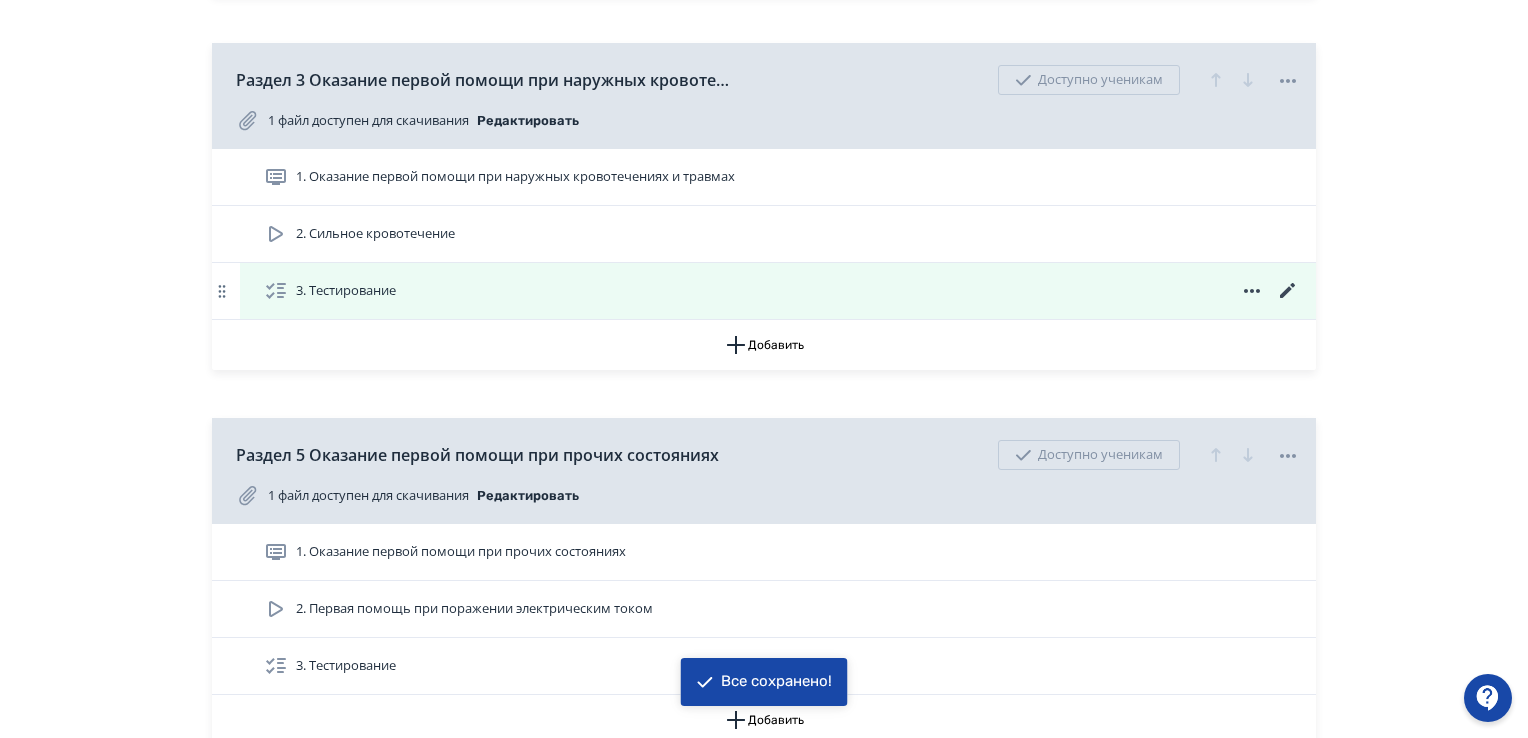scroll, scrollTop: 1200, scrollLeft: 0, axis: vertical 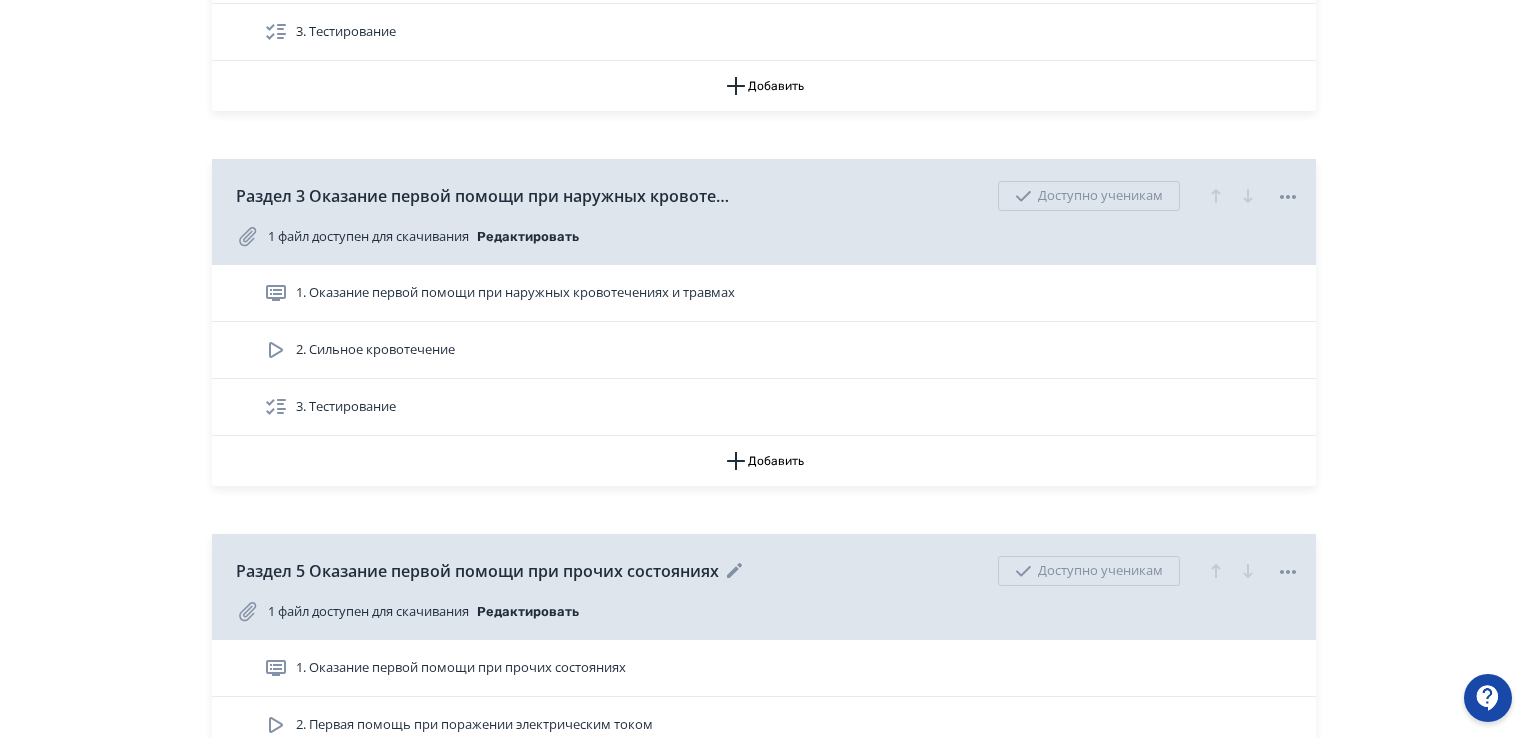 click 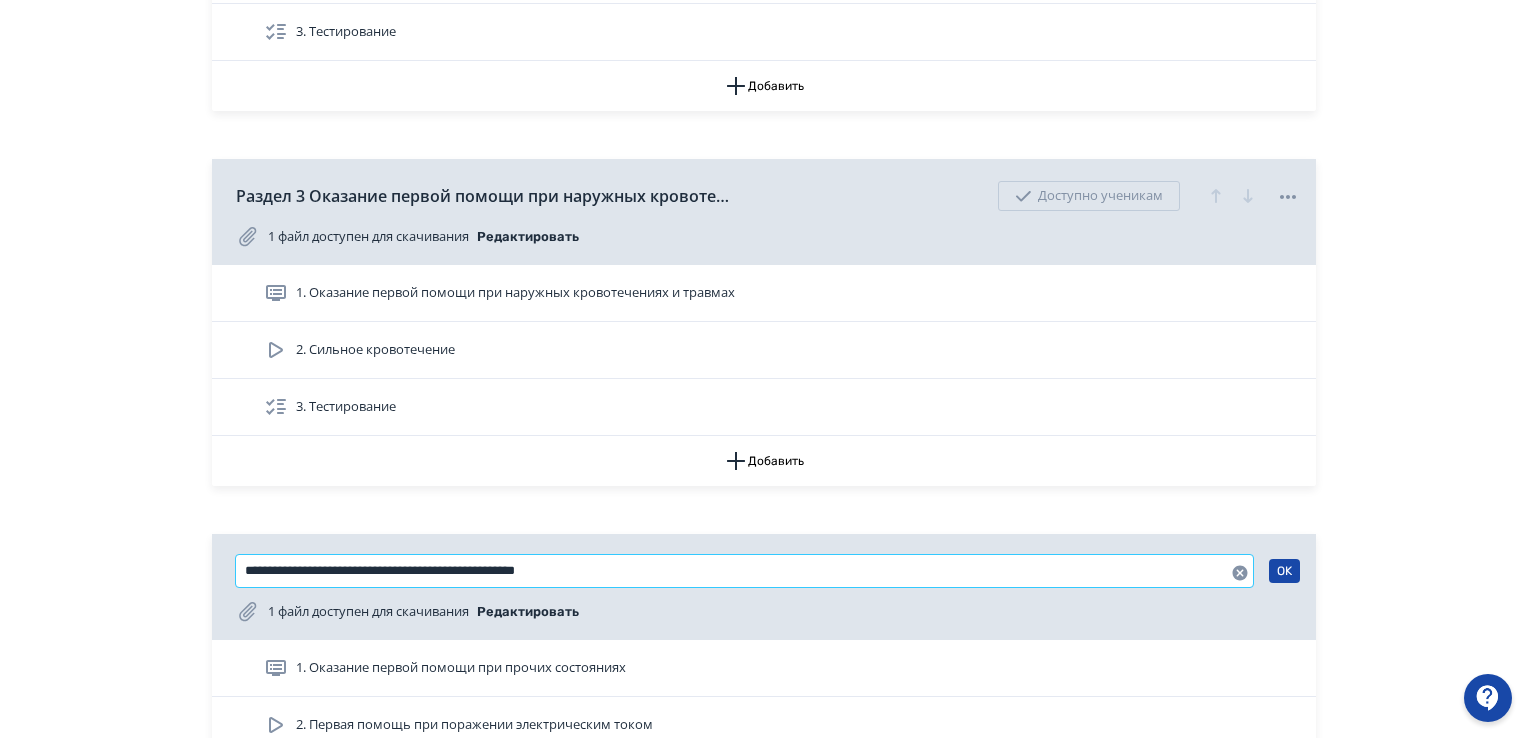 click on "**********" at bounding box center (744, 571) 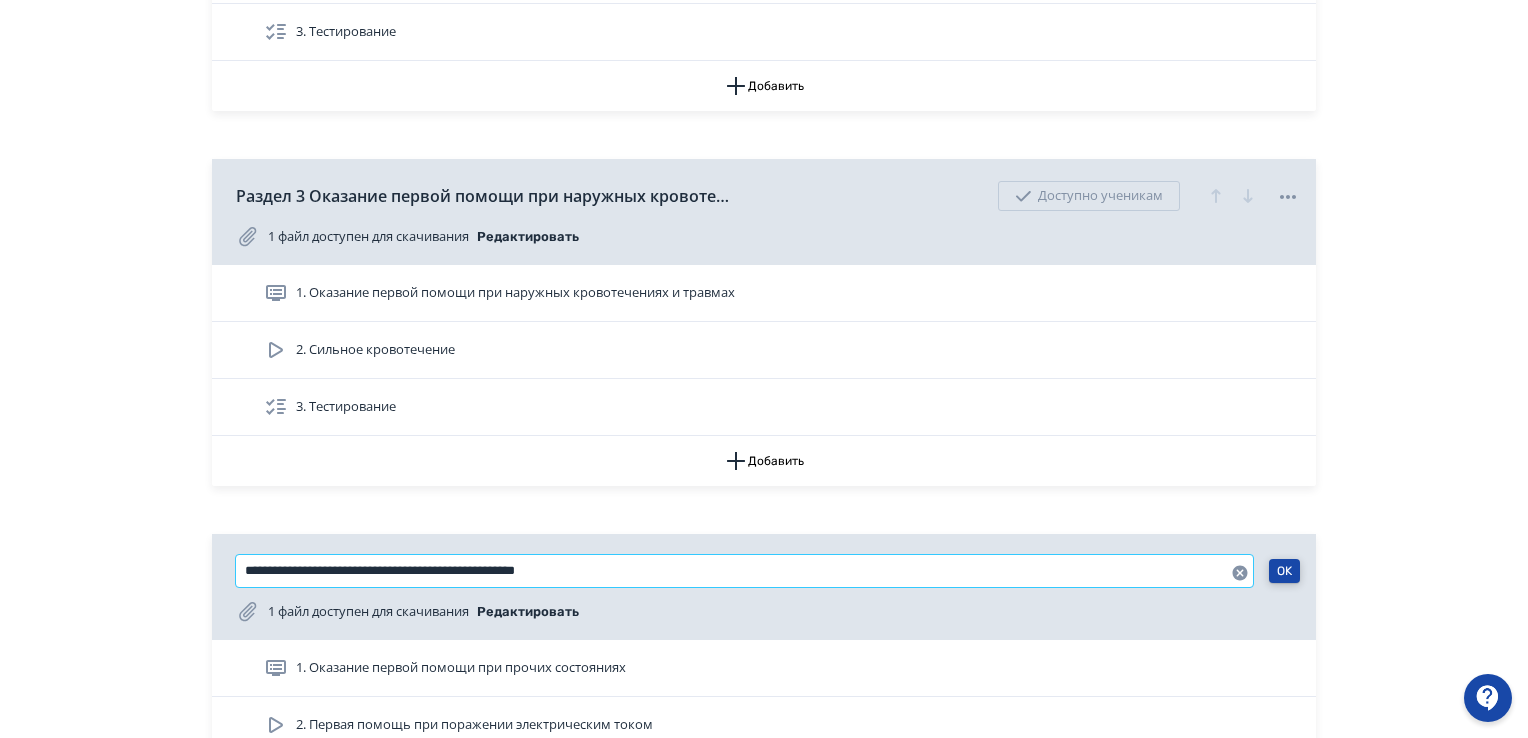type on "**********" 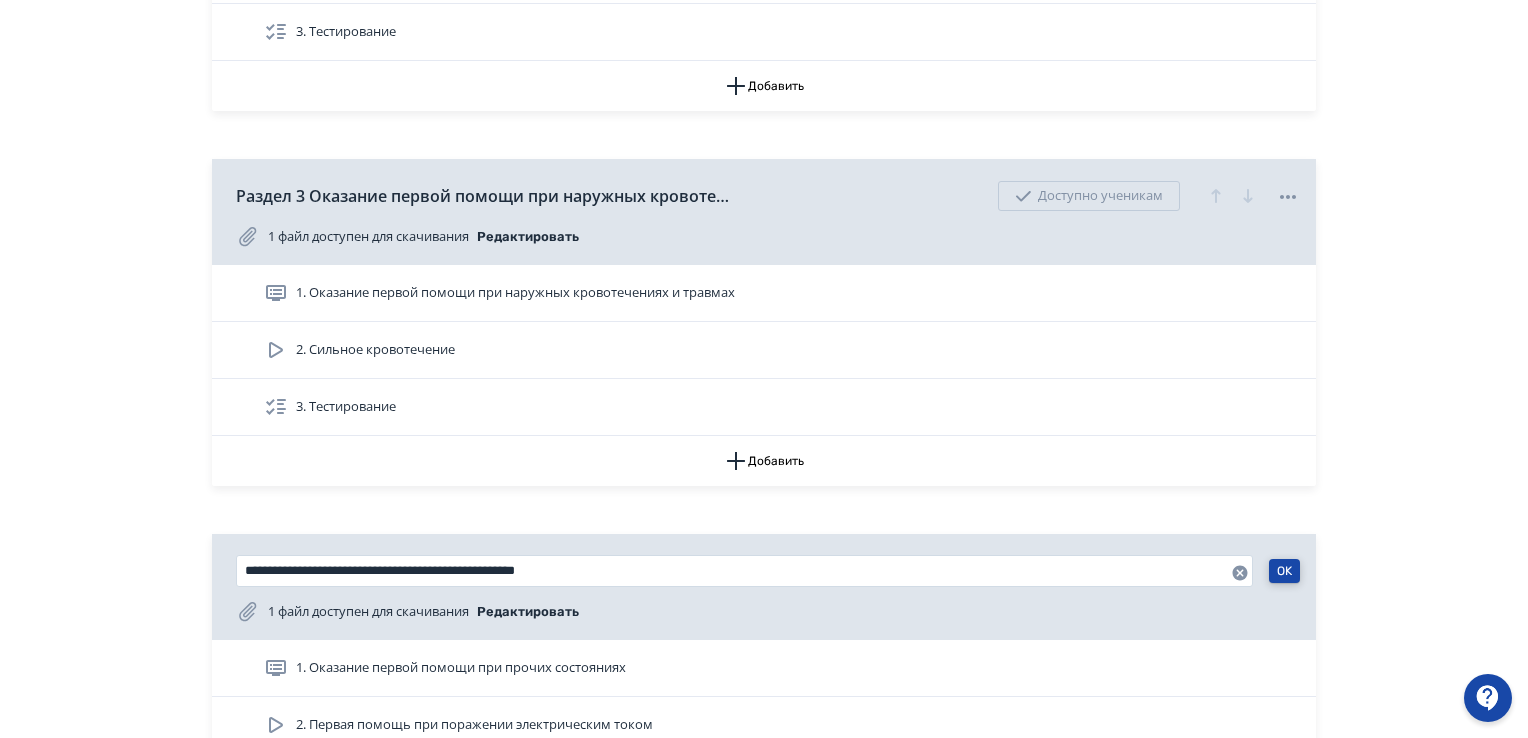 click on "OK" at bounding box center (1284, 571) 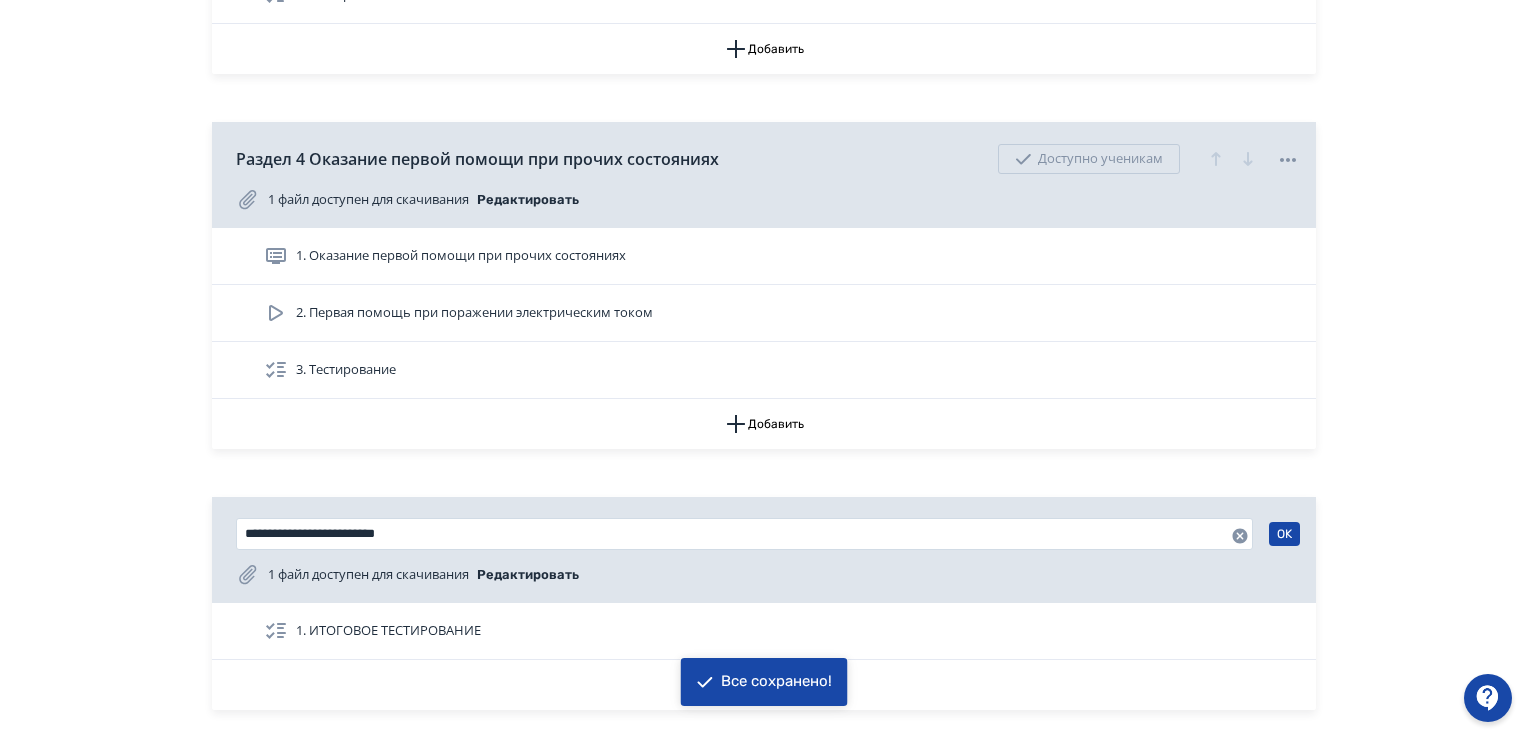 scroll, scrollTop: 1750, scrollLeft: 0, axis: vertical 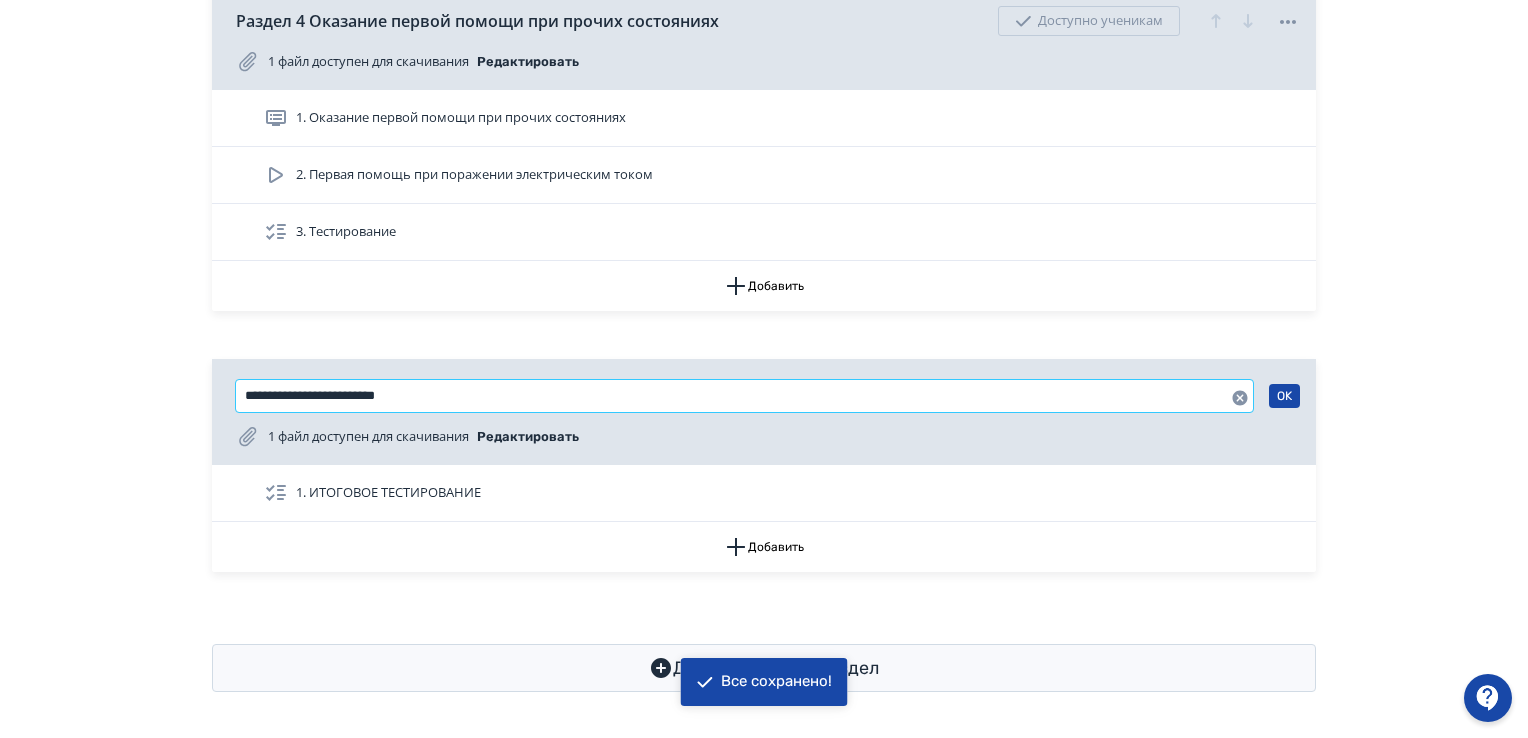 click on "**********" at bounding box center [744, 396] 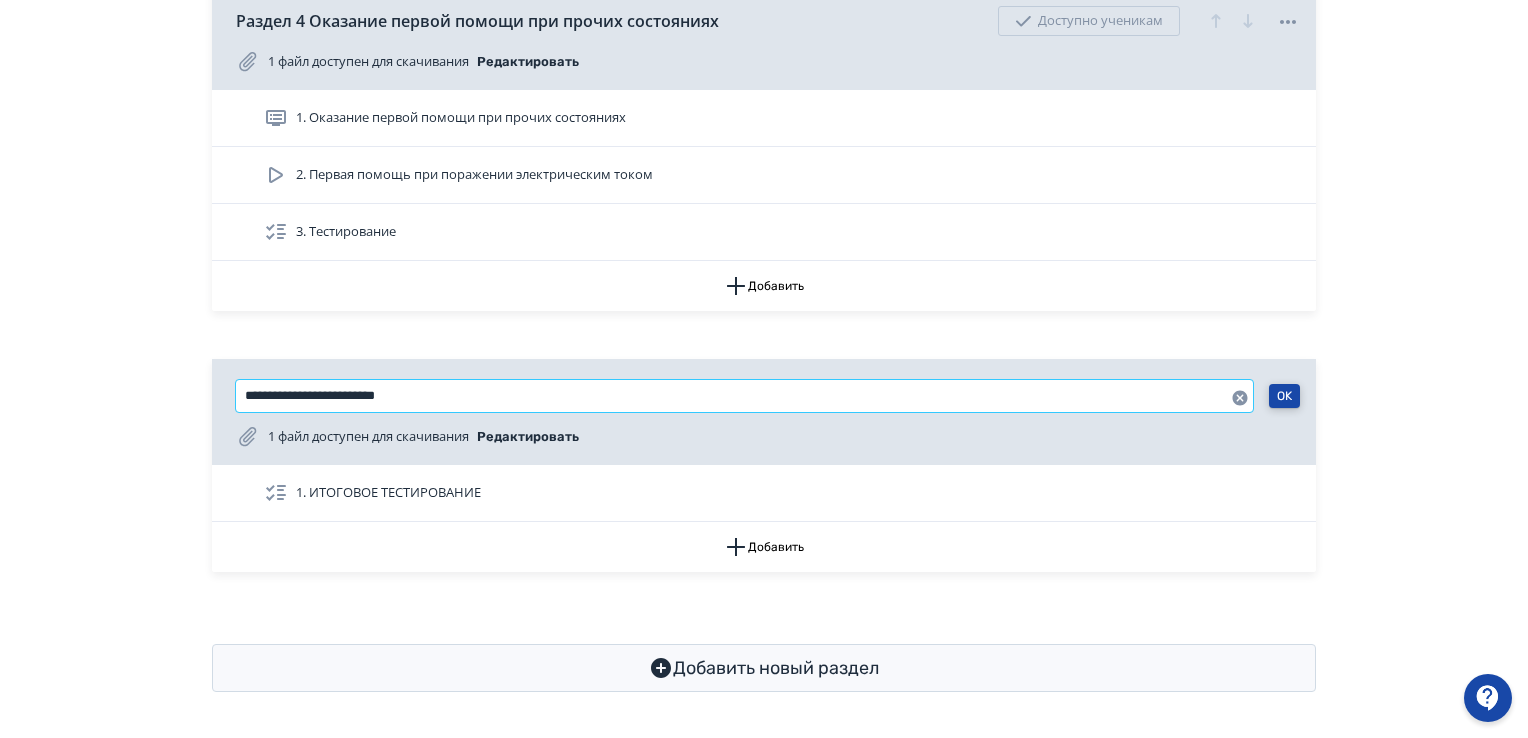 type on "**********" 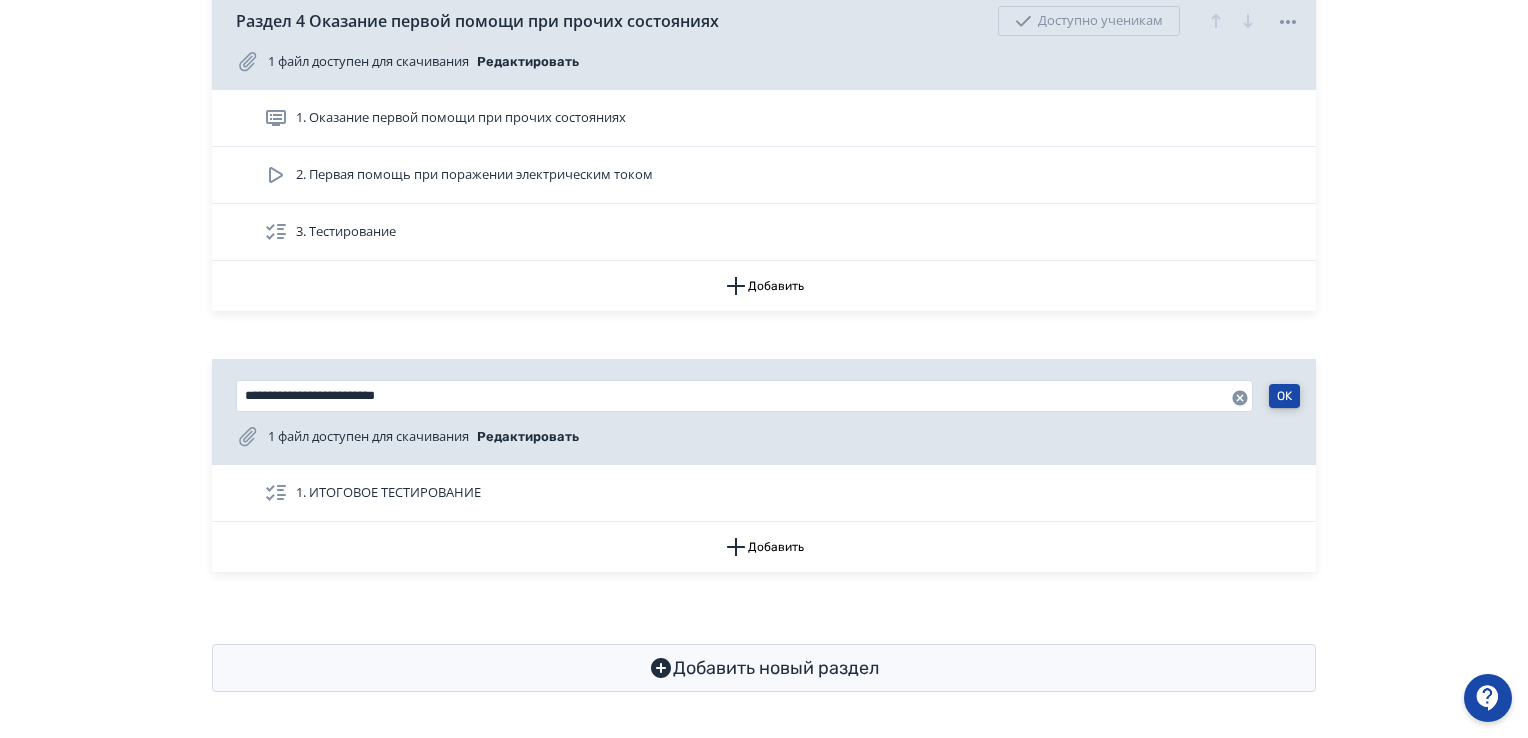 click on "OK" at bounding box center [1284, 396] 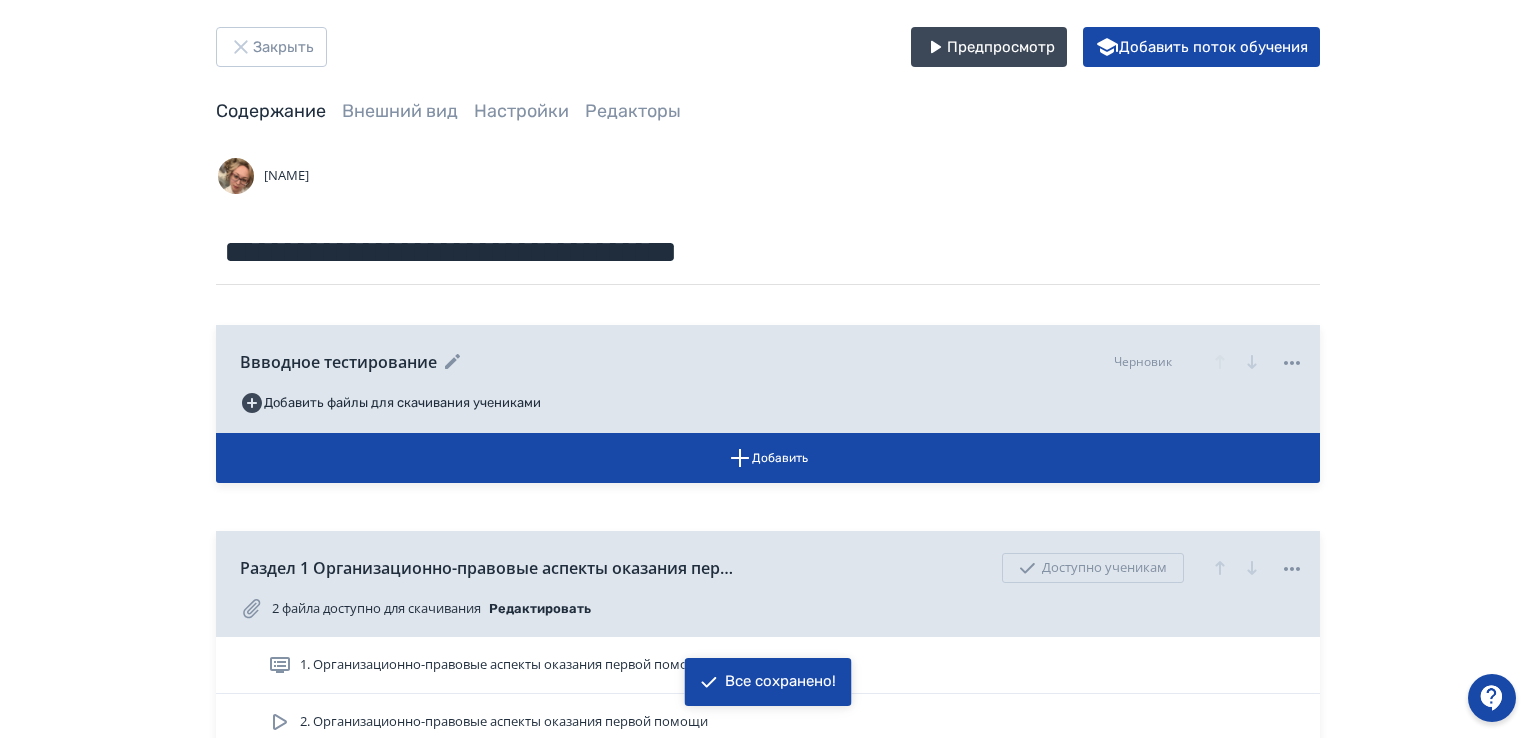 scroll, scrollTop: 0, scrollLeft: 0, axis: both 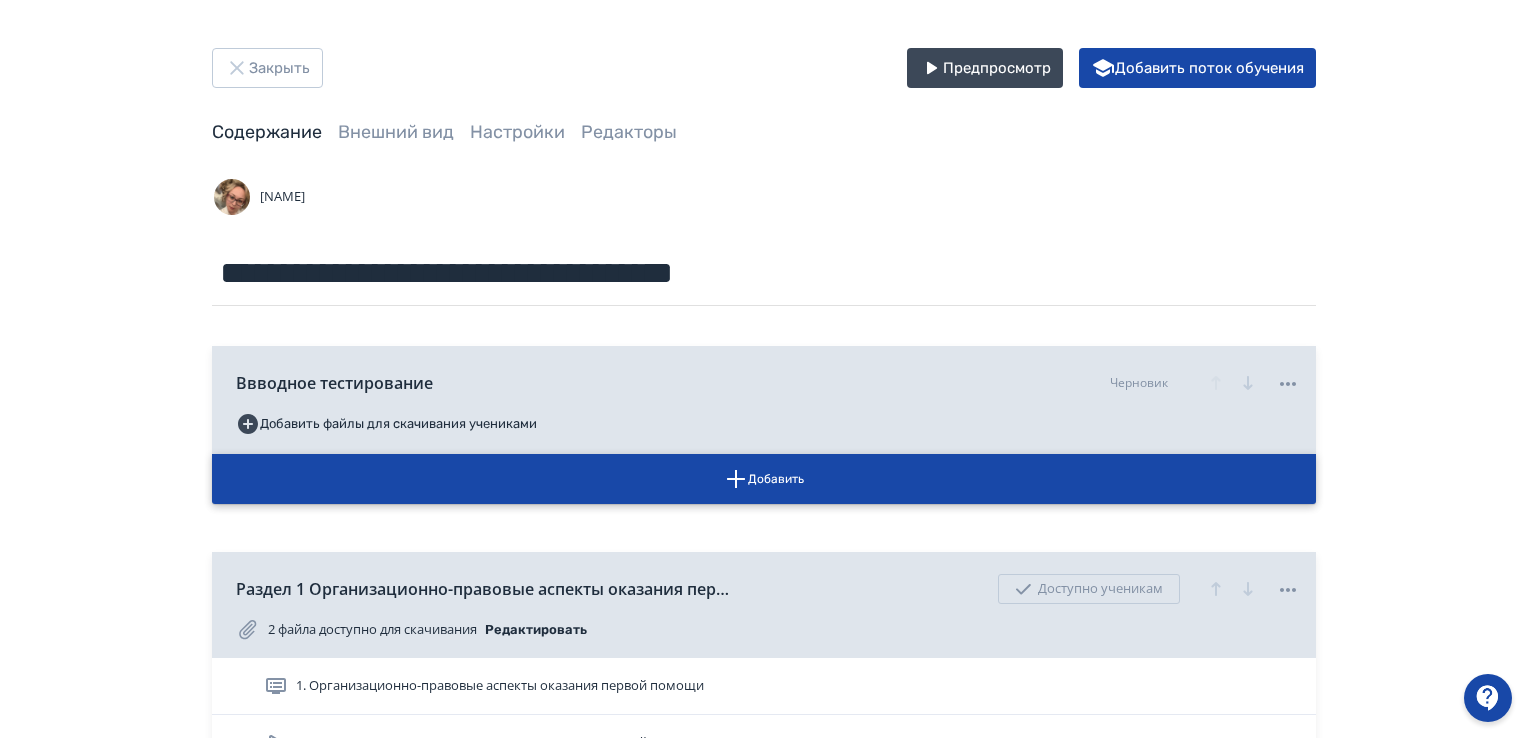 click 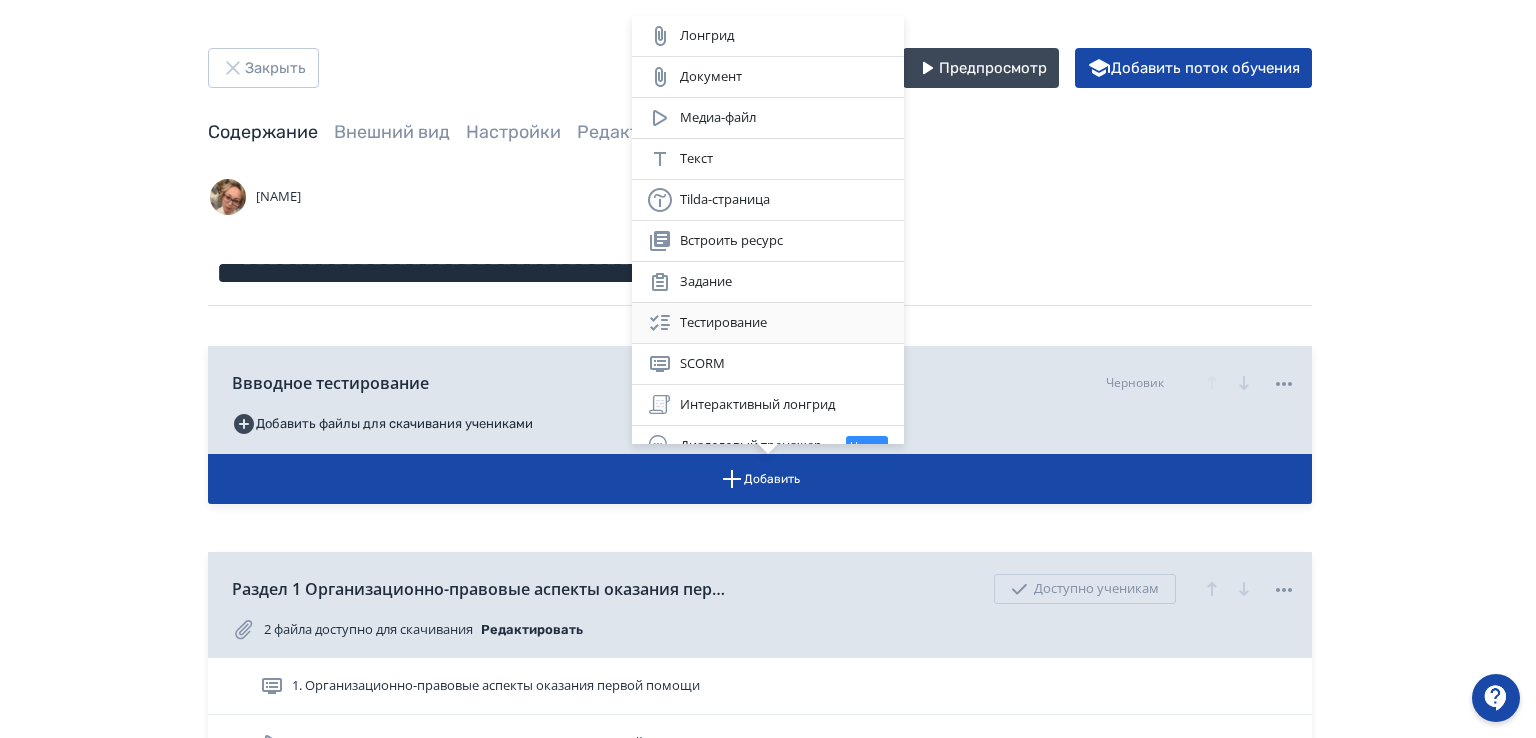 click on "Тестирование" at bounding box center (768, 323) 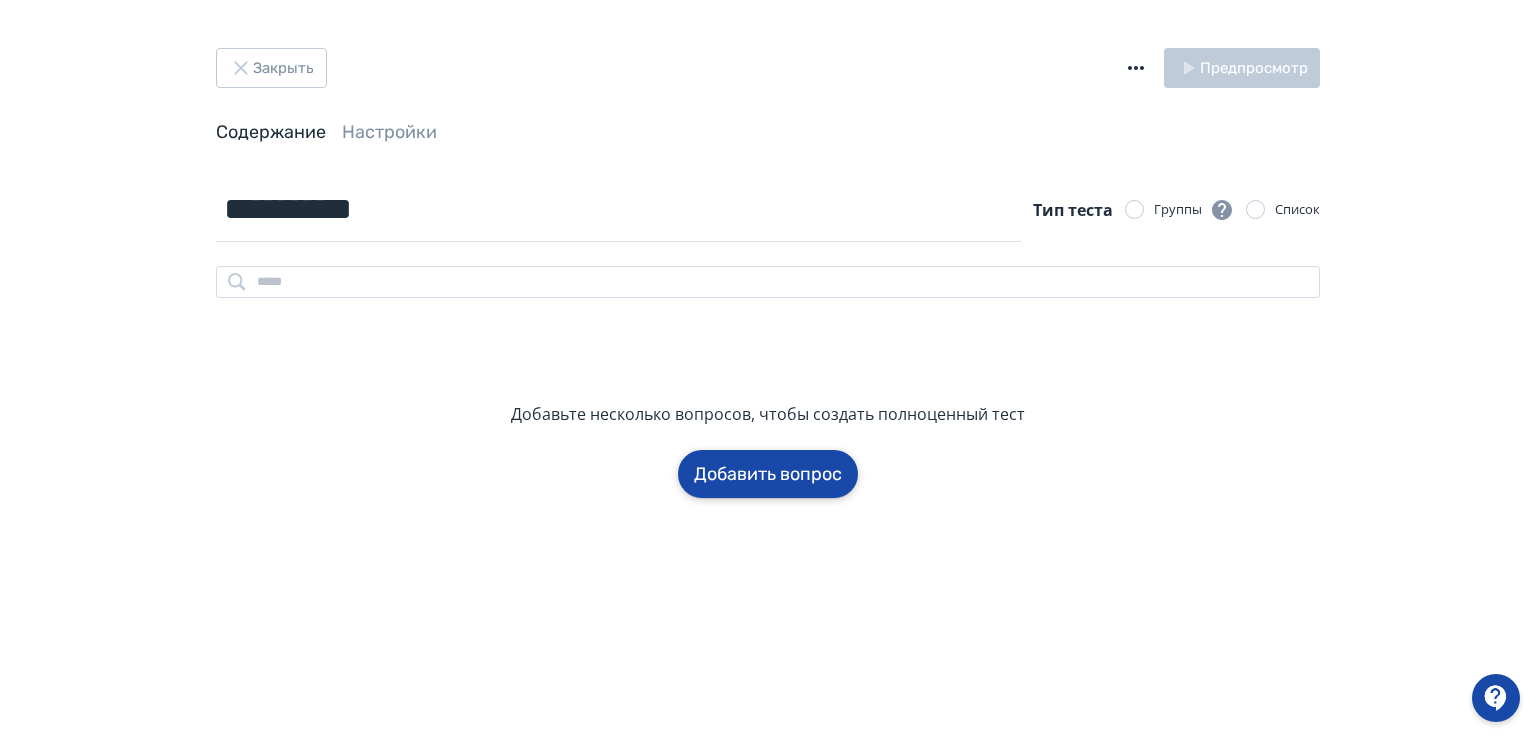 click on "Добавить вопрос" at bounding box center (768, 474) 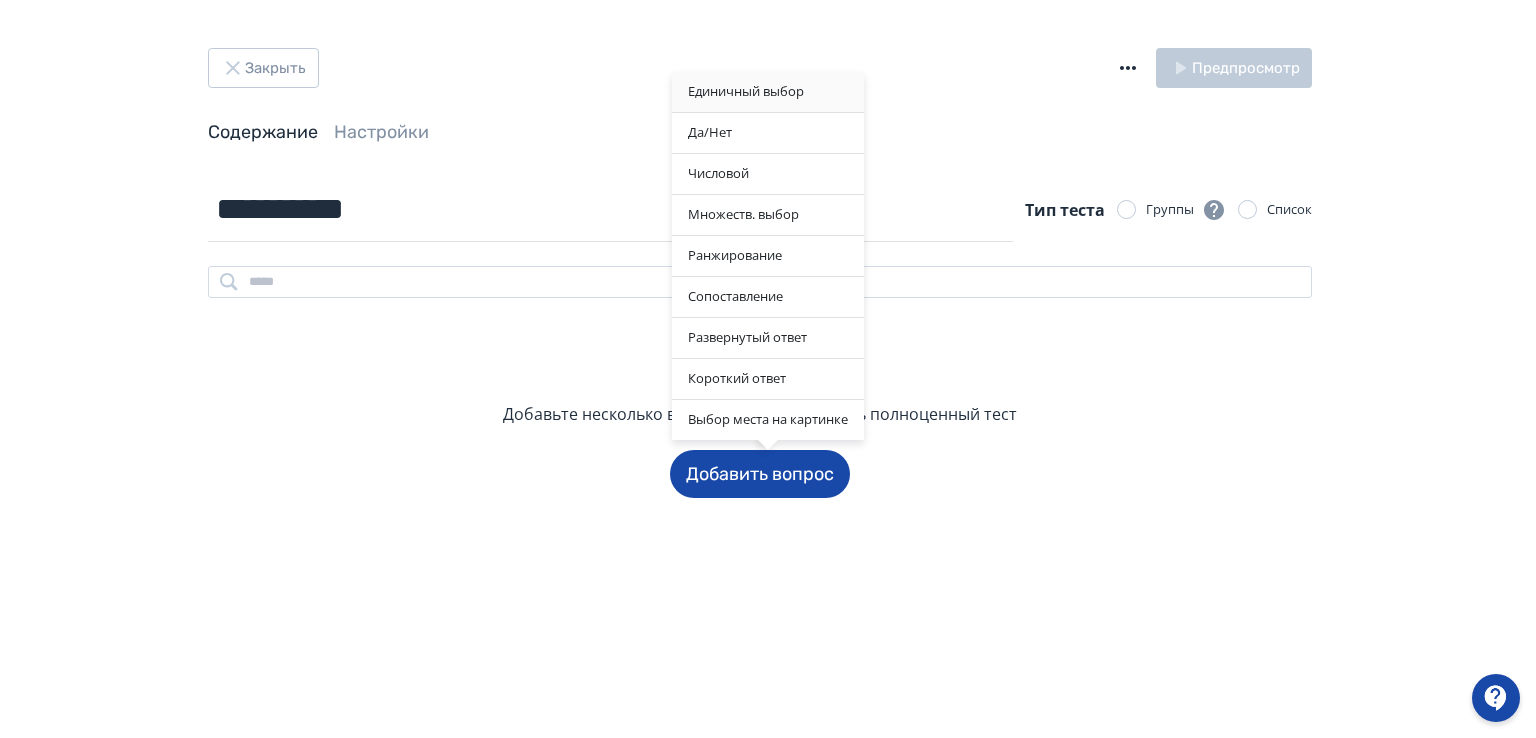click on "Единичный выбор" at bounding box center [768, 92] 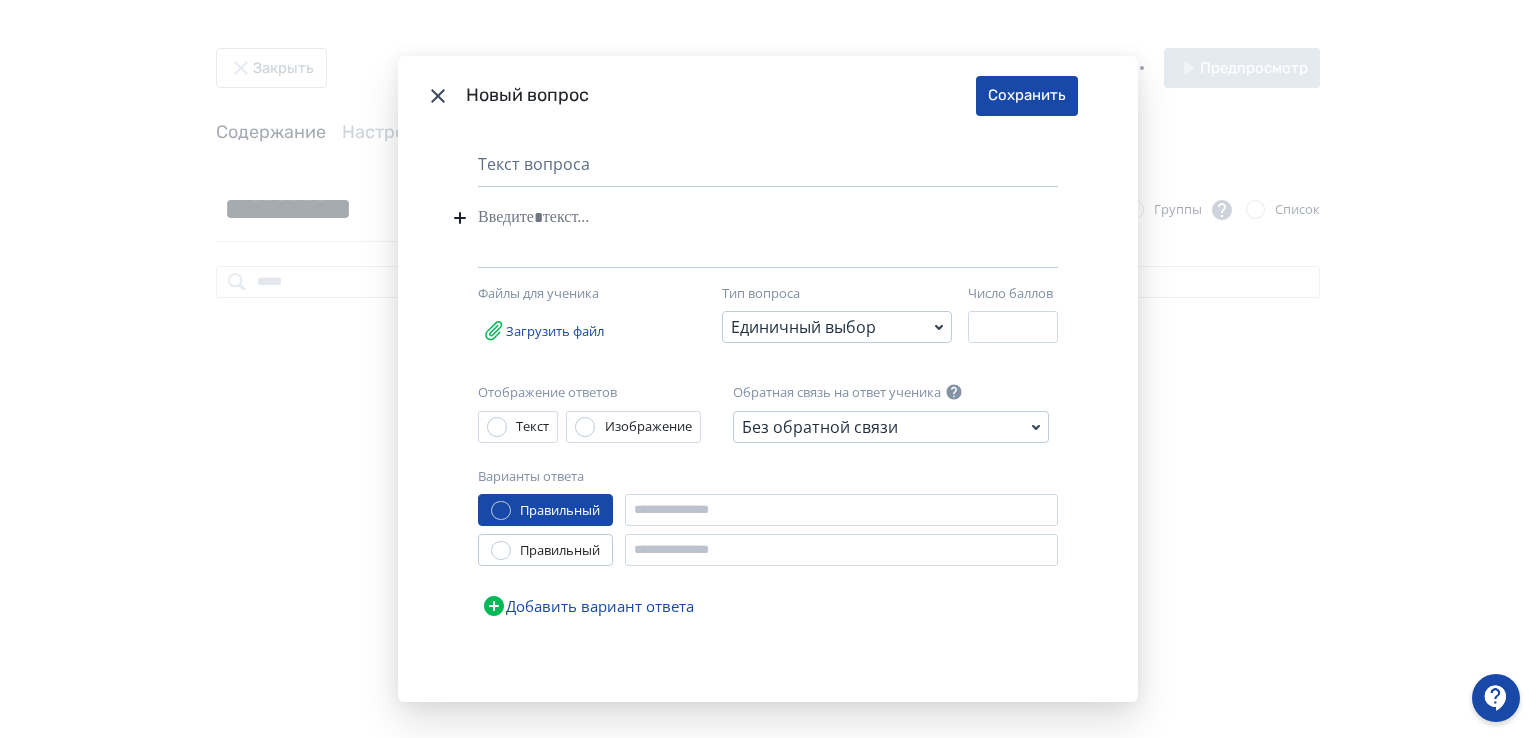 paste 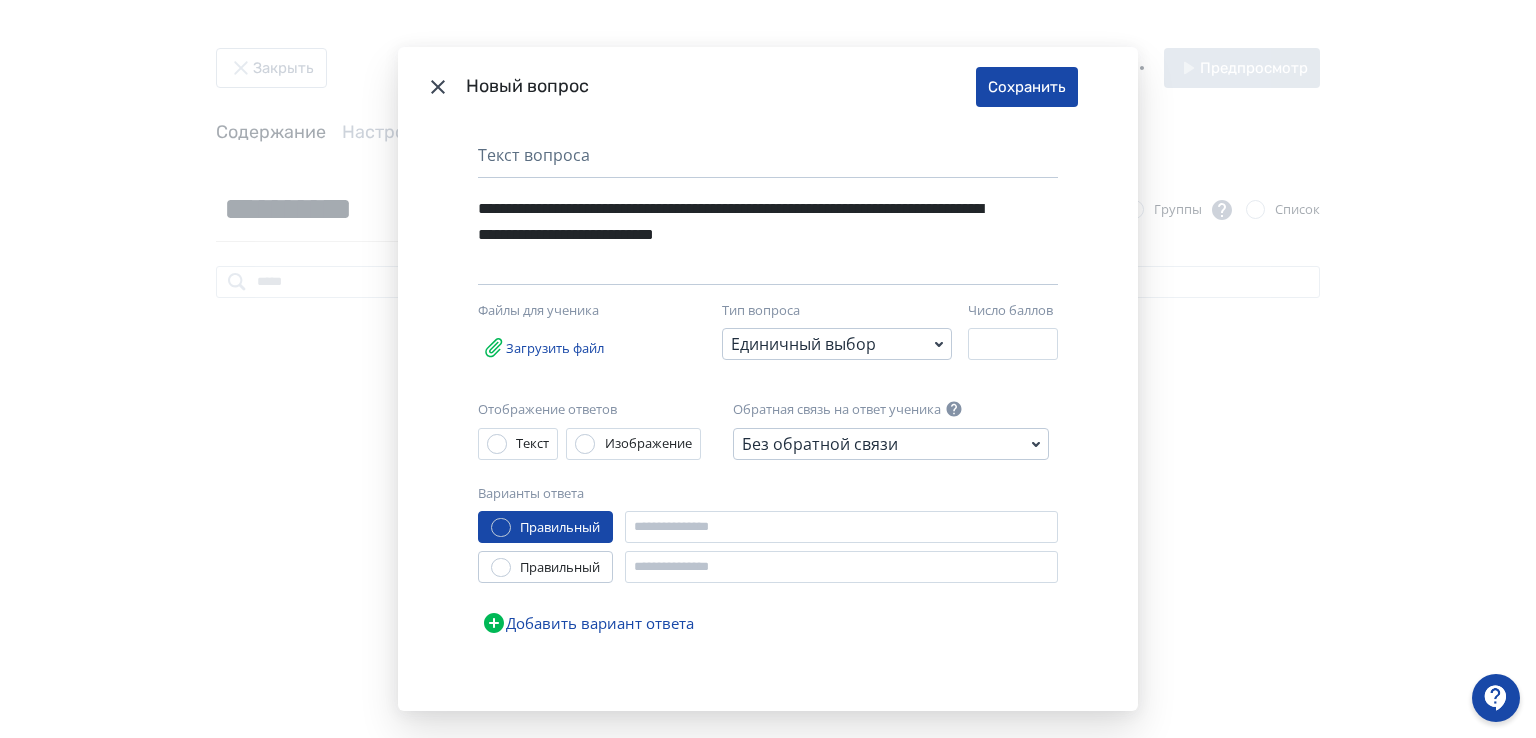 type 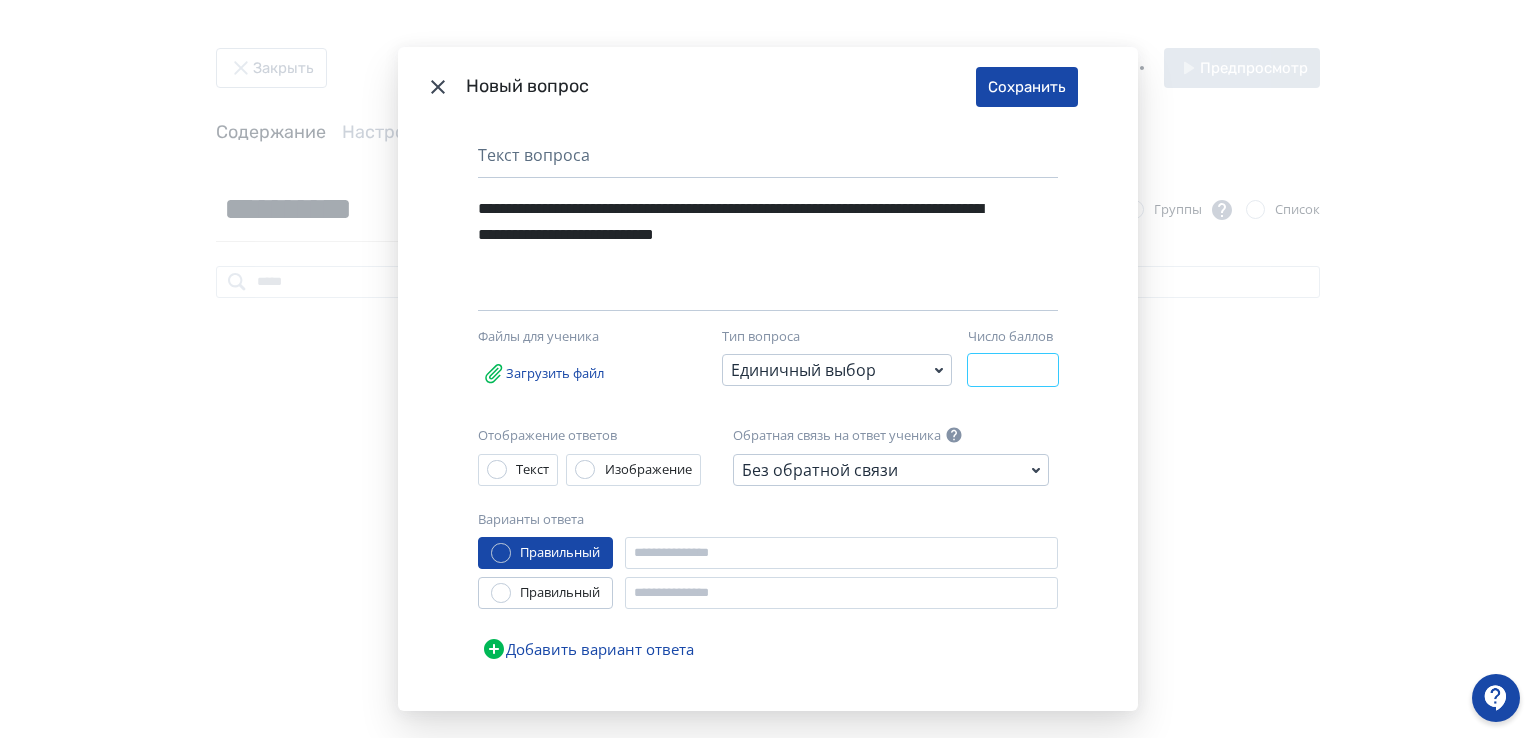 click on "*" at bounding box center [1013, 370] 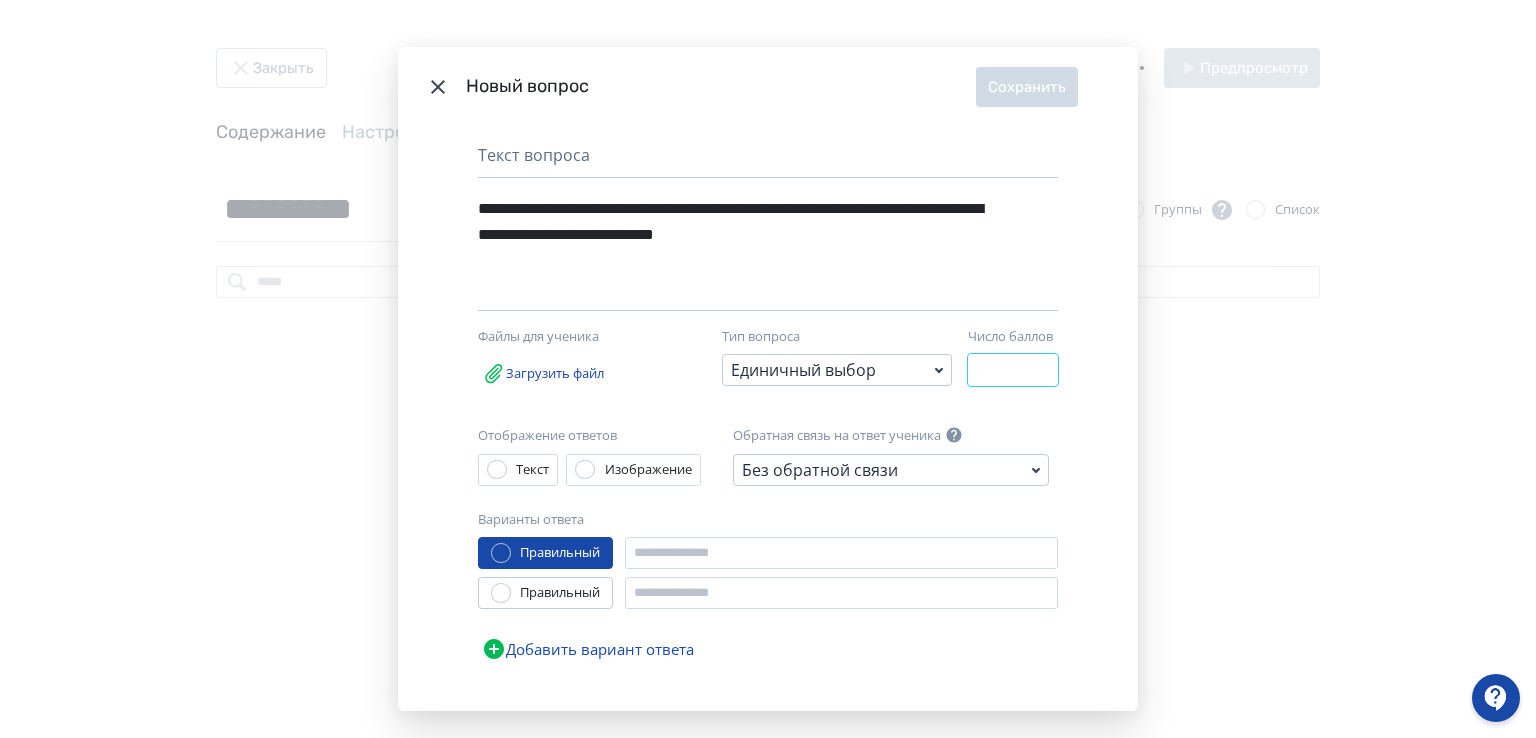 drag, startPoint x: 992, startPoint y: 377, endPoint x: 858, endPoint y: 412, distance: 138.49548 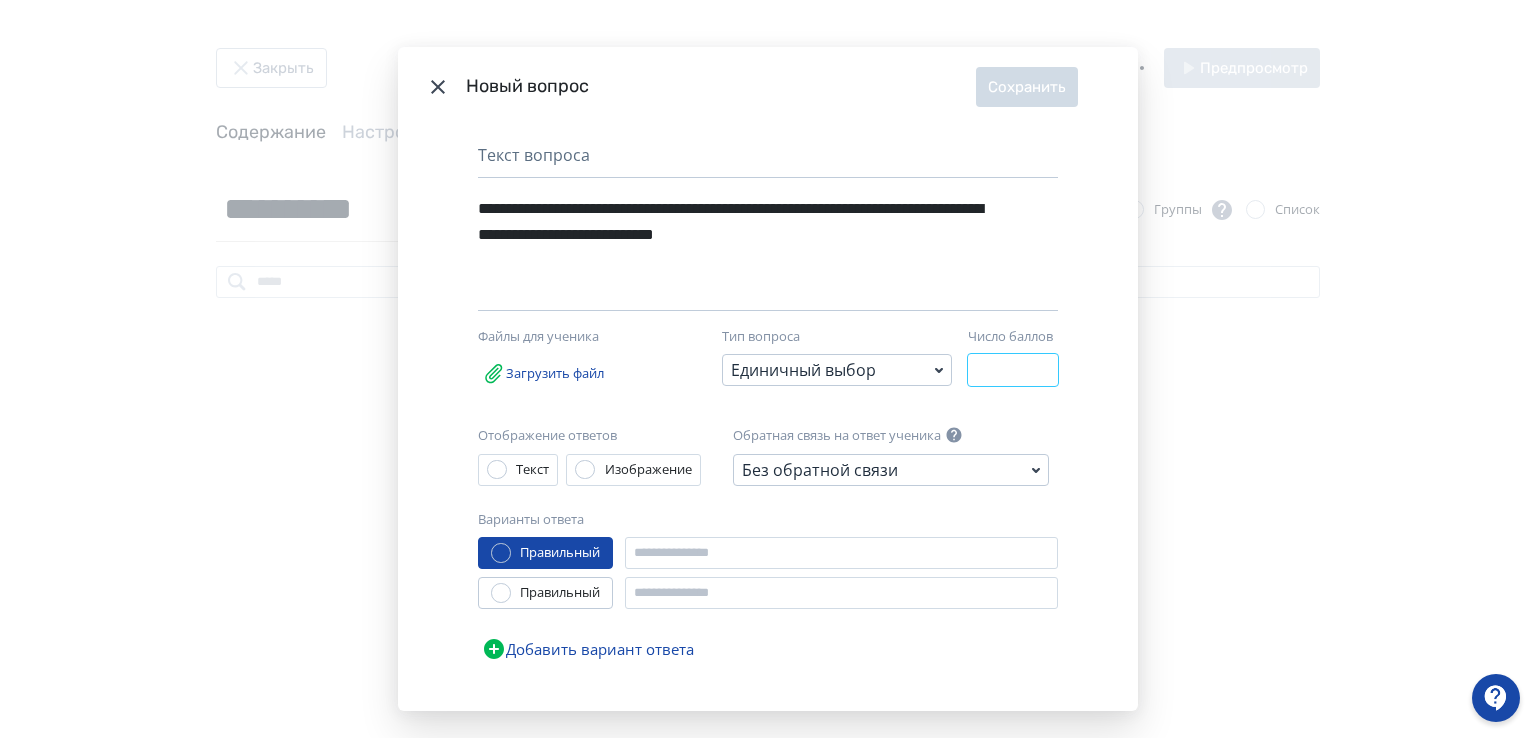 type on "*" 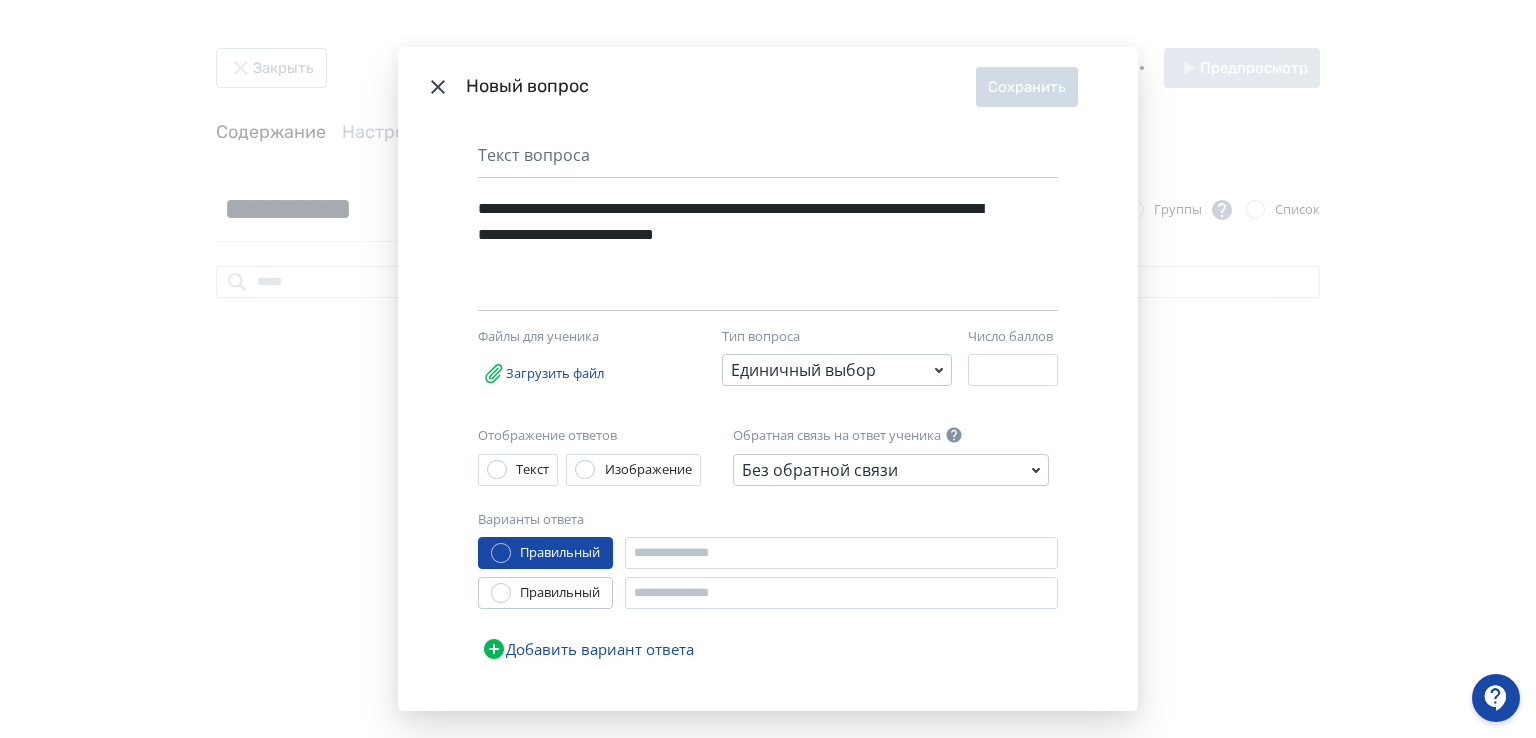 click 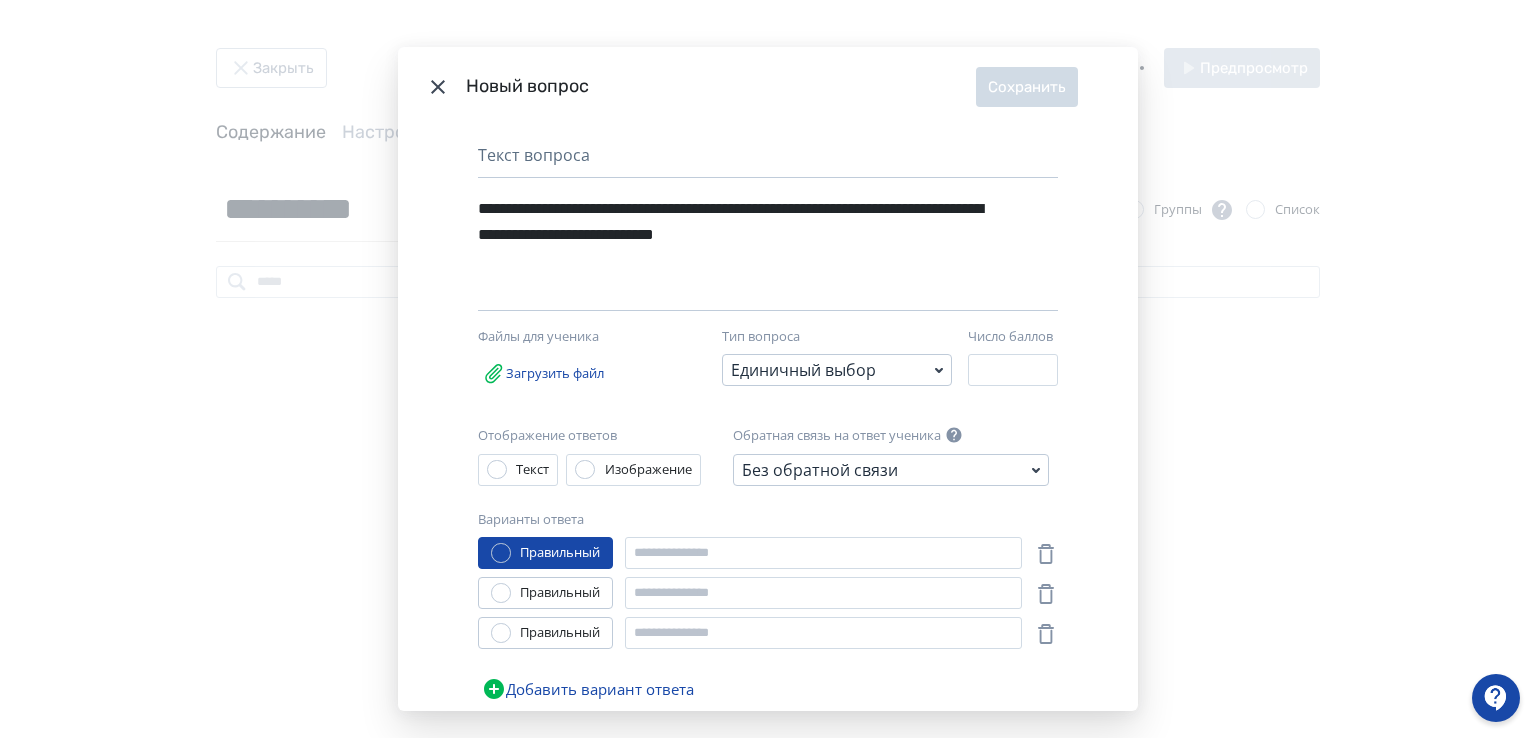 click 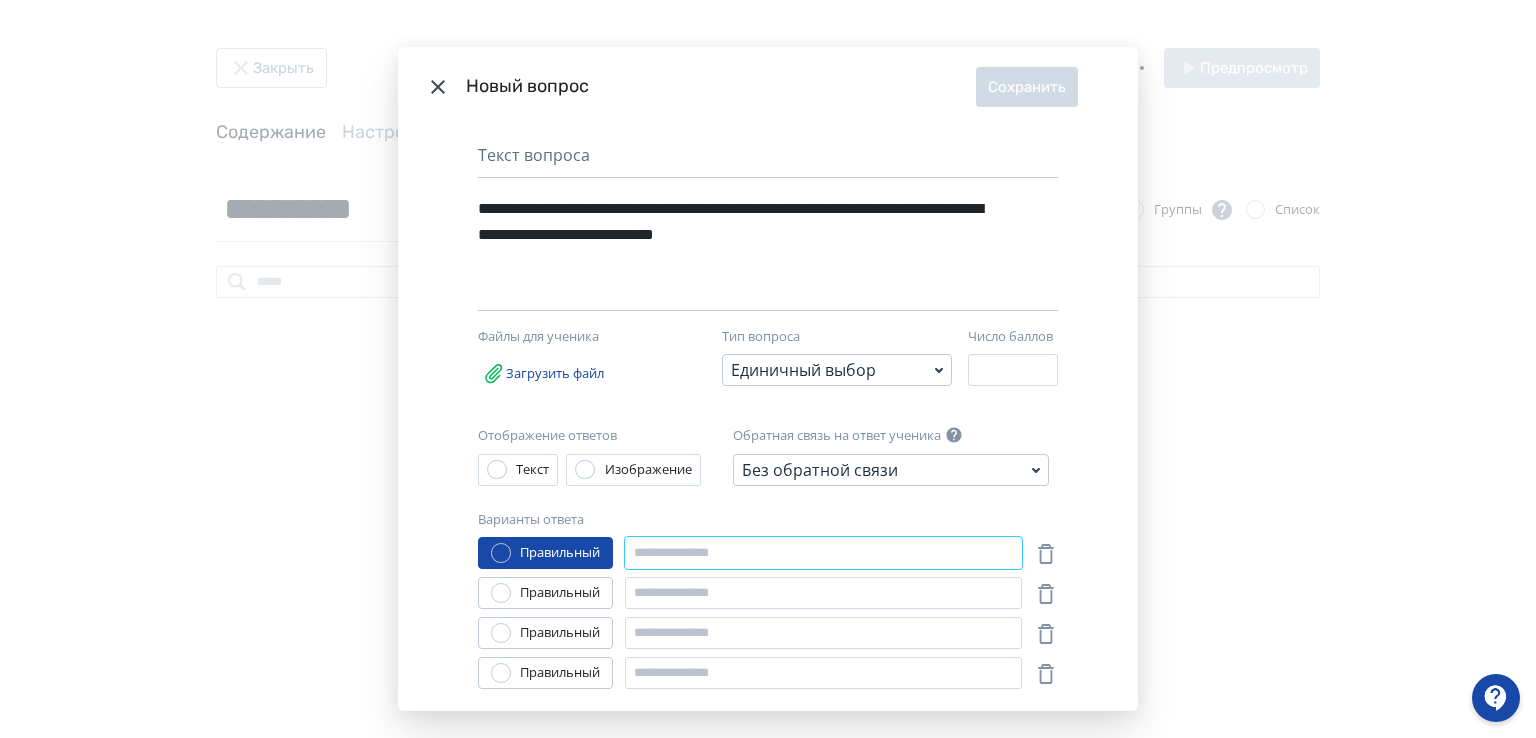 paste on "**********" 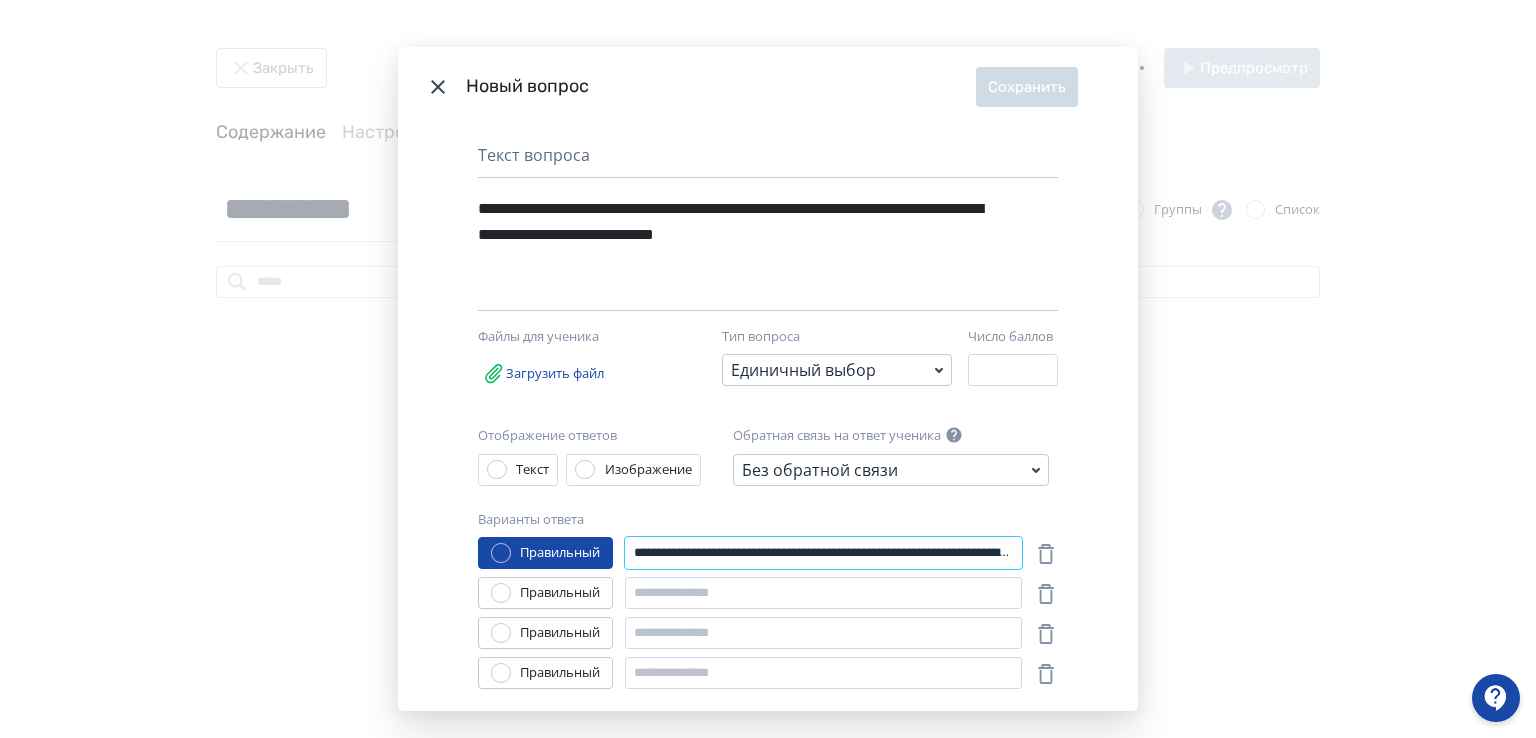 scroll, scrollTop: 0, scrollLeft: 280, axis: horizontal 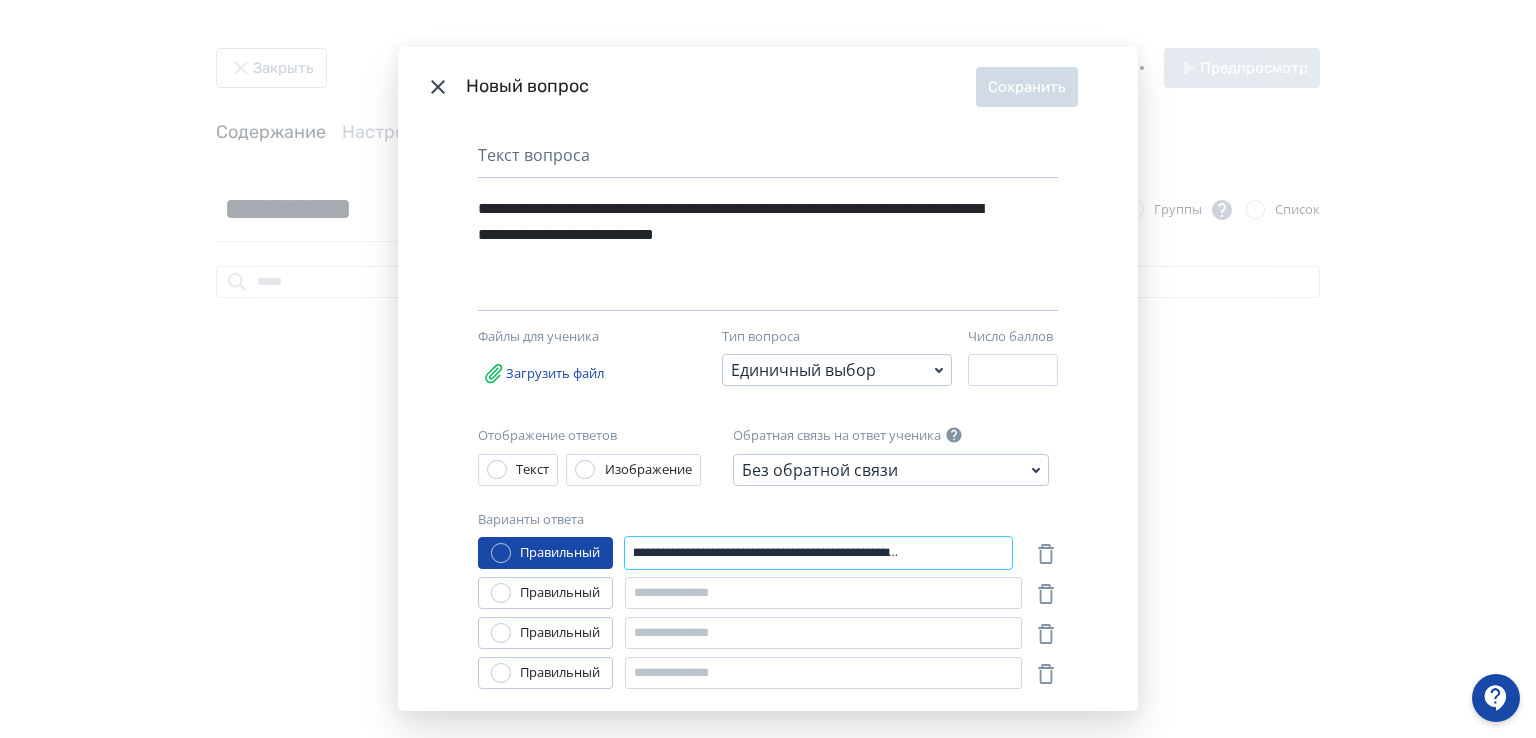 click on "**********" at bounding box center (818, 553) 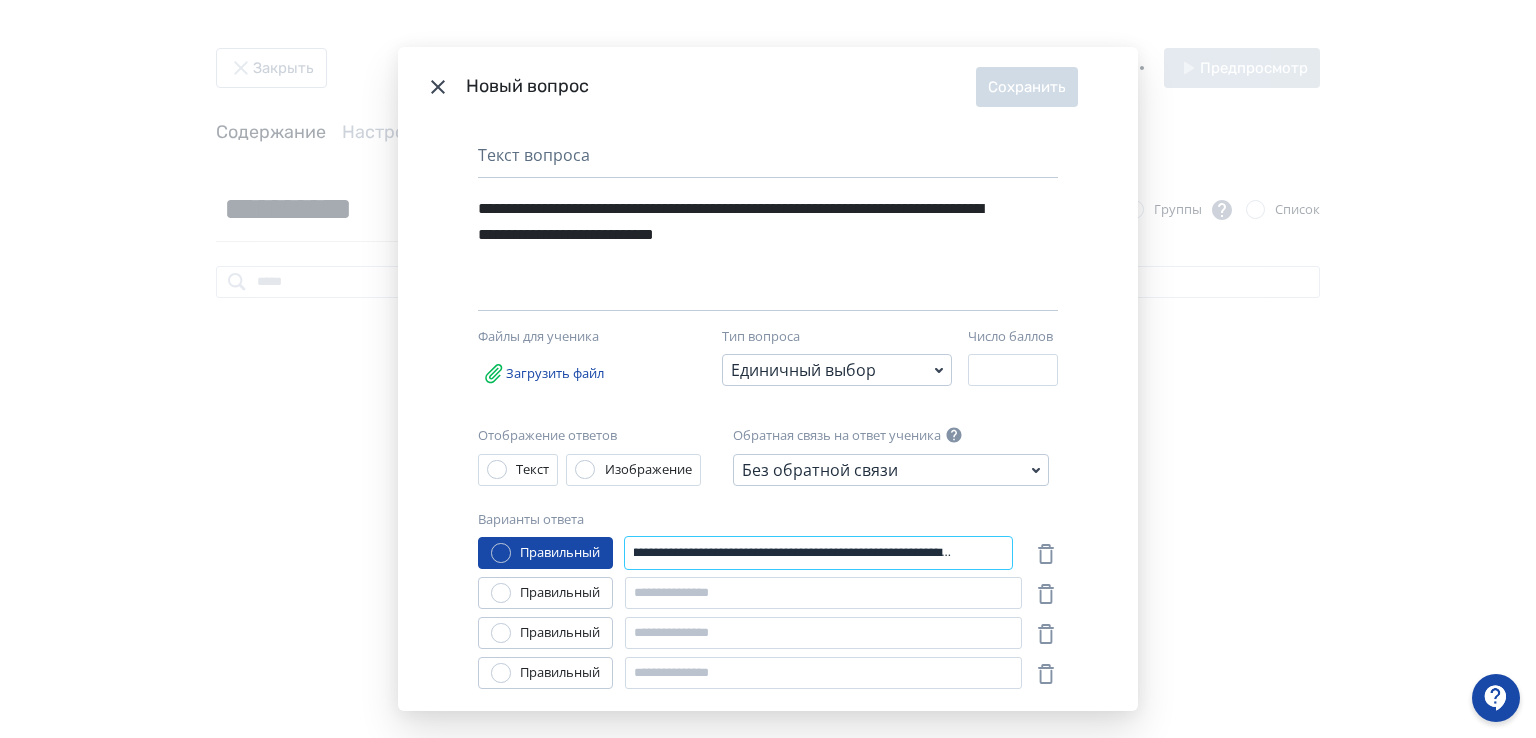 scroll, scrollTop: 0, scrollLeft: 0, axis: both 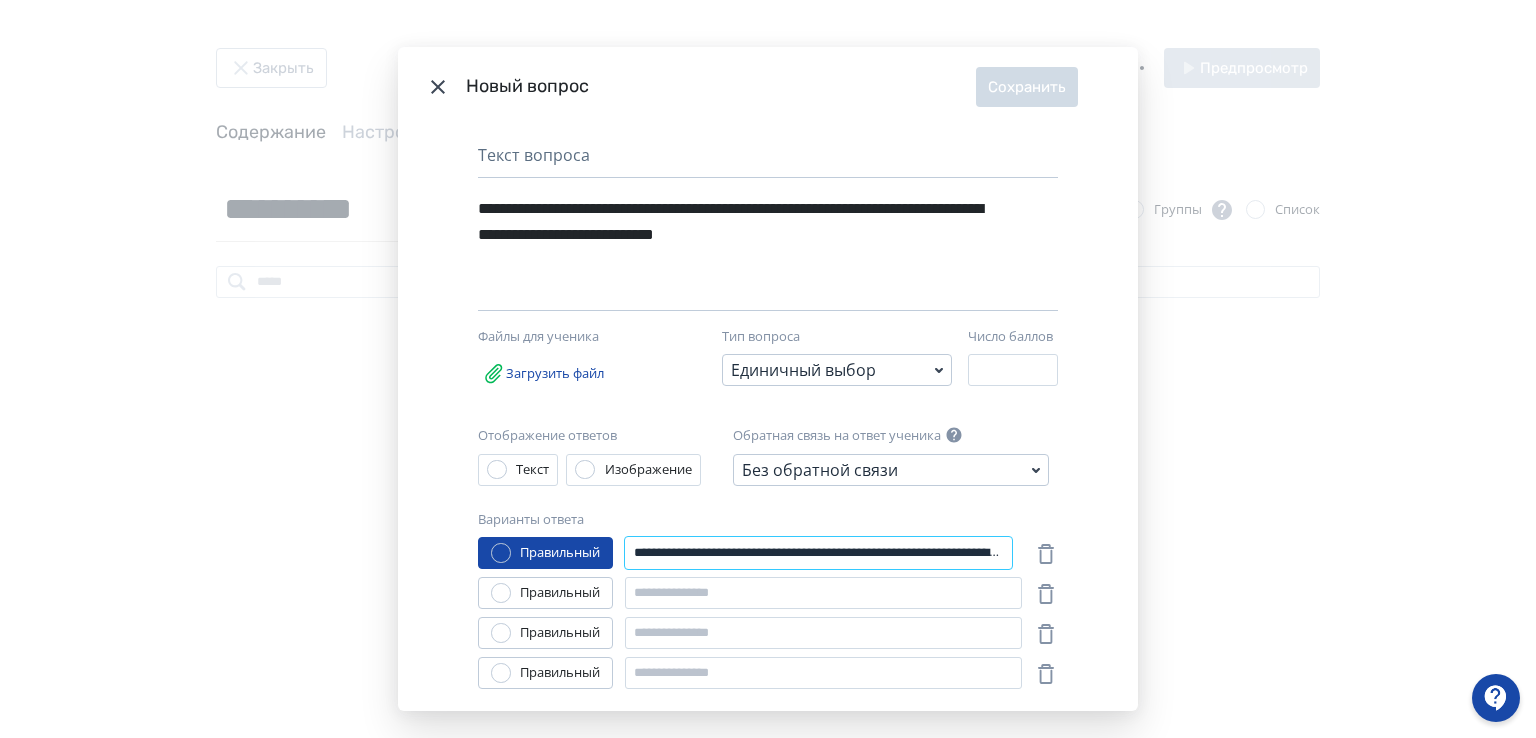 click on "**********" at bounding box center (818, 553) 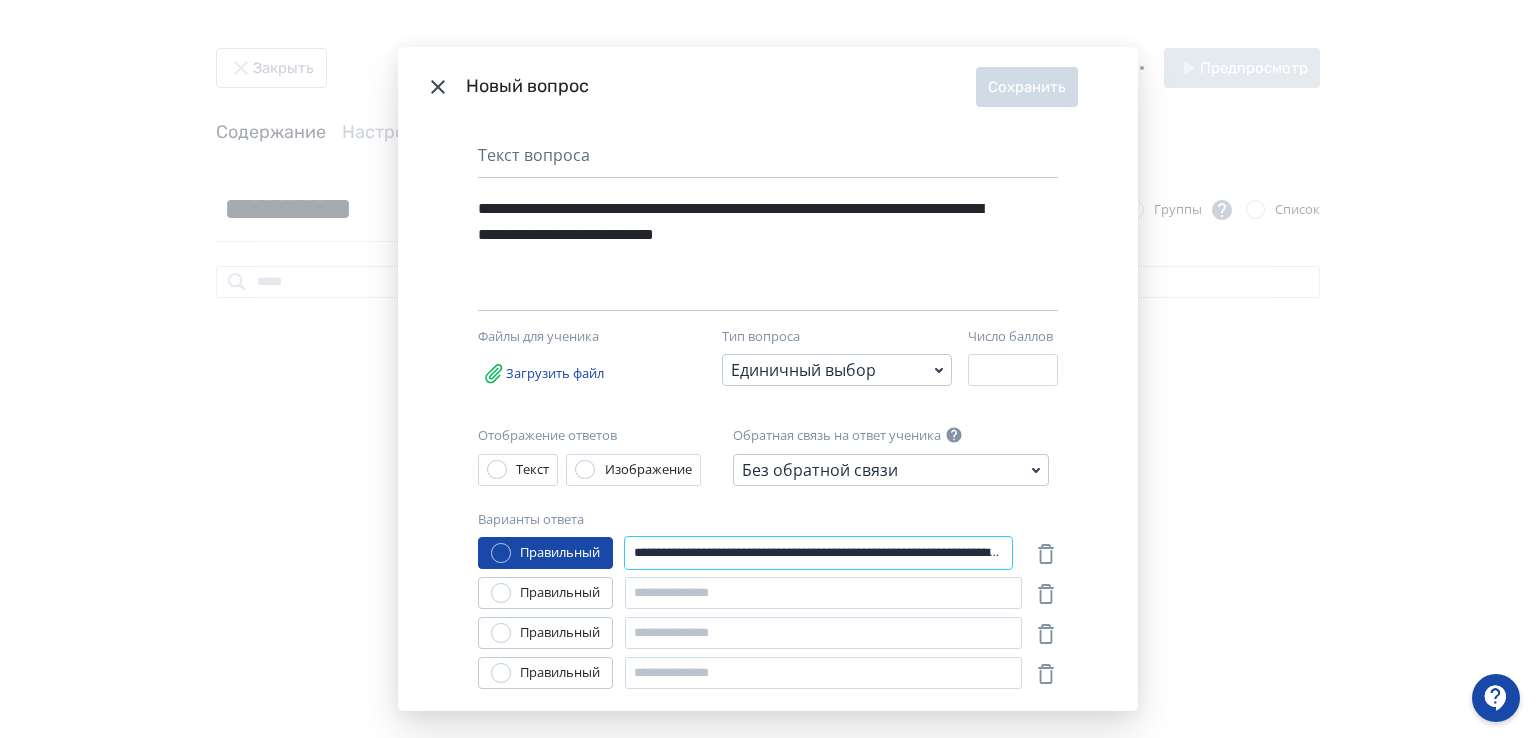 type on "**********" 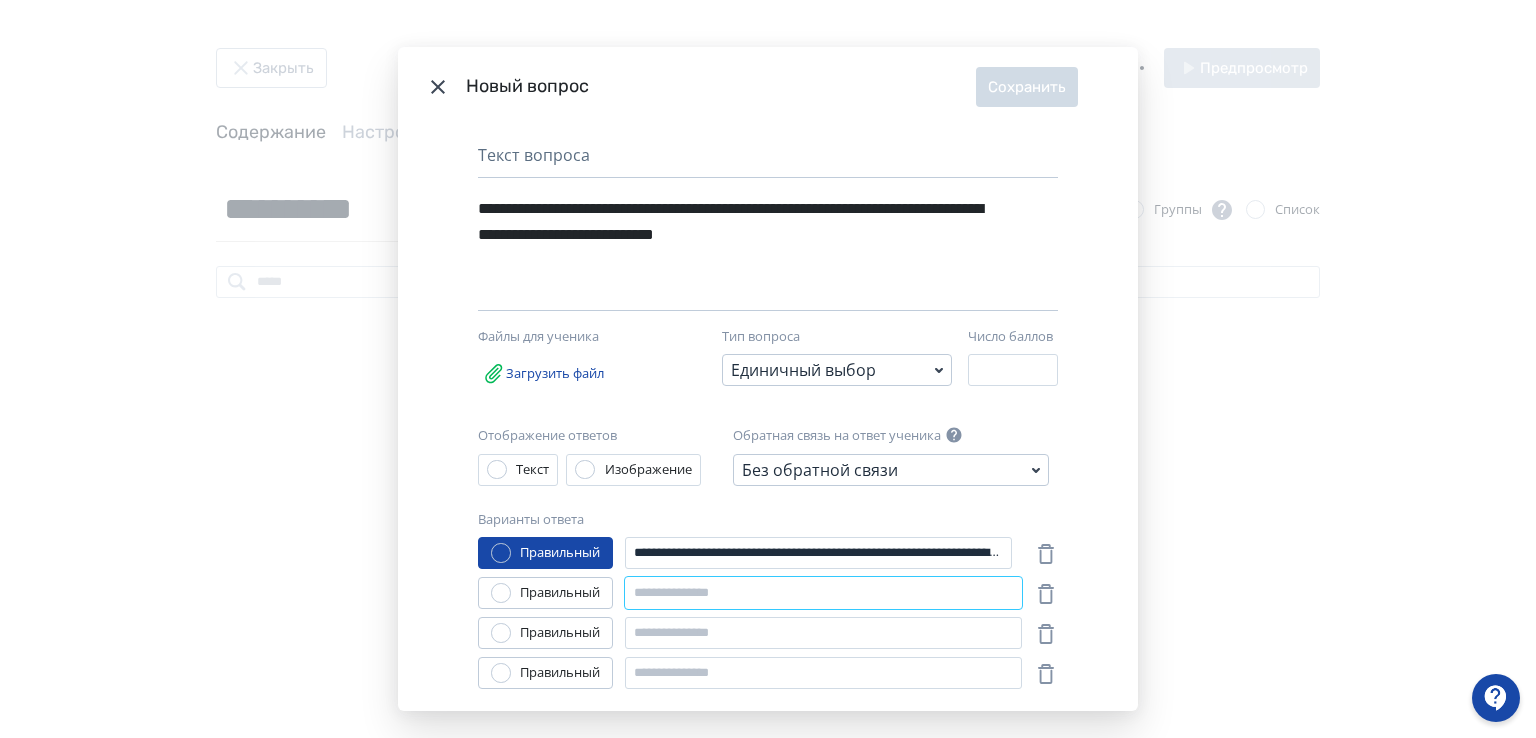 paste on "**********" 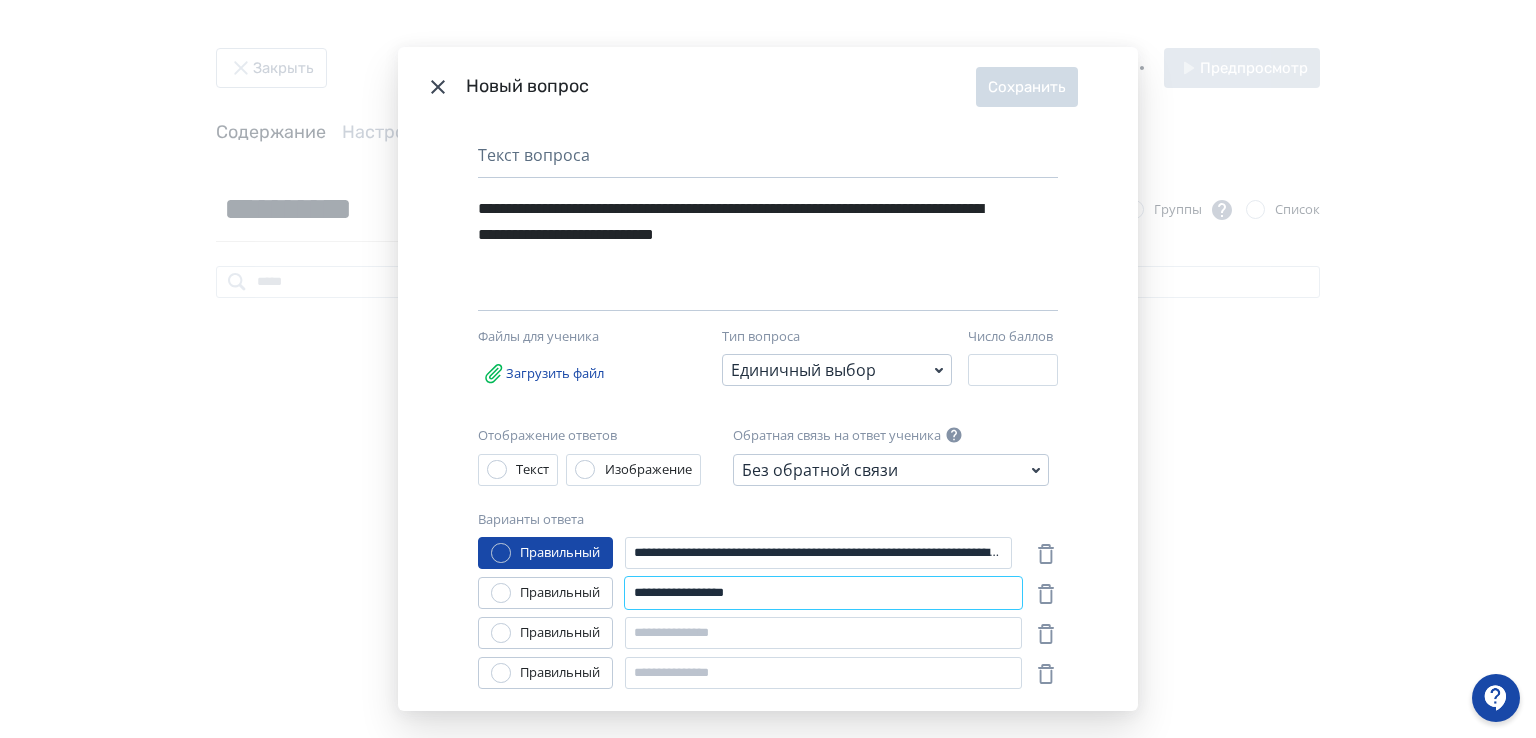 click on "**********" at bounding box center (823, 593) 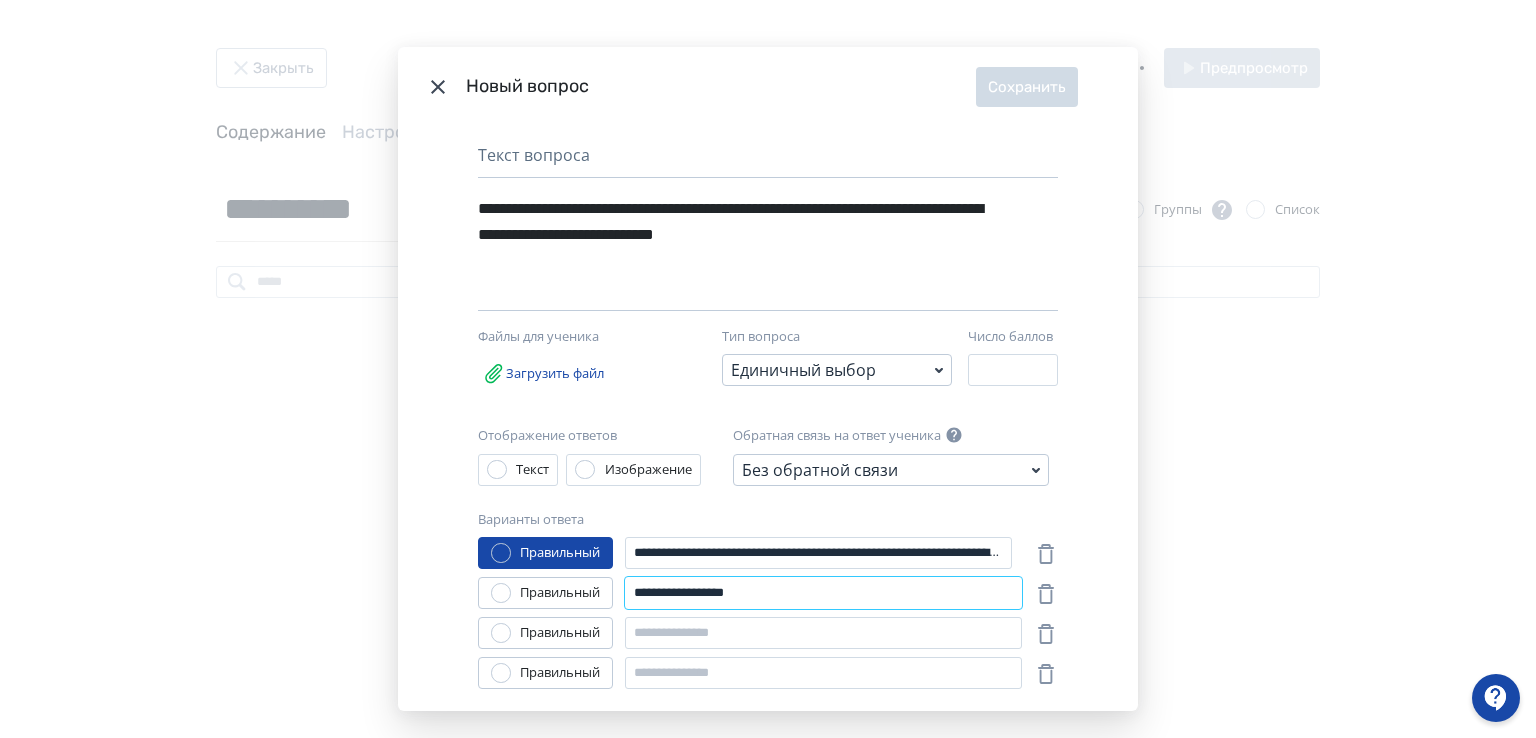 type on "**********" 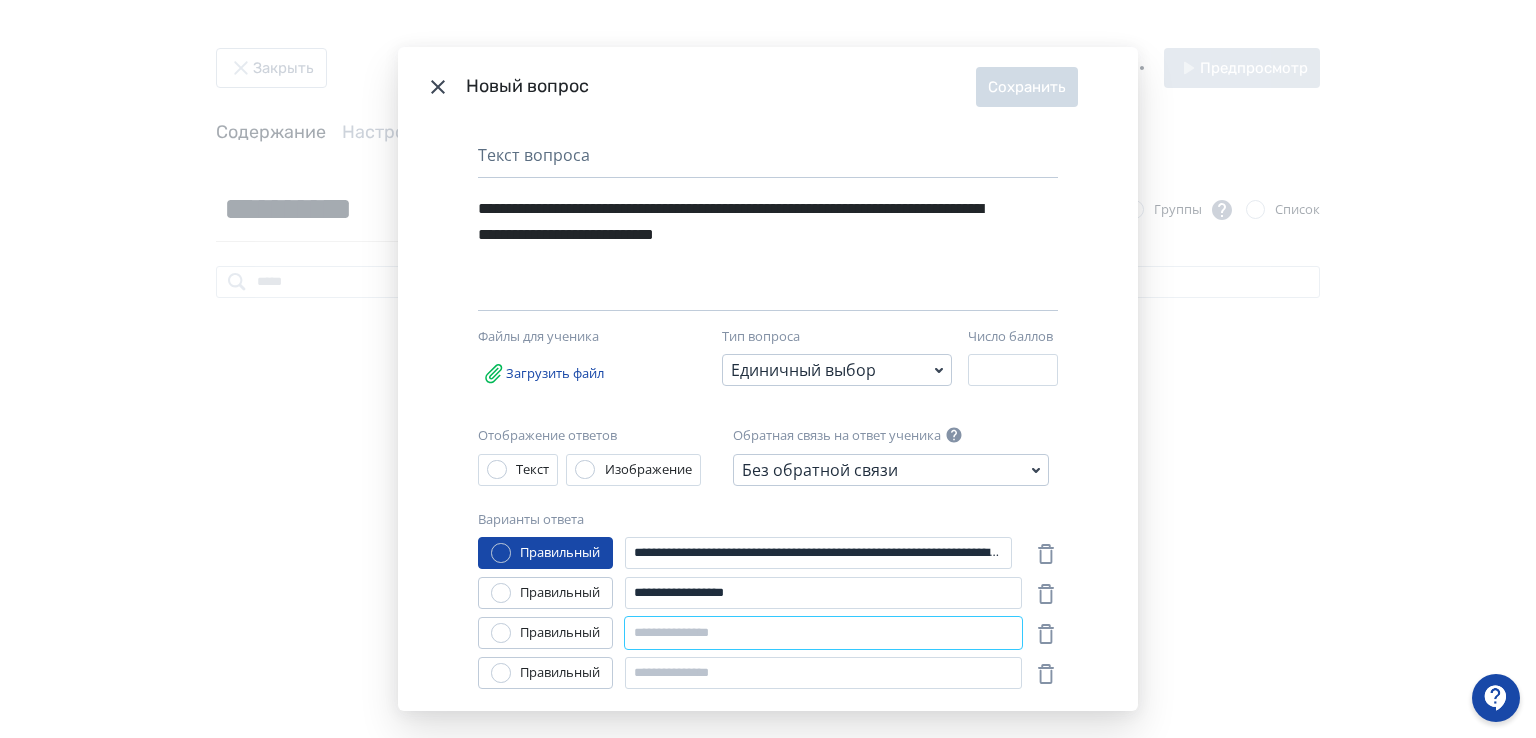 paste on "**********" 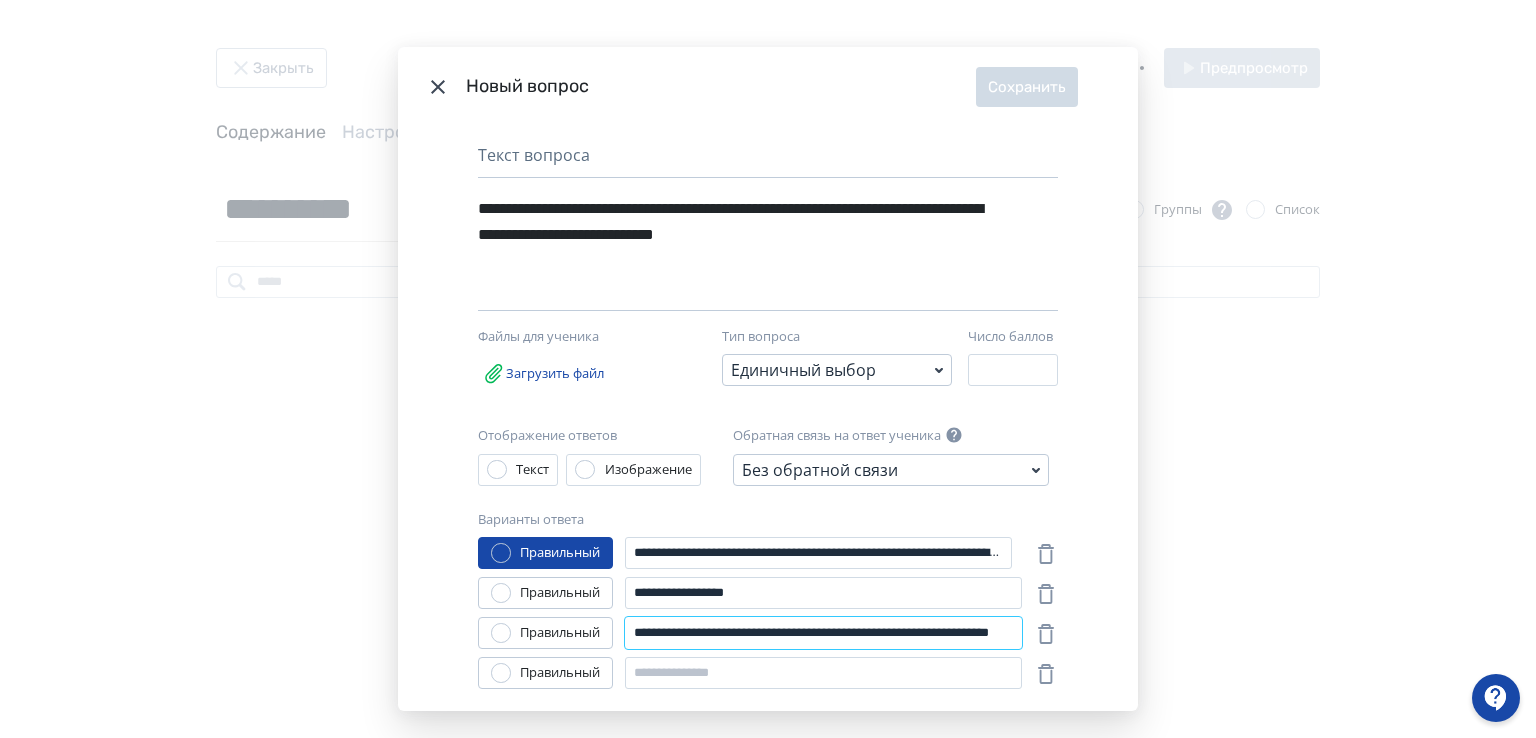 scroll, scrollTop: 0, scrollLeft: 140, axis: horizontal 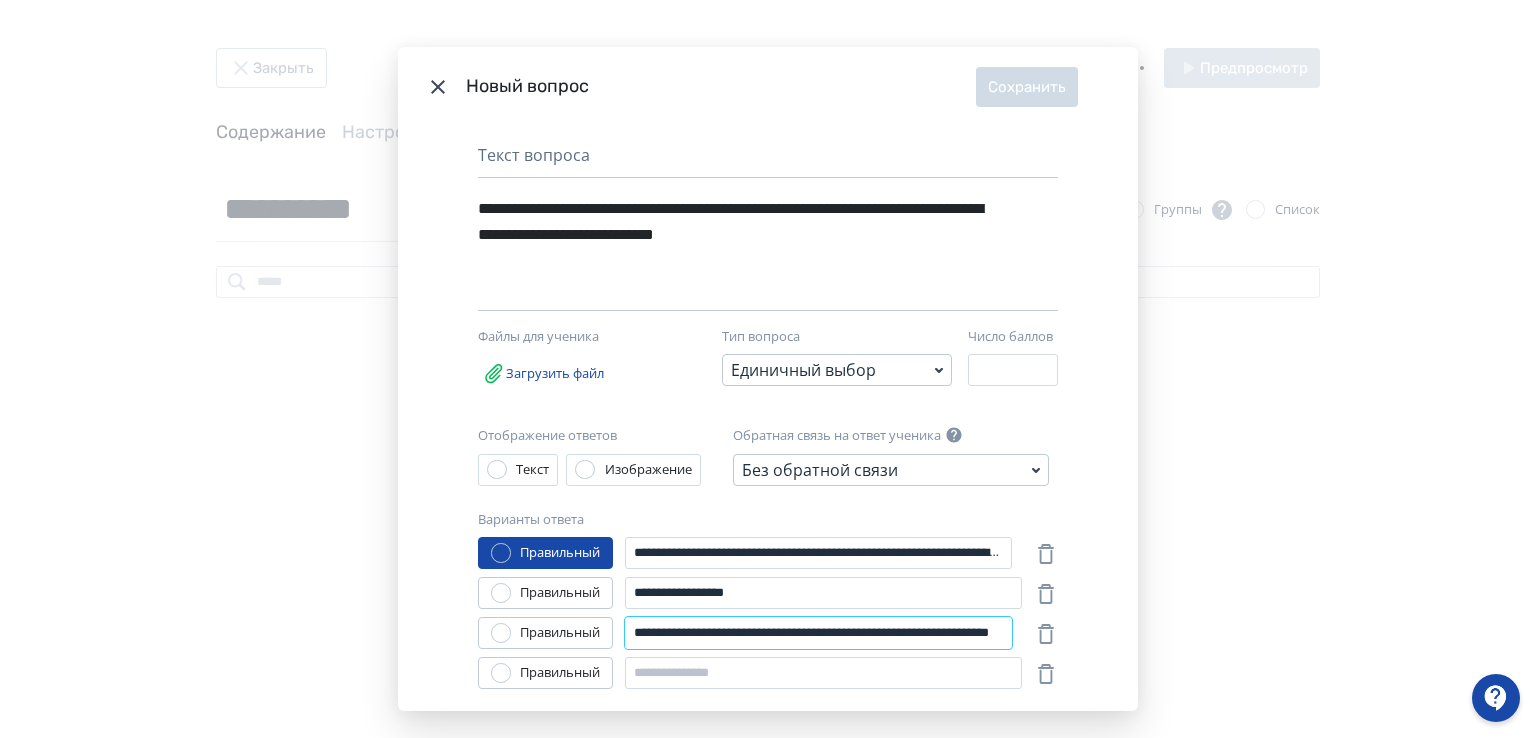 click on "**********" at bounding box center [818, 633] 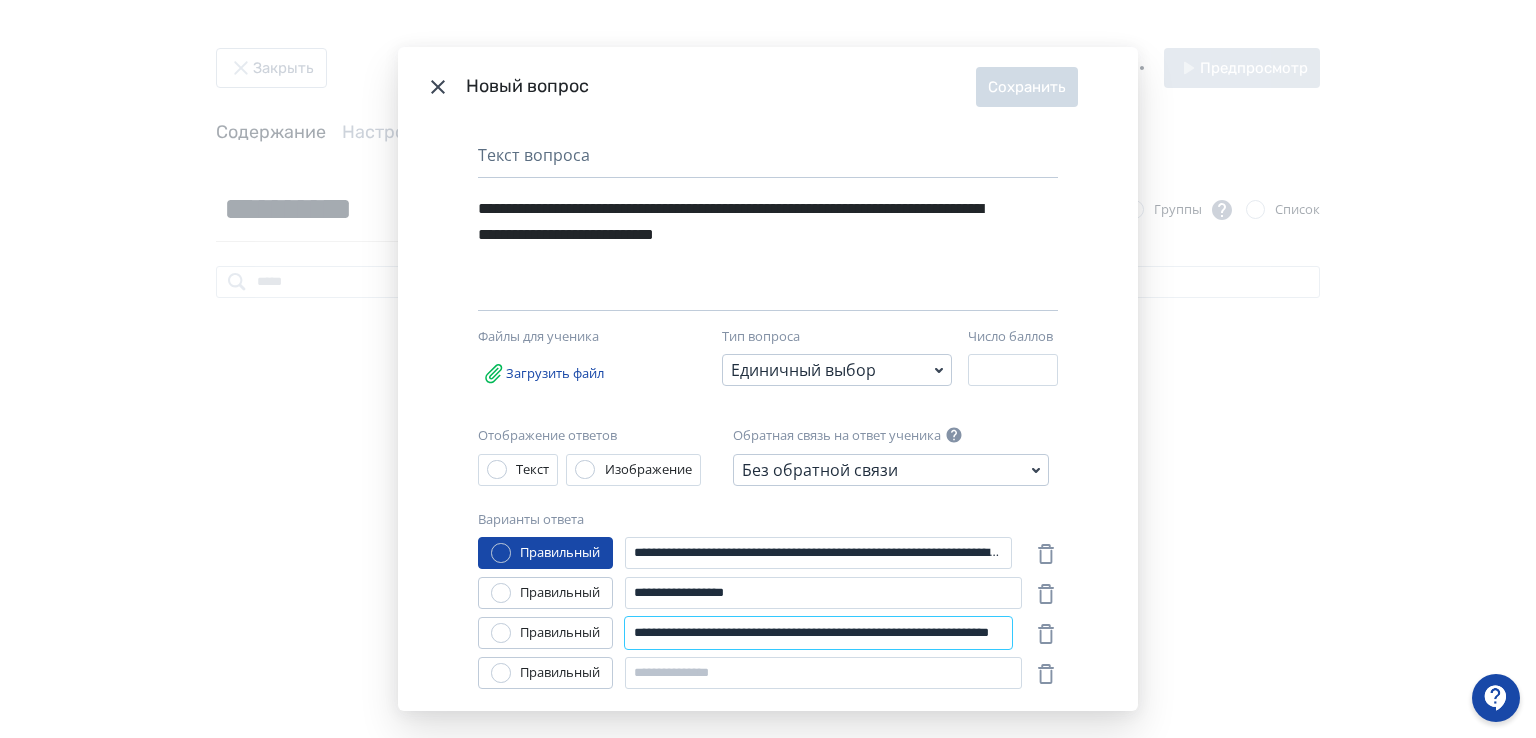 scroll, scrollTop: 0, scrollLeft: 0, axis: both 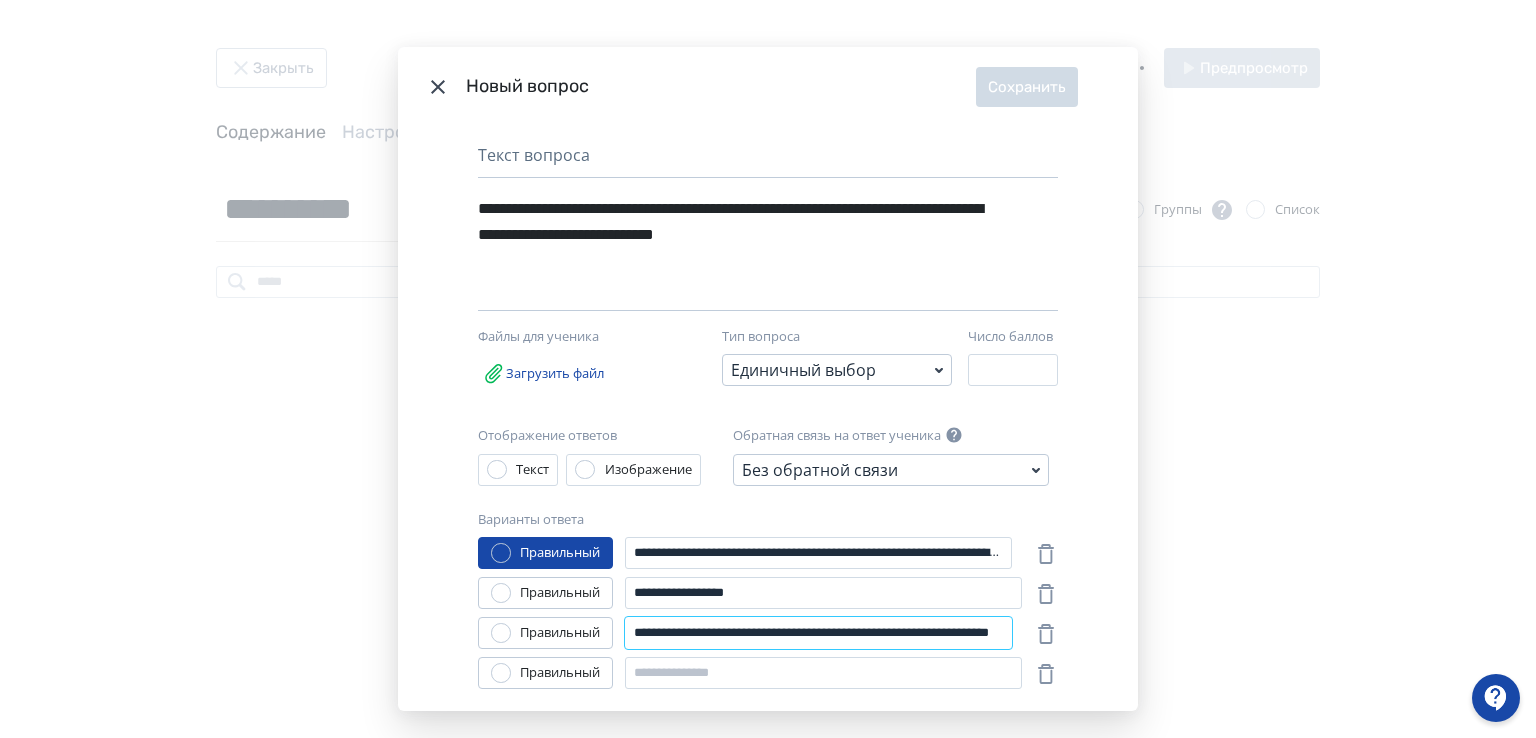 click on "**********" at bounding box center (818, 633) 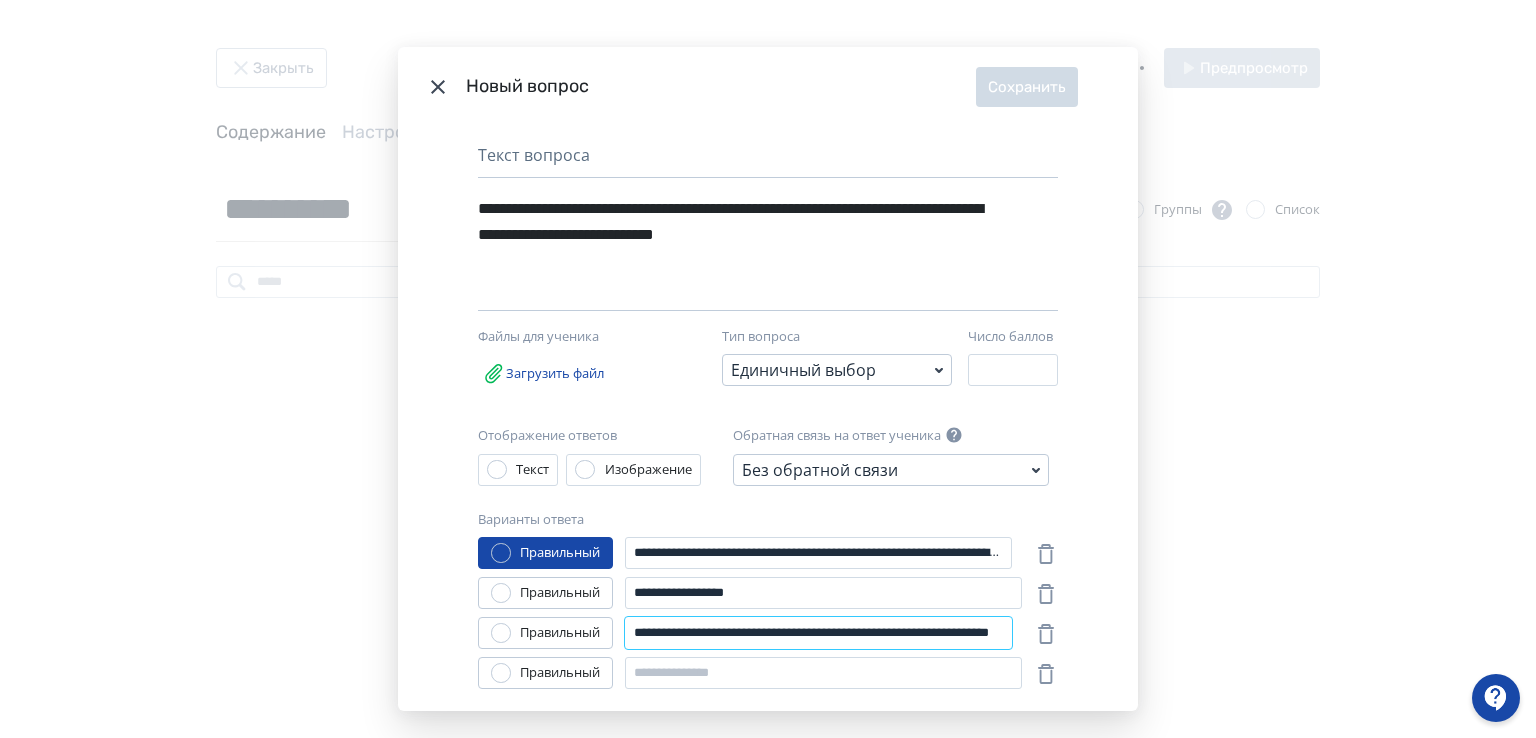 type on "**********" 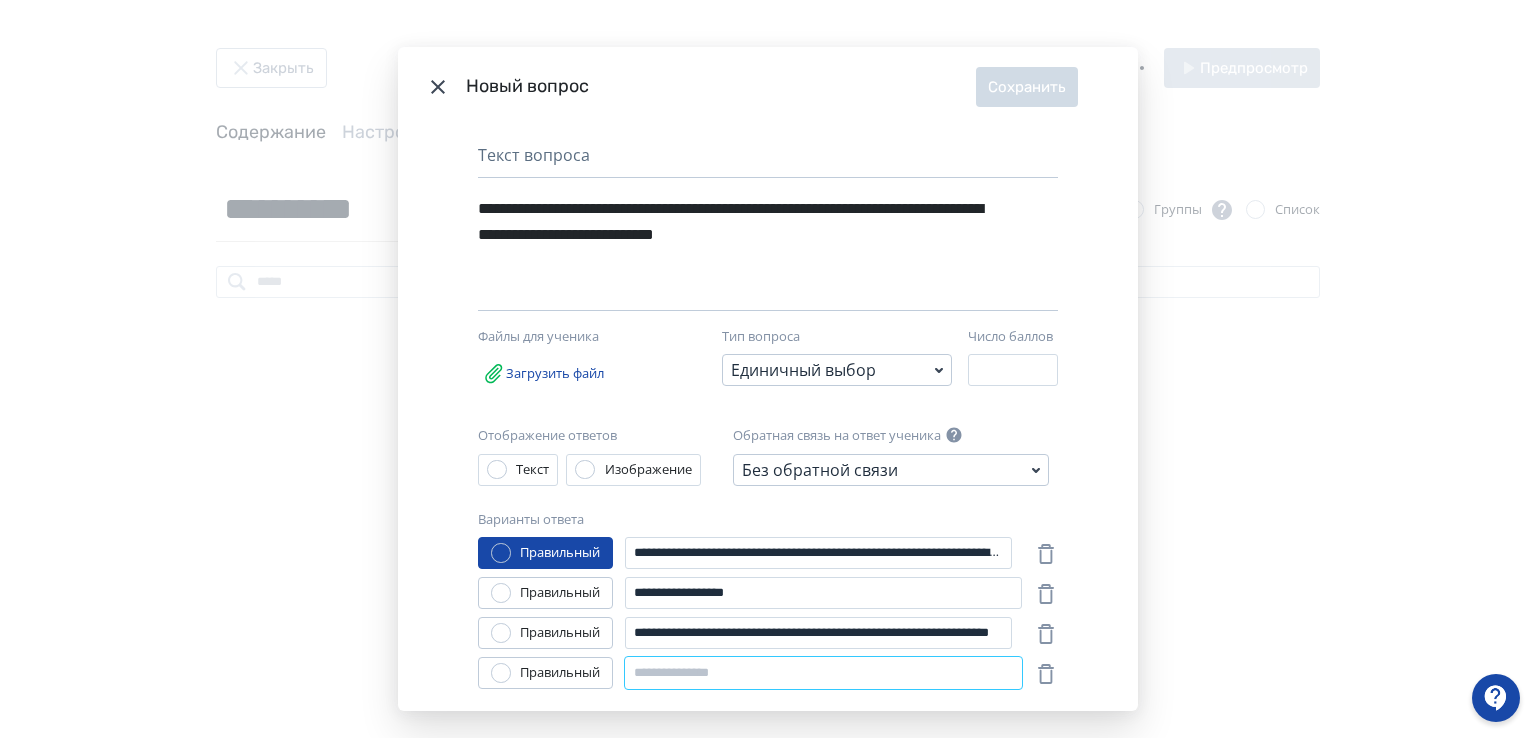 paste on "**********" 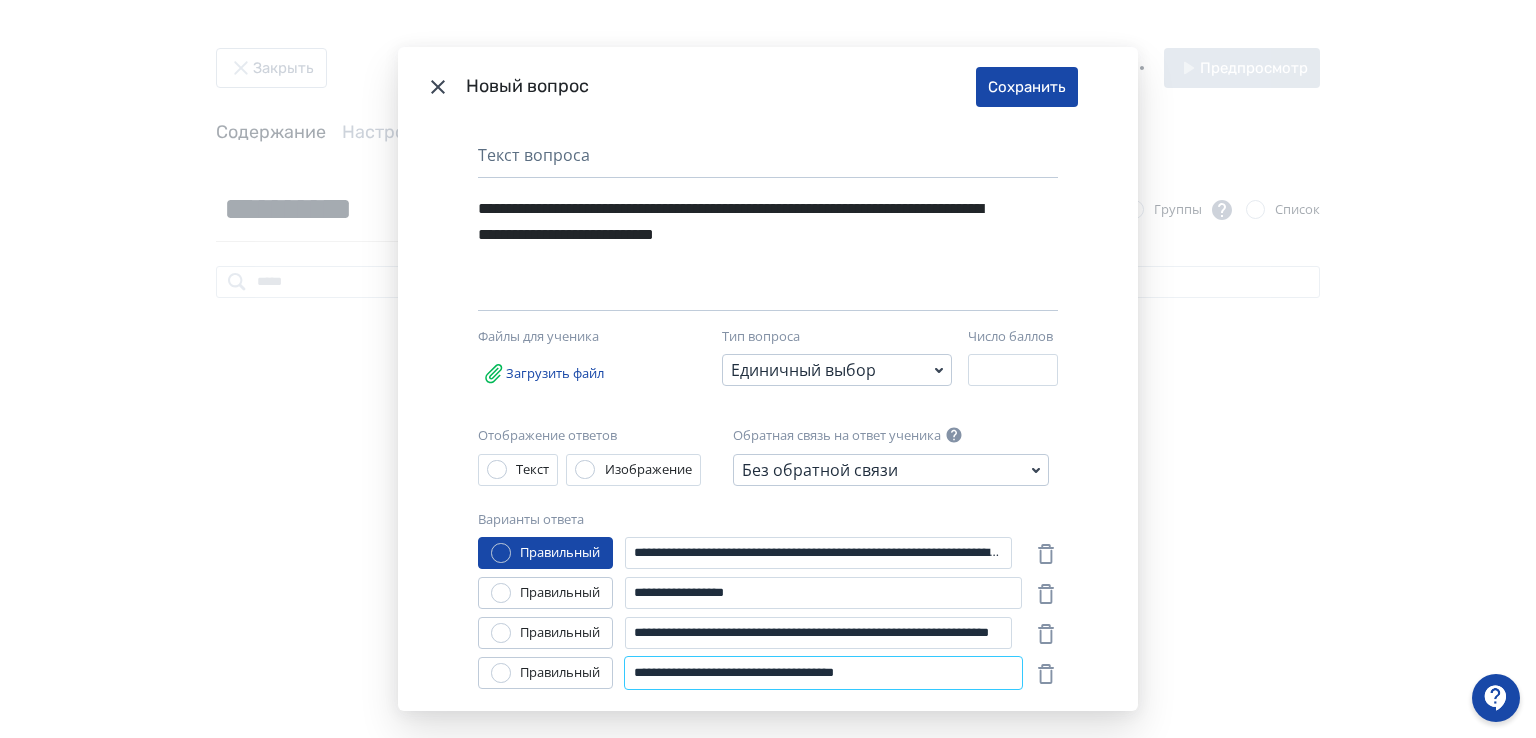 click on "**********" at bounding box center [823, 673] 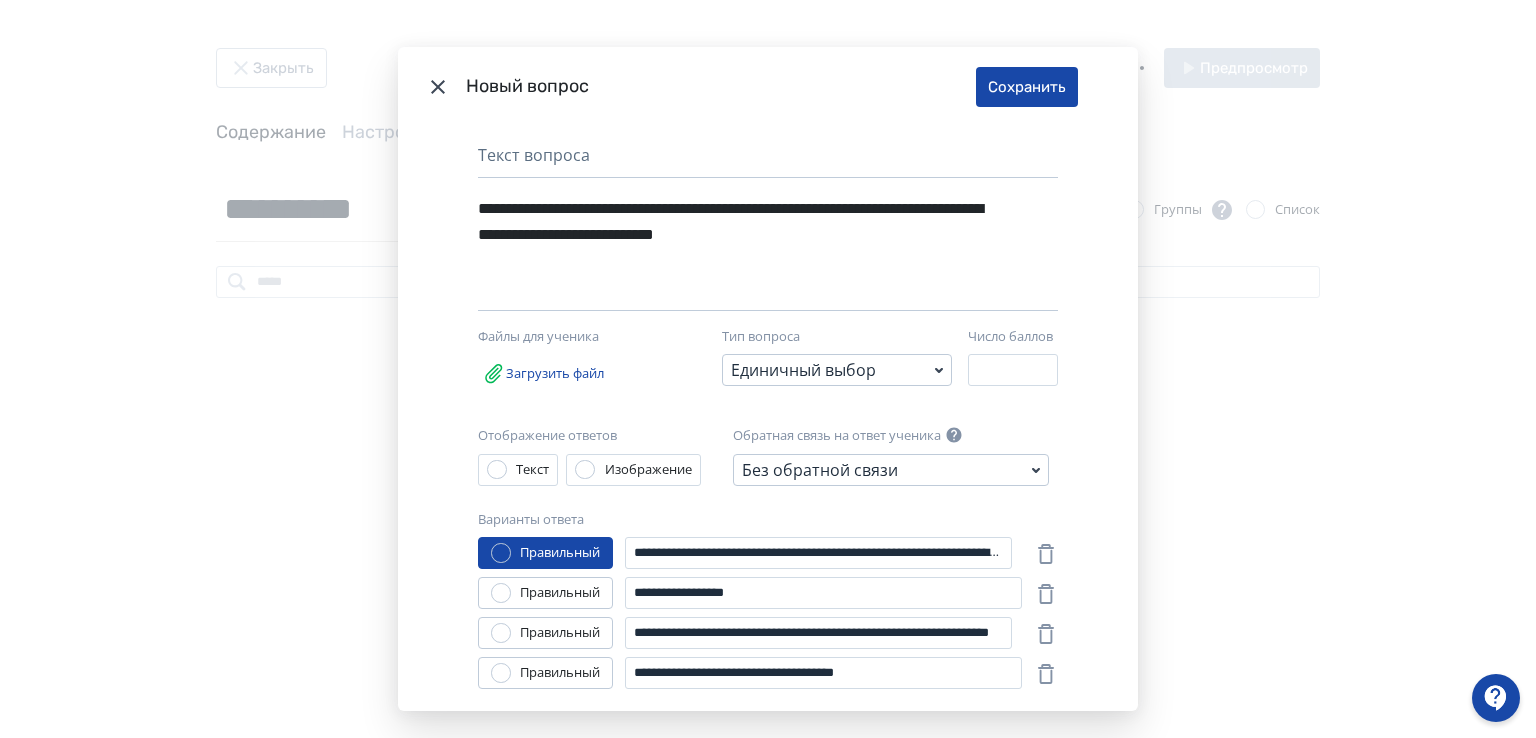 click at bounding box center [501, 633] 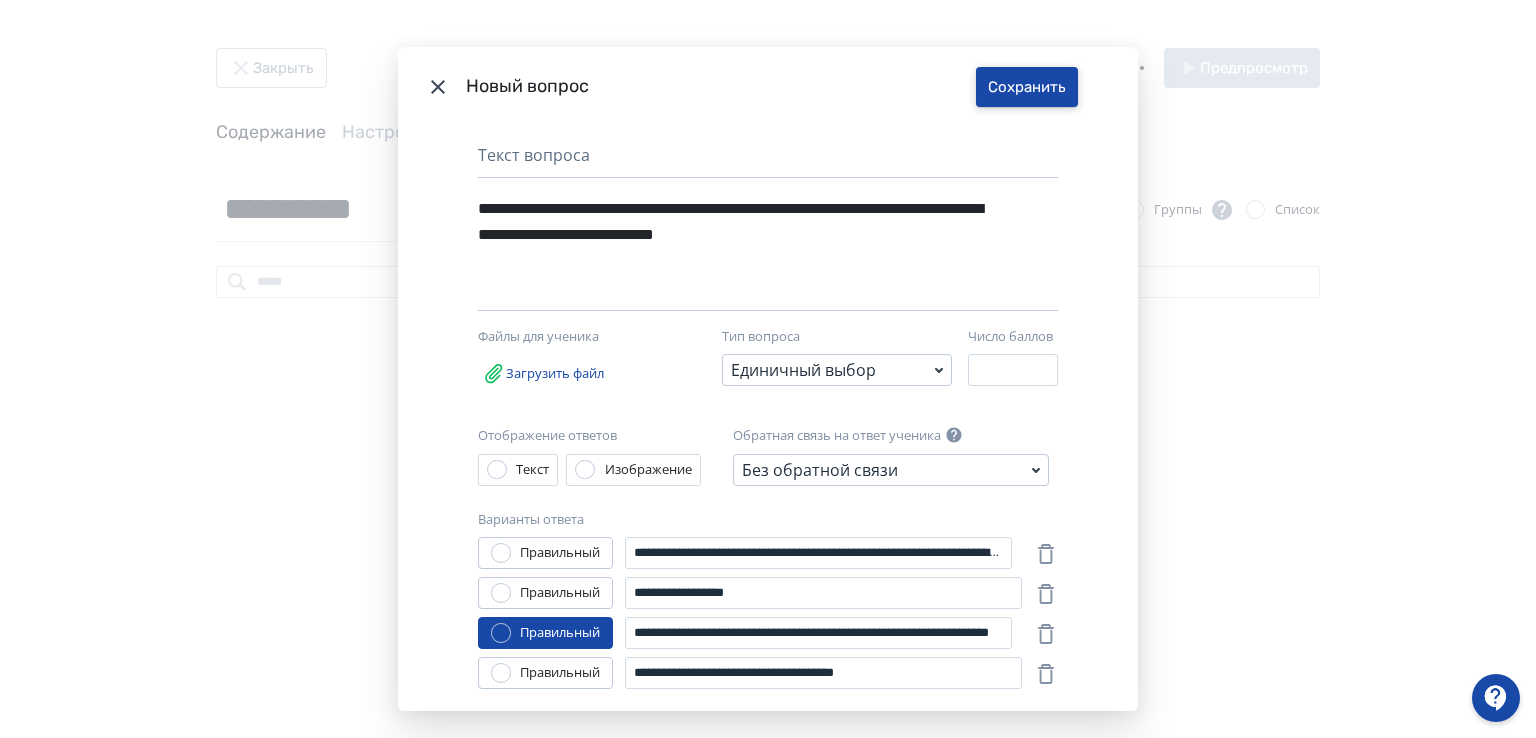 click on "Сохранить" at bounding box center [1027, 87] 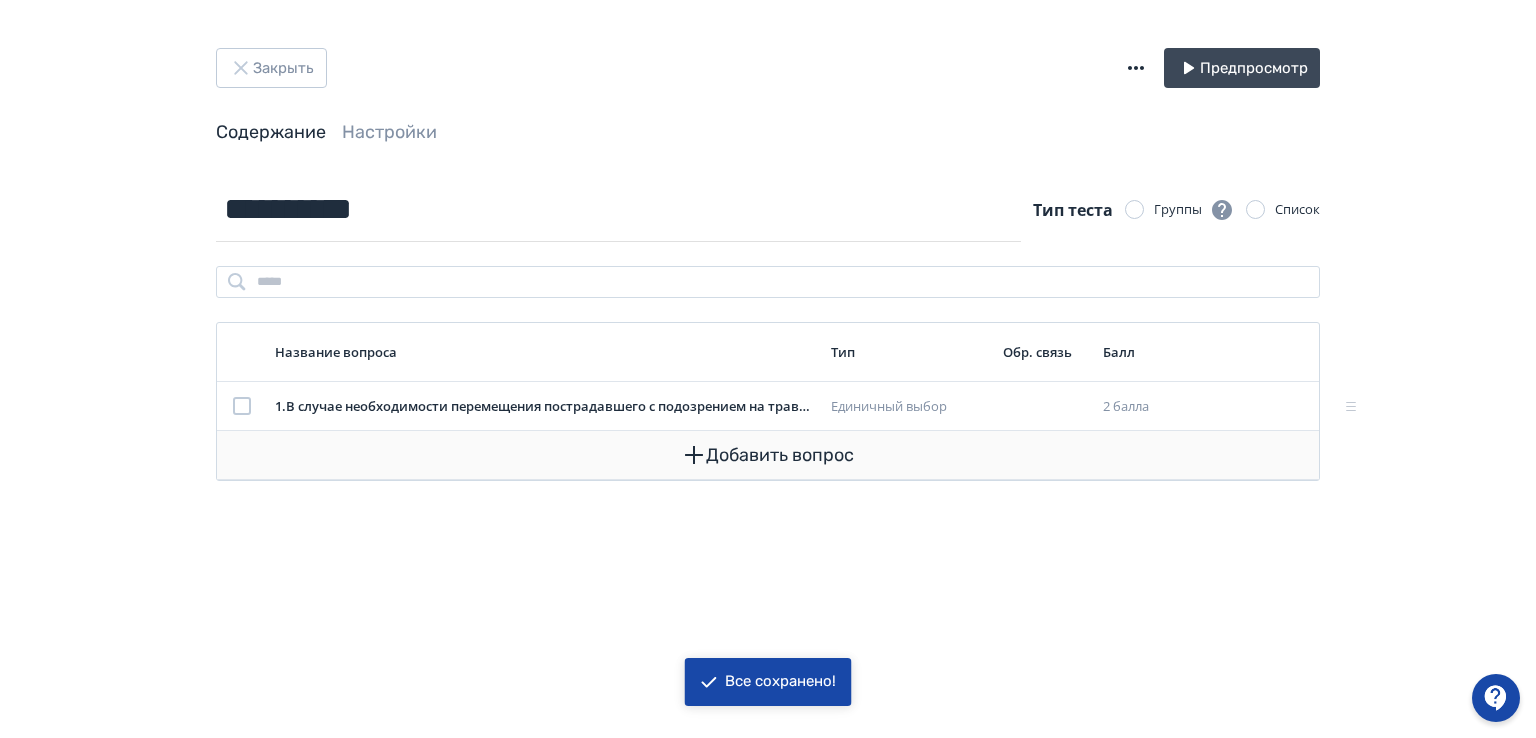 click 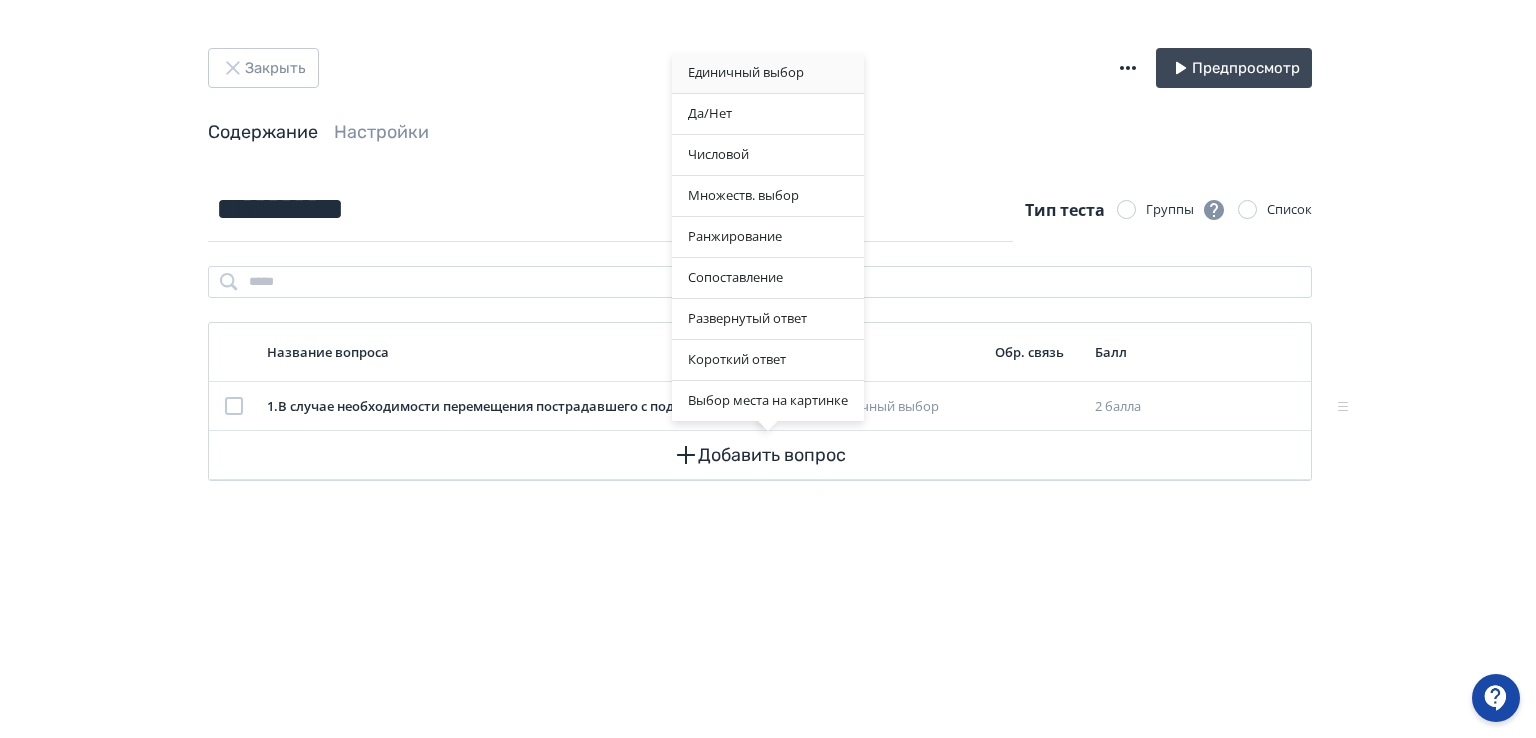 click on "Единичный выбор" at bounding box center (768, 73) 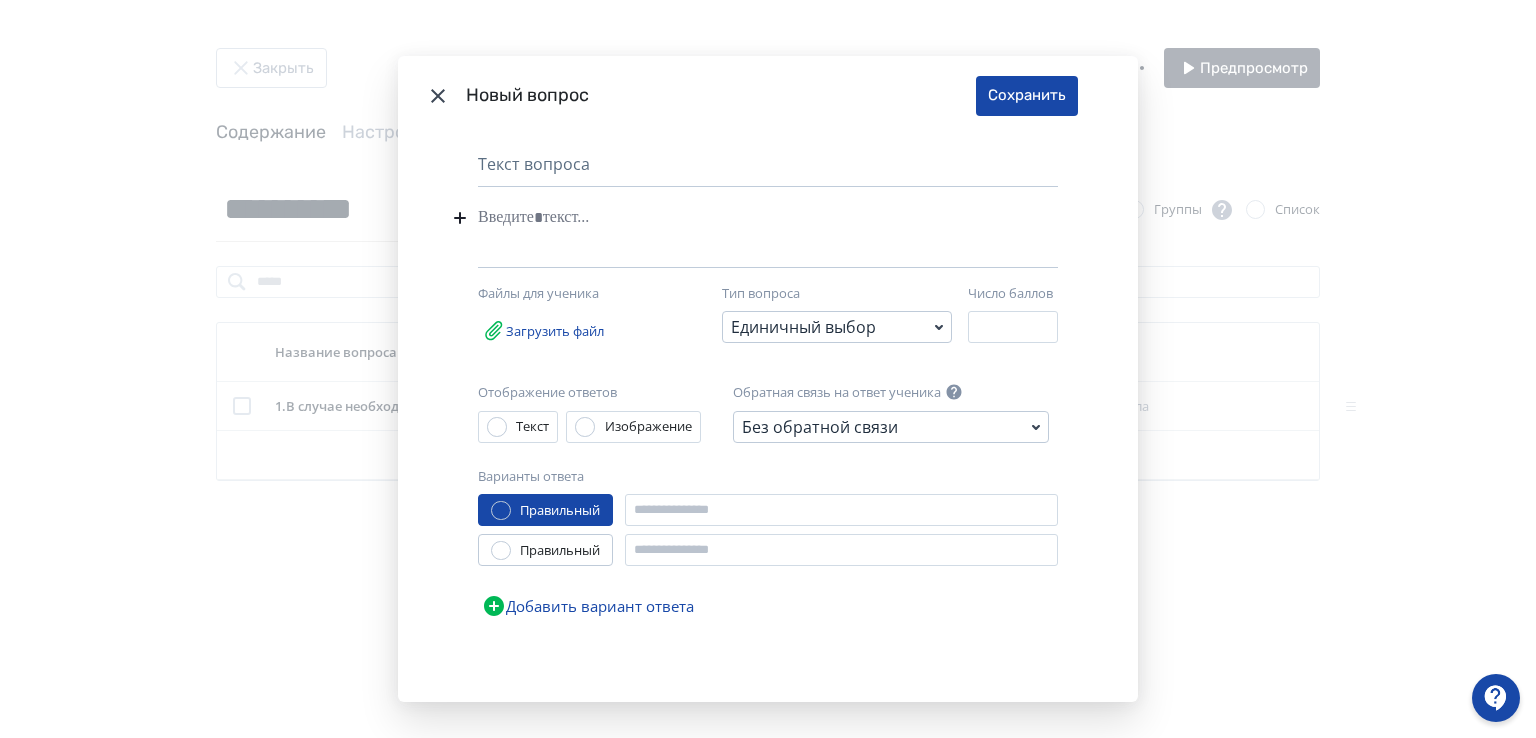 paste 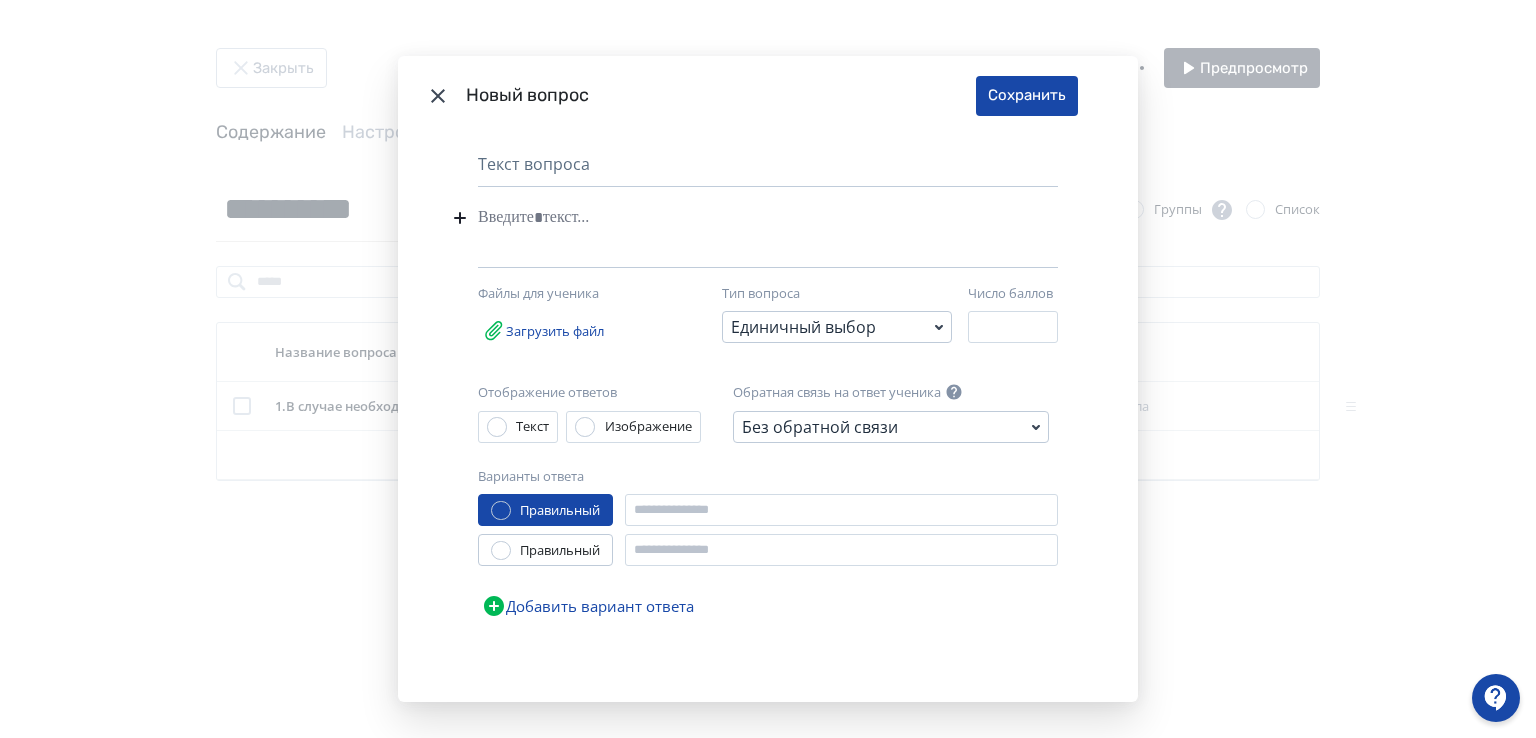 type 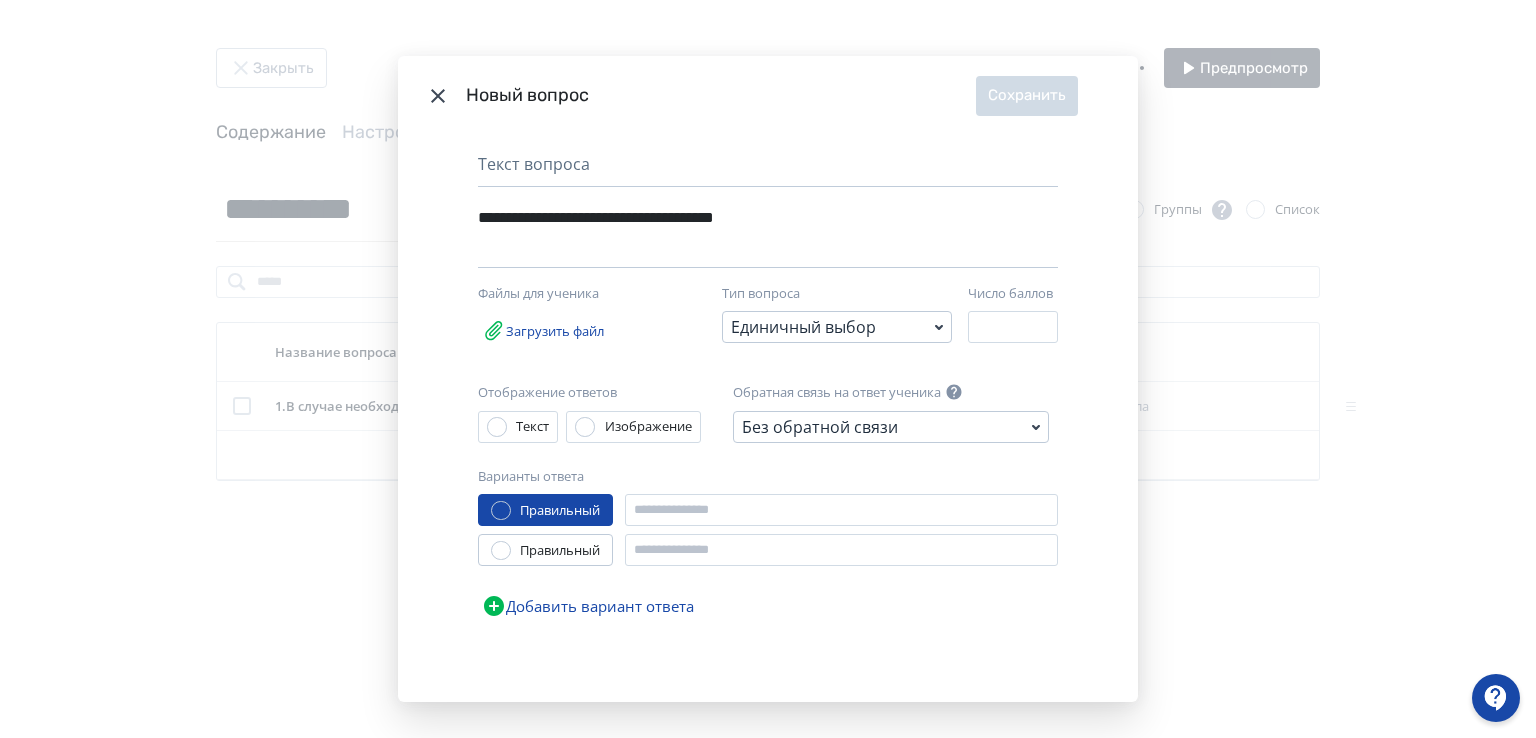 click 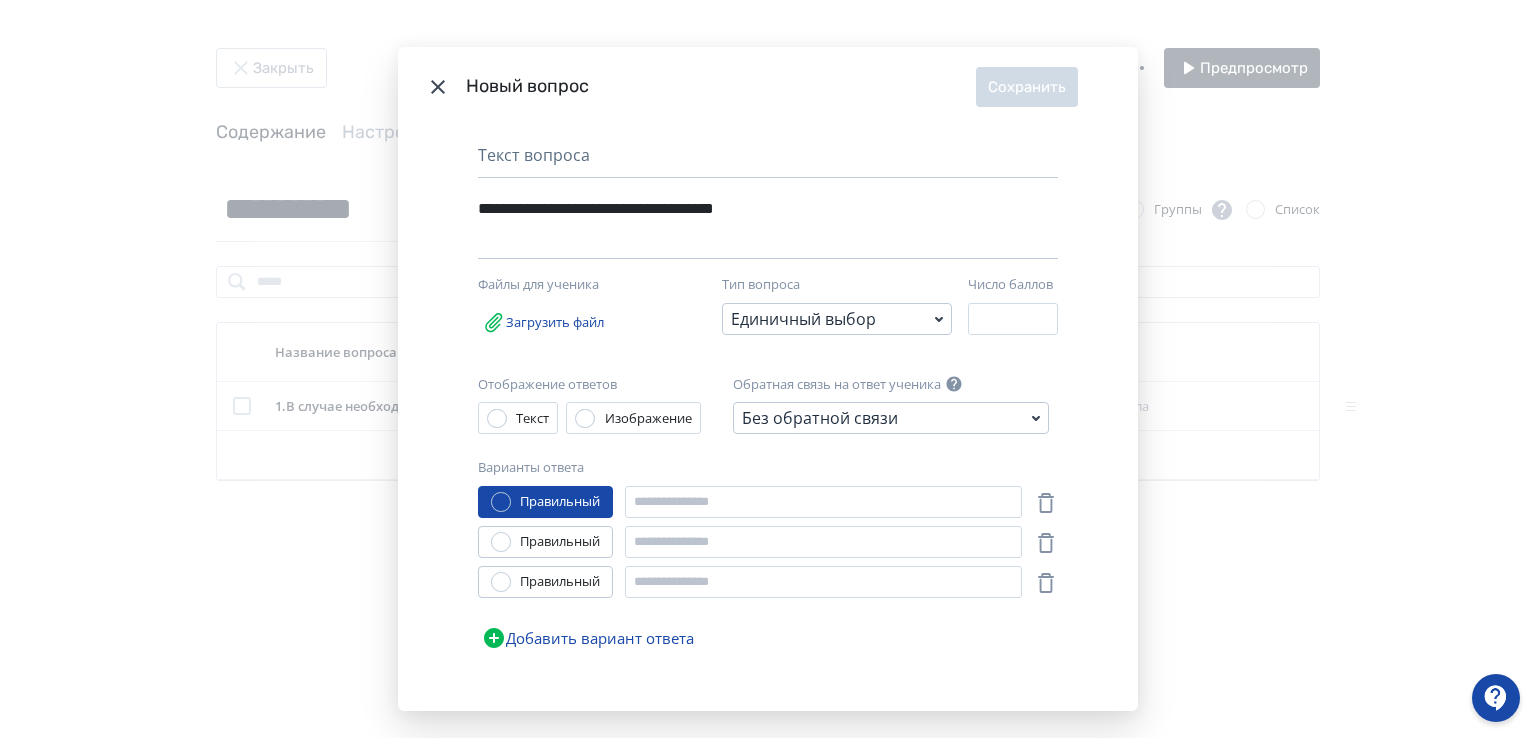 click 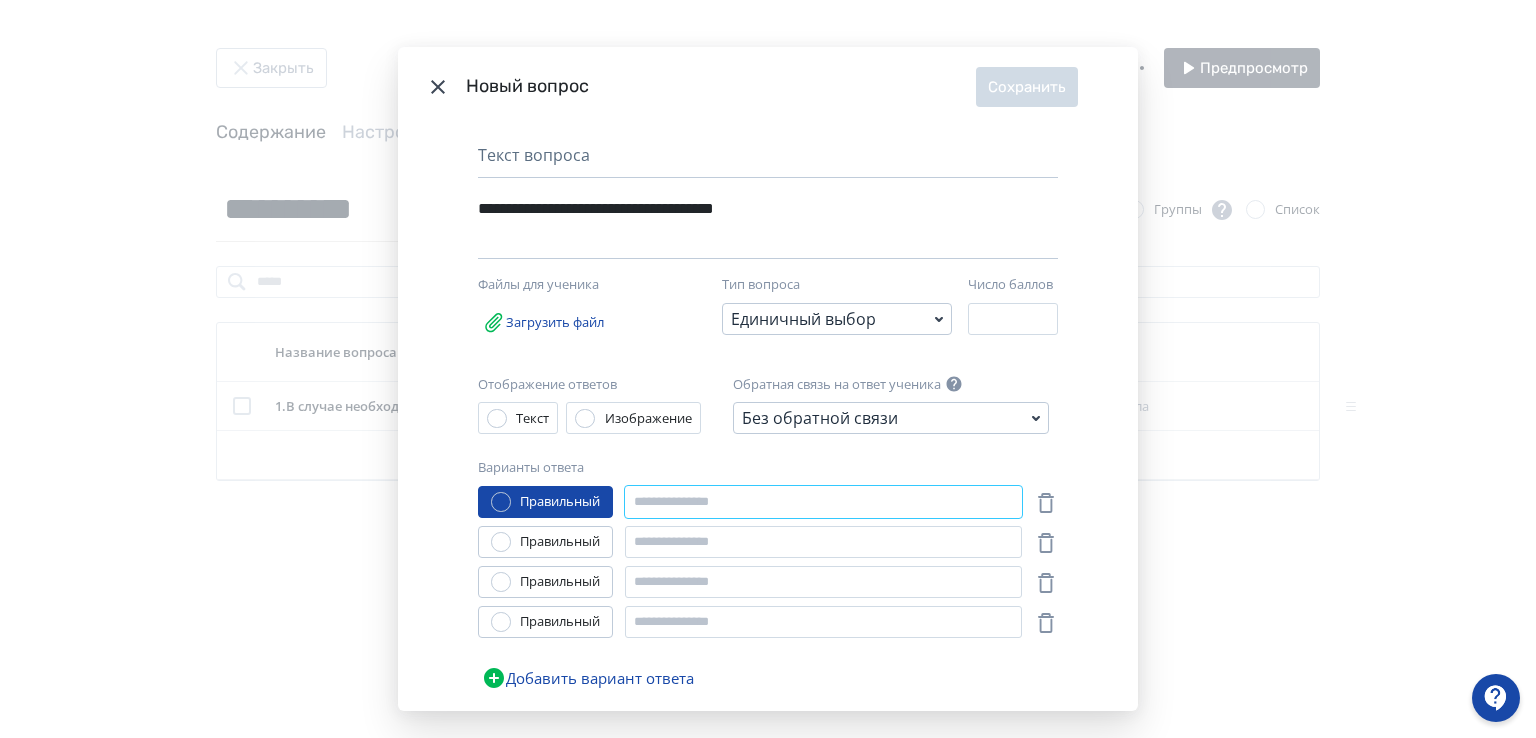 paste on "**********" 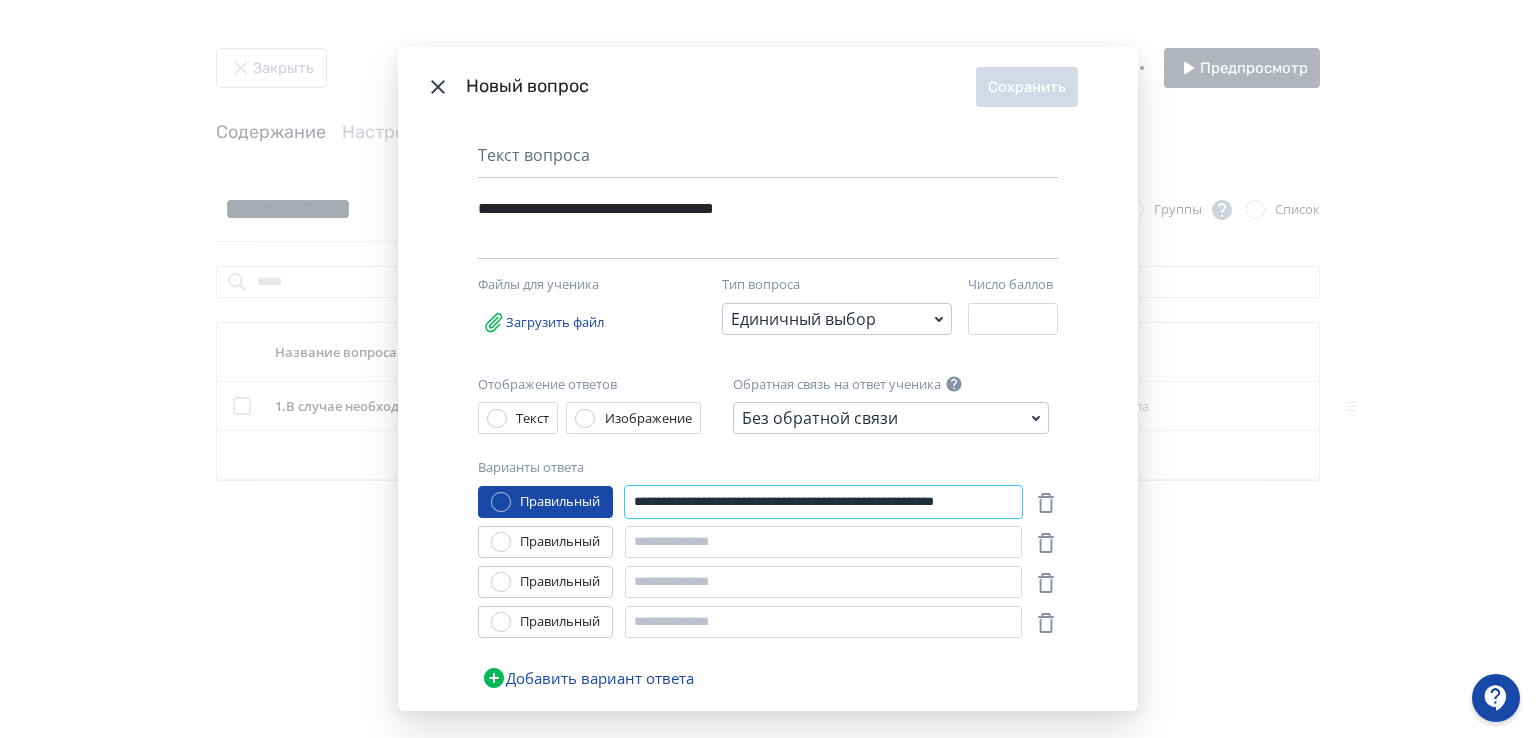 scroll, scrollTop: 0, scrollLeft: 69, axis: horizontal 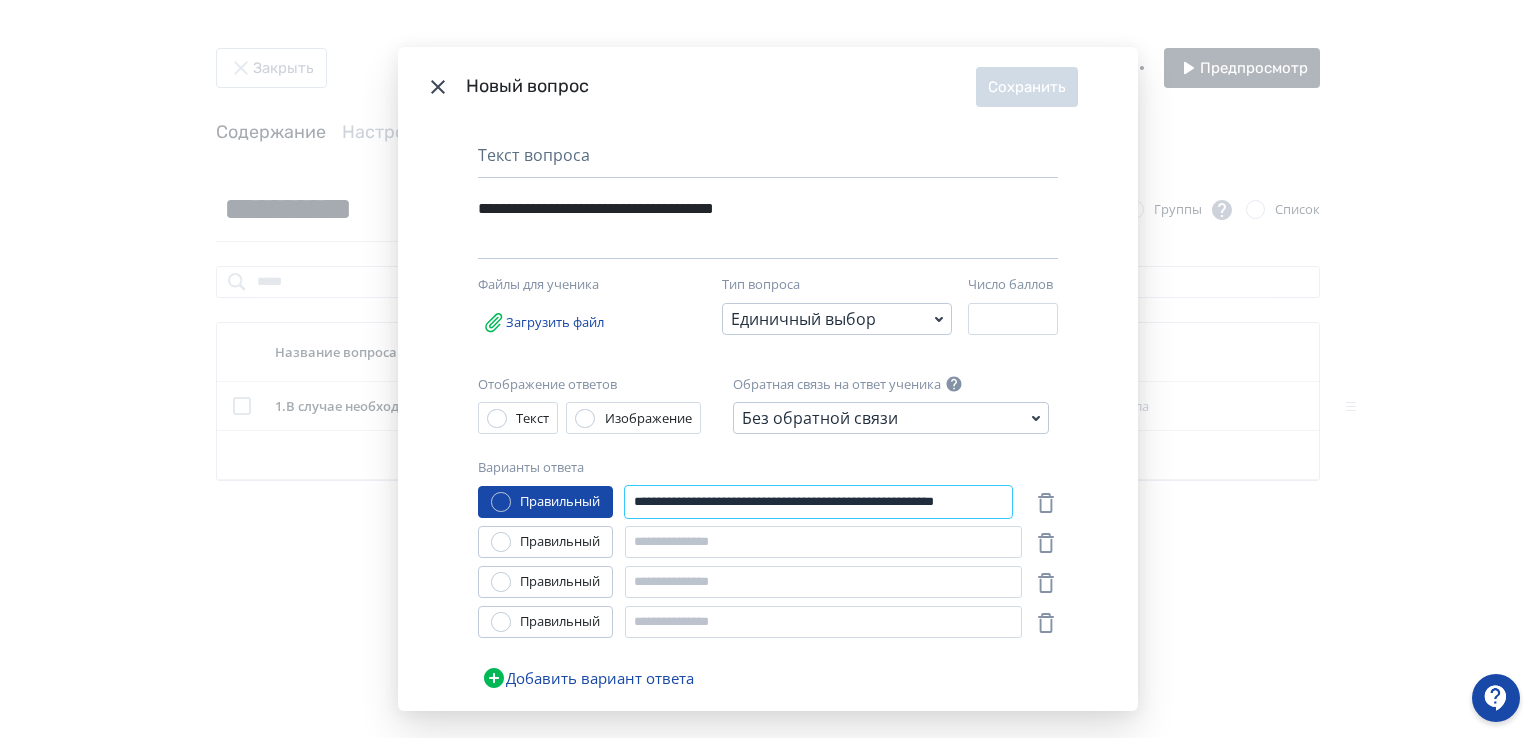 click on "**********" at bounding box center (818, 502) 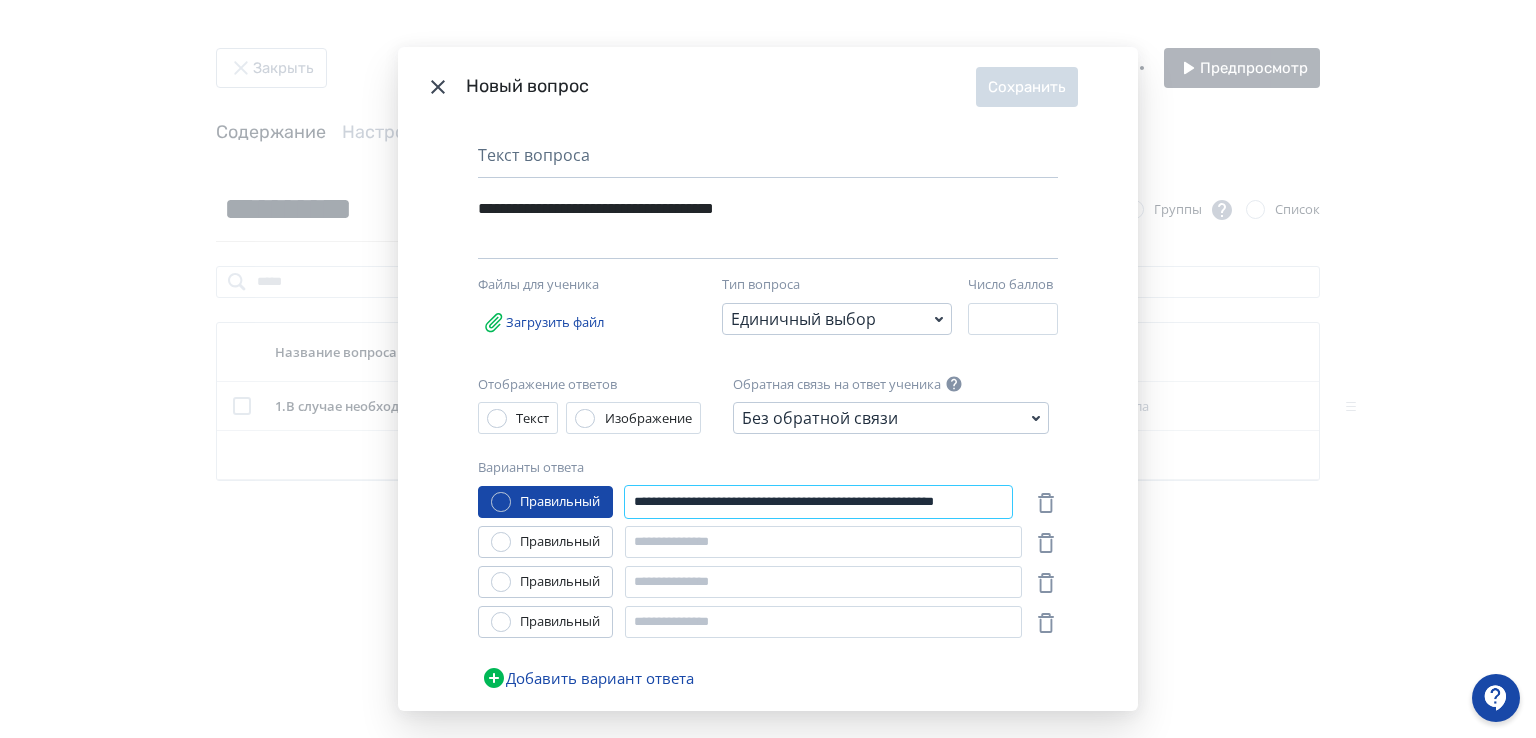 scroll, scrollTop: 0, scrollLeft: 0, axis: both 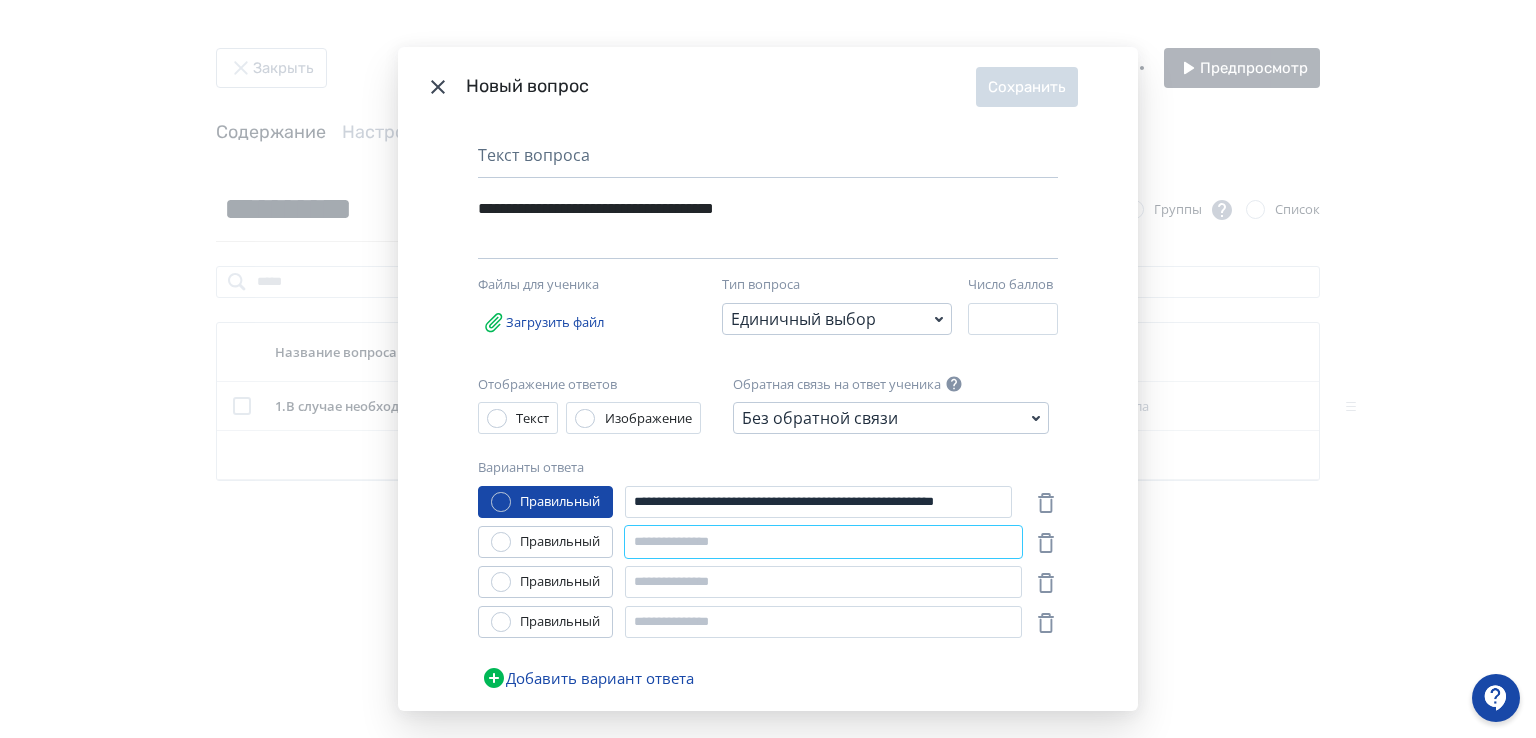 paste on "**********" 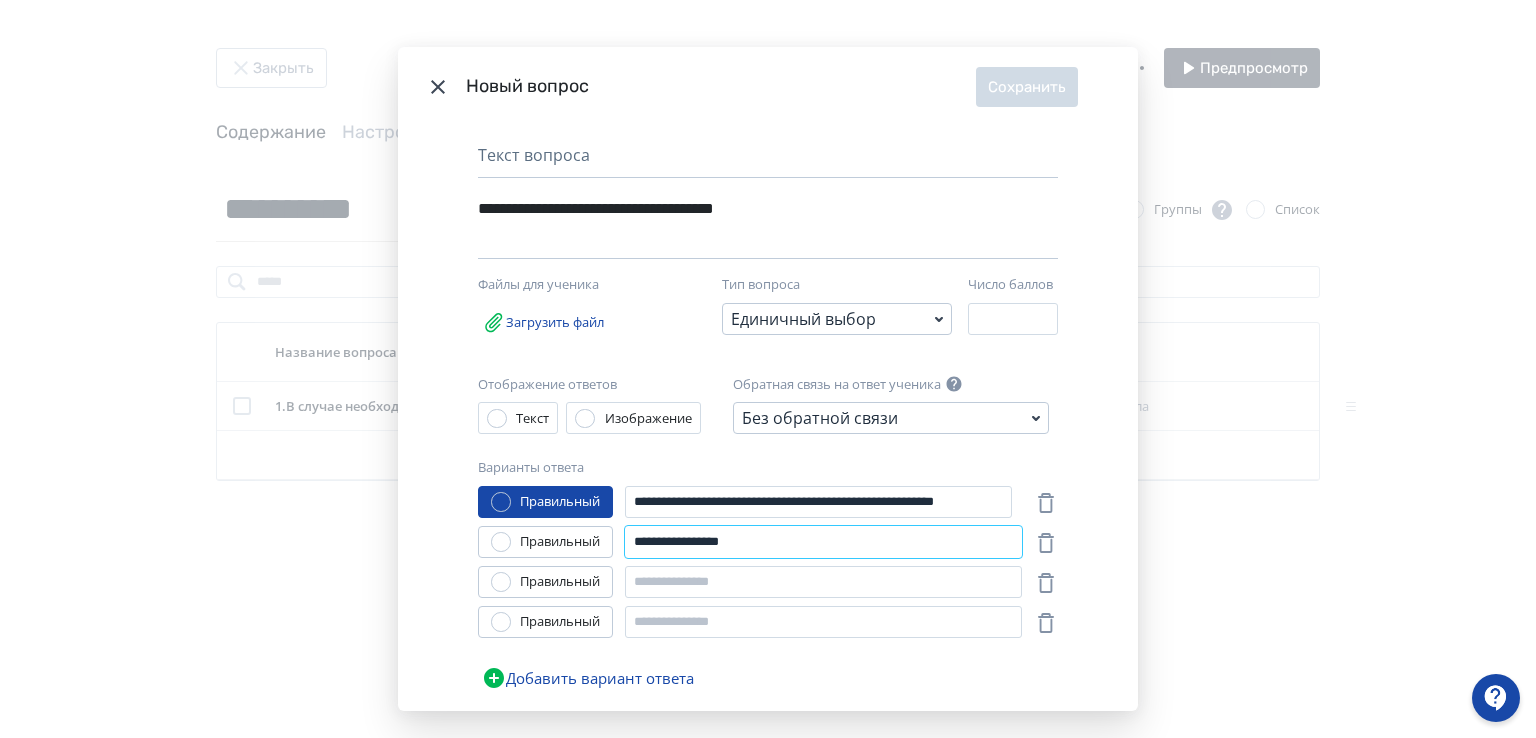 type on "**********" 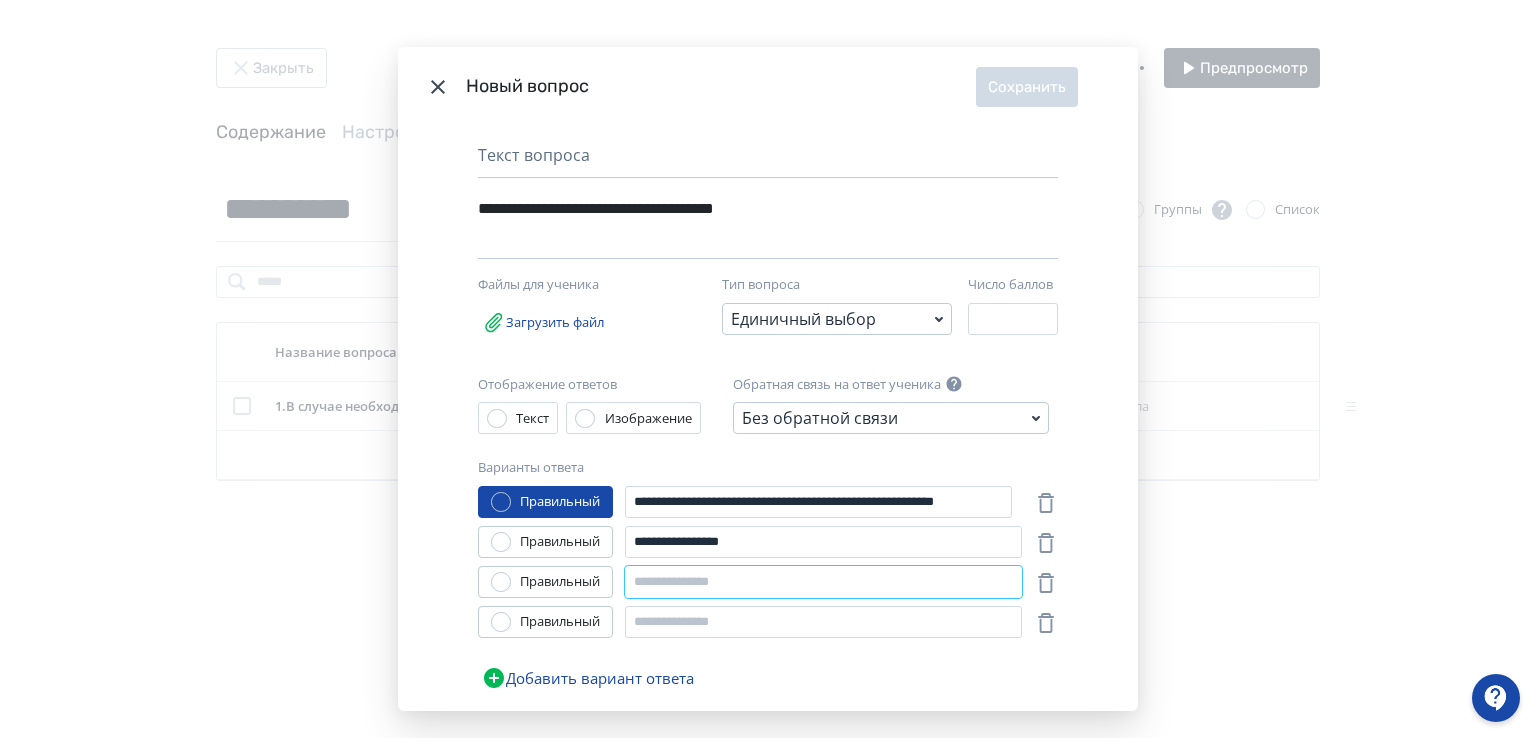 paste on "**********" 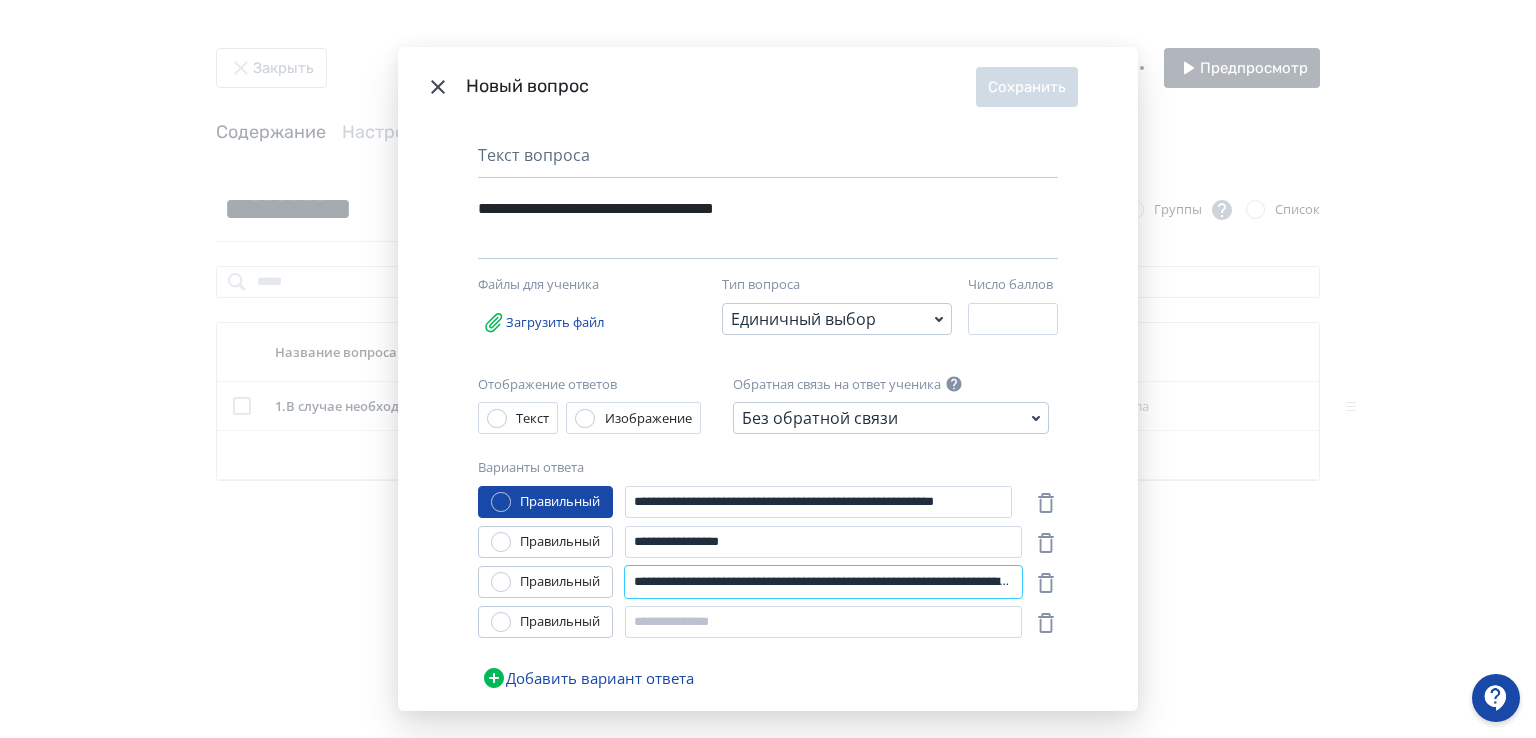 scroll, scrollTop: 0, scrollLeft: 182, axis: horizontal 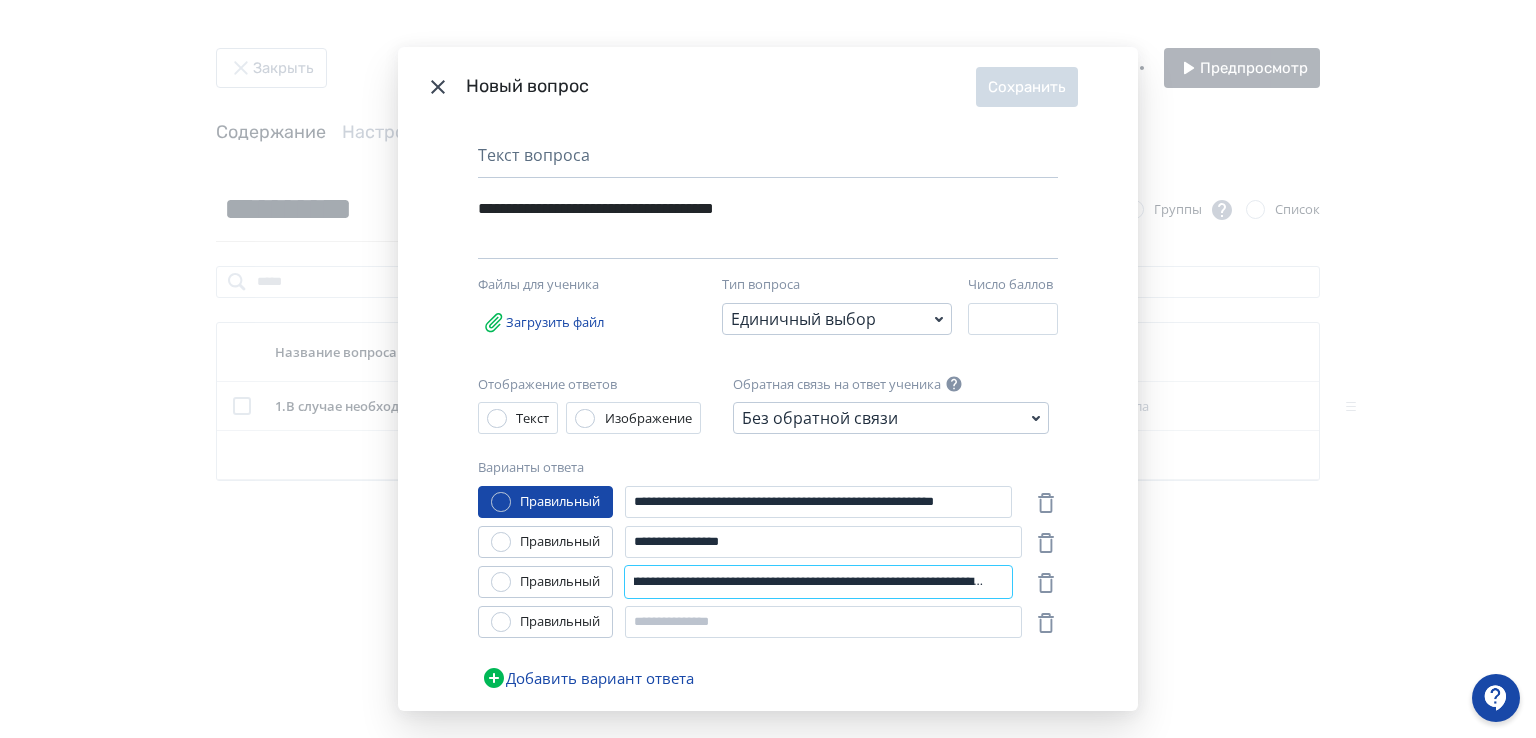 type on "**********" 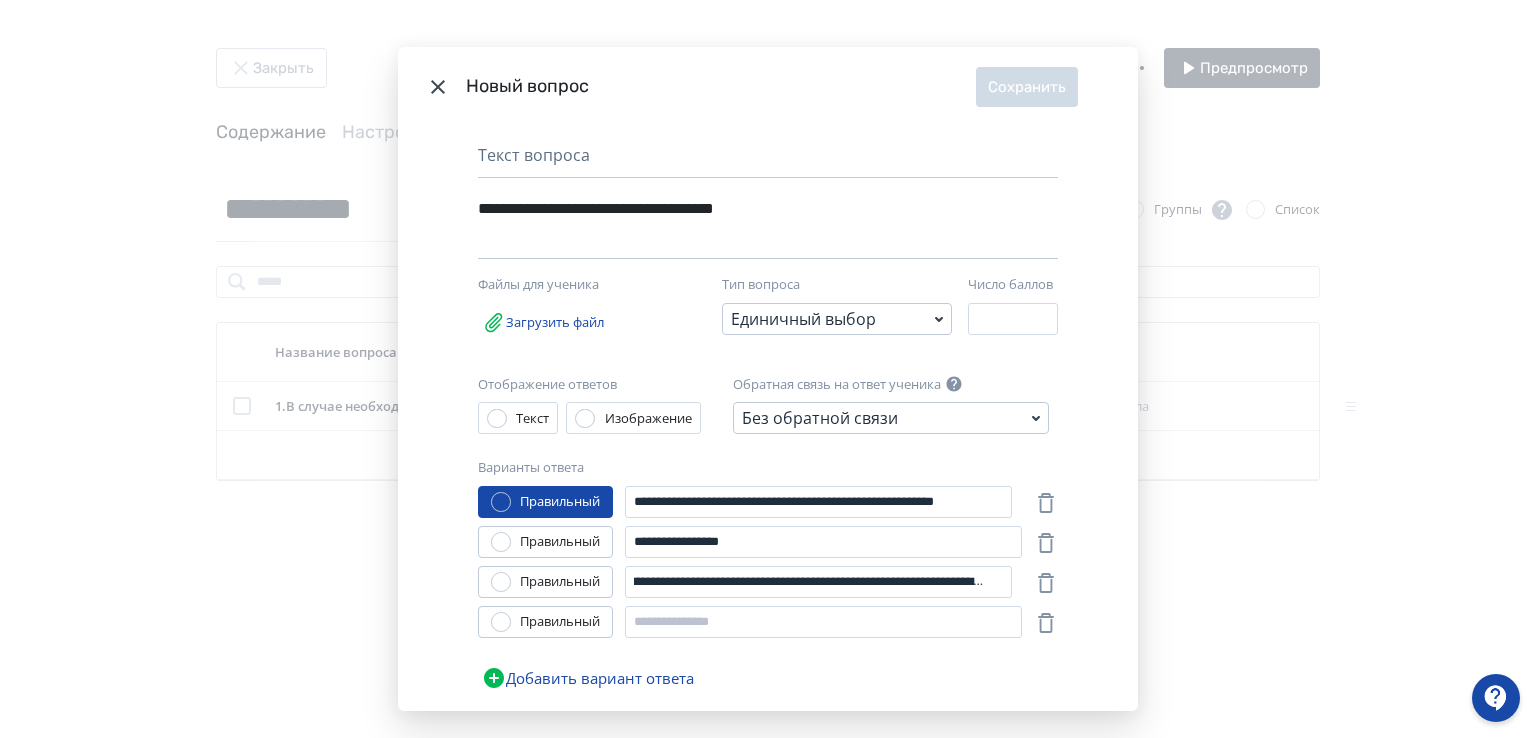 click at bounding box center [501, 582] 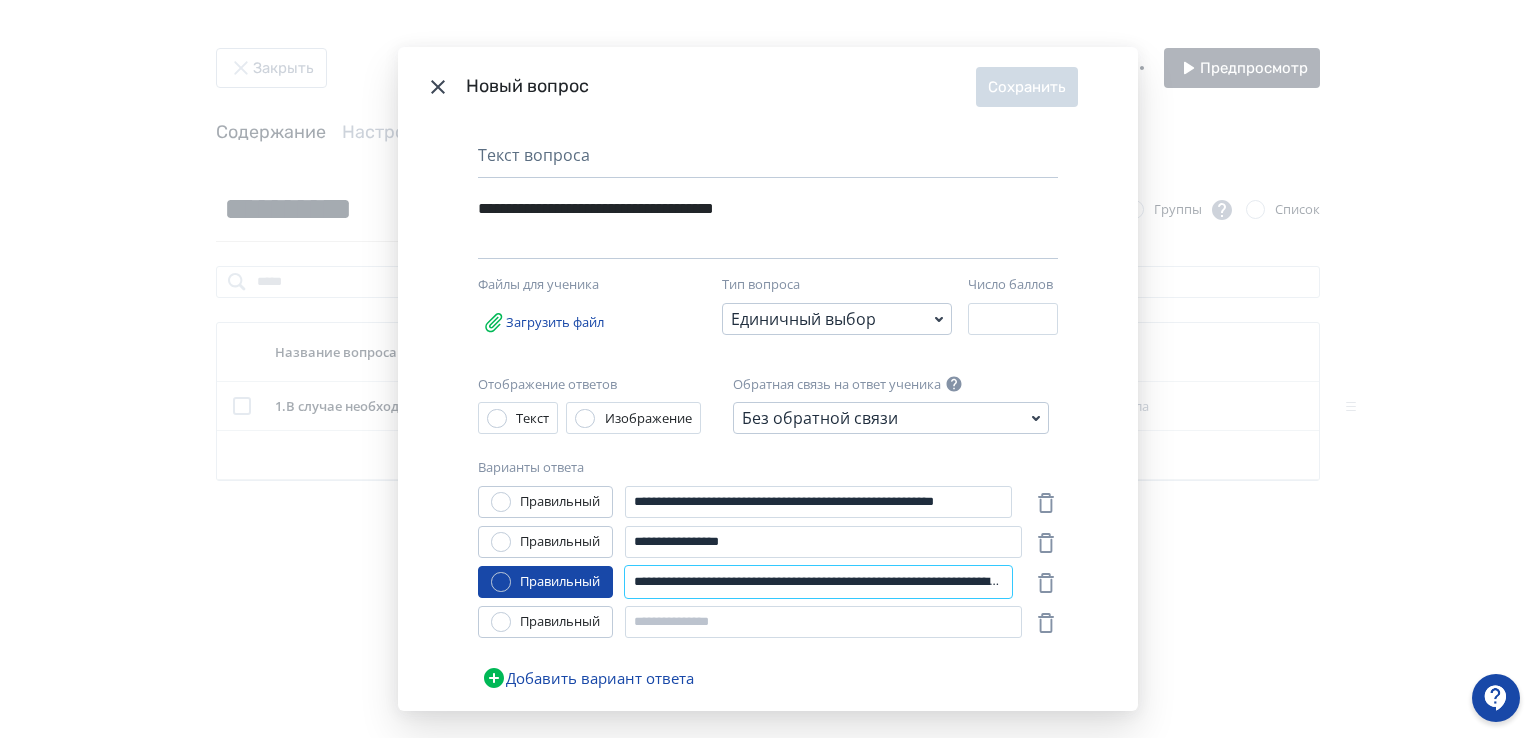 click on "**********" at bounding box center (818, 582) 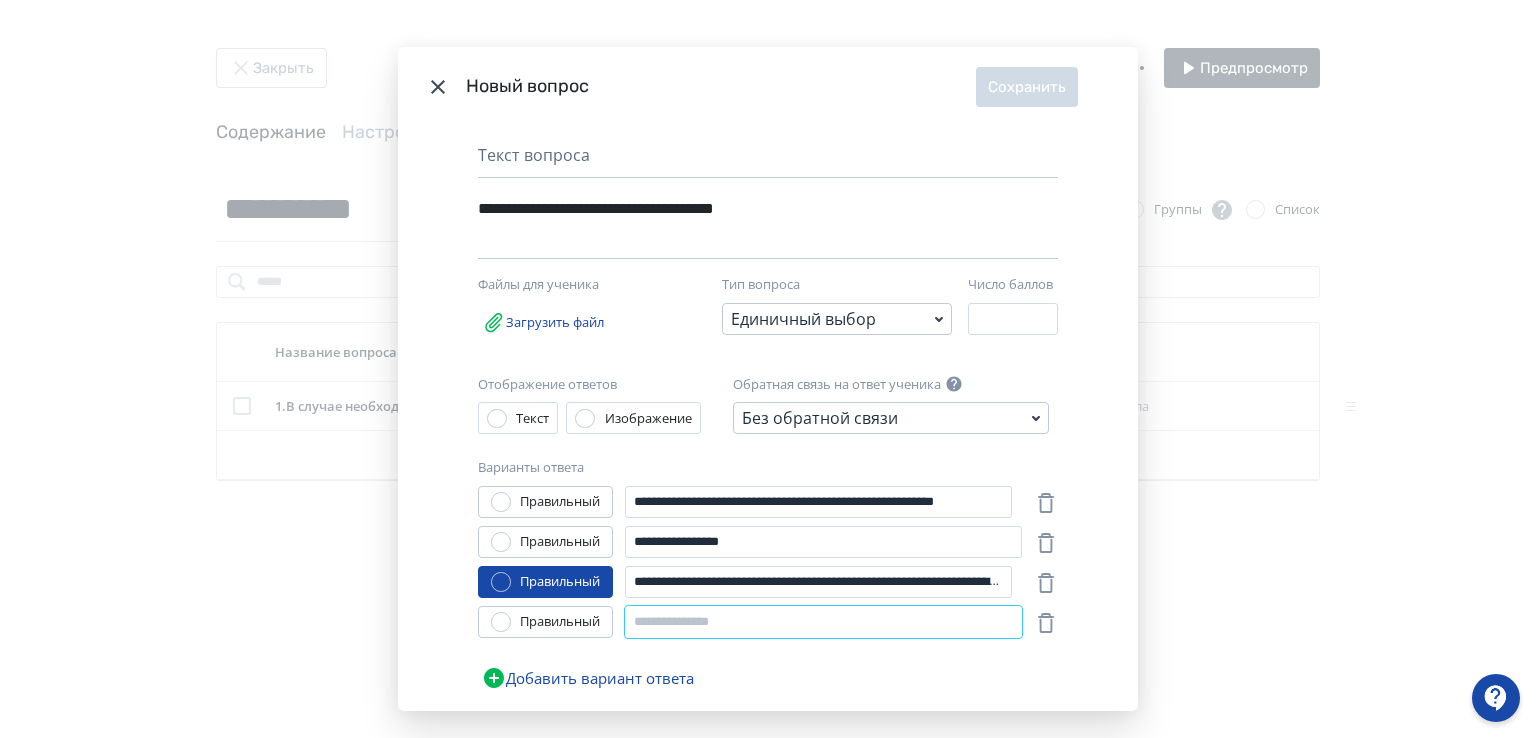 paste on "**********" 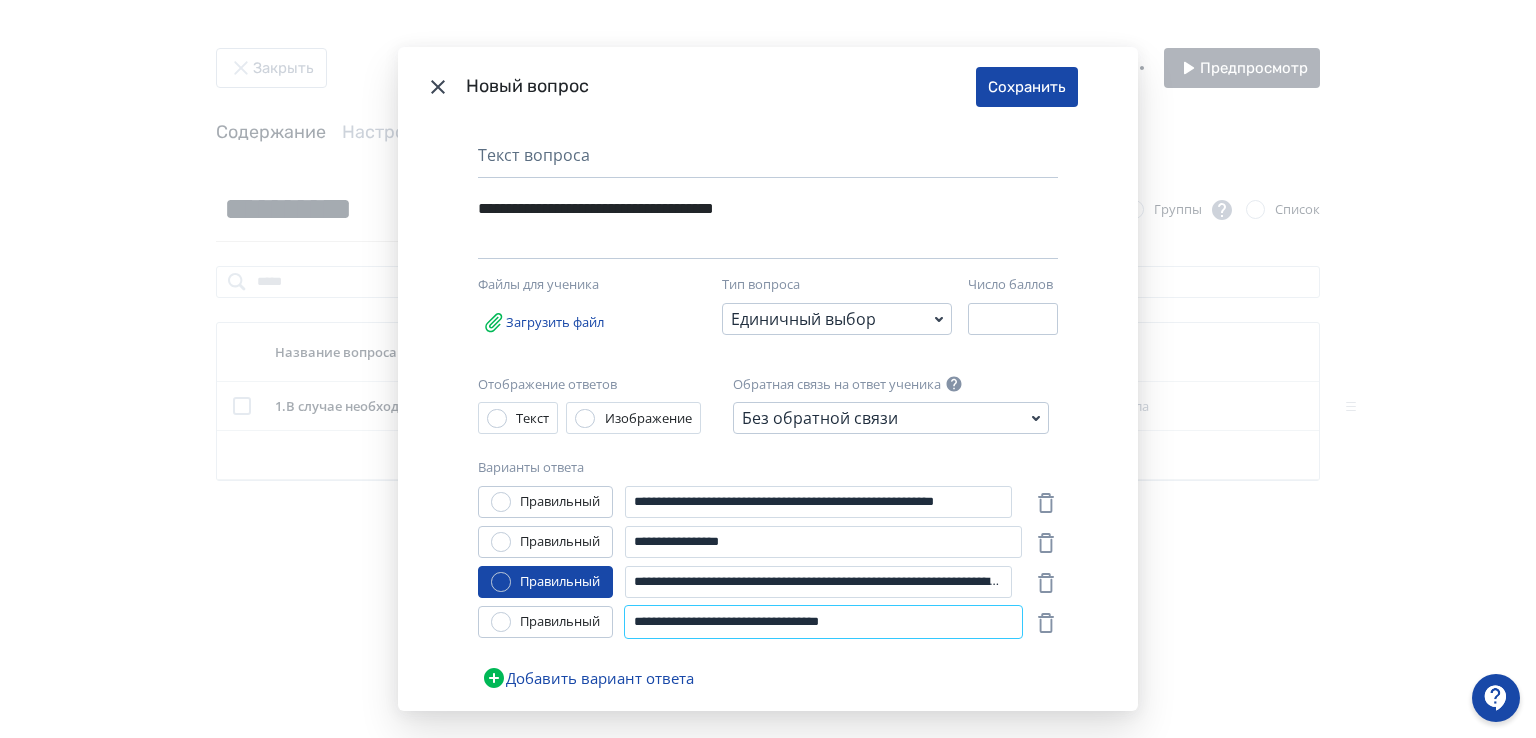 type on "**********" 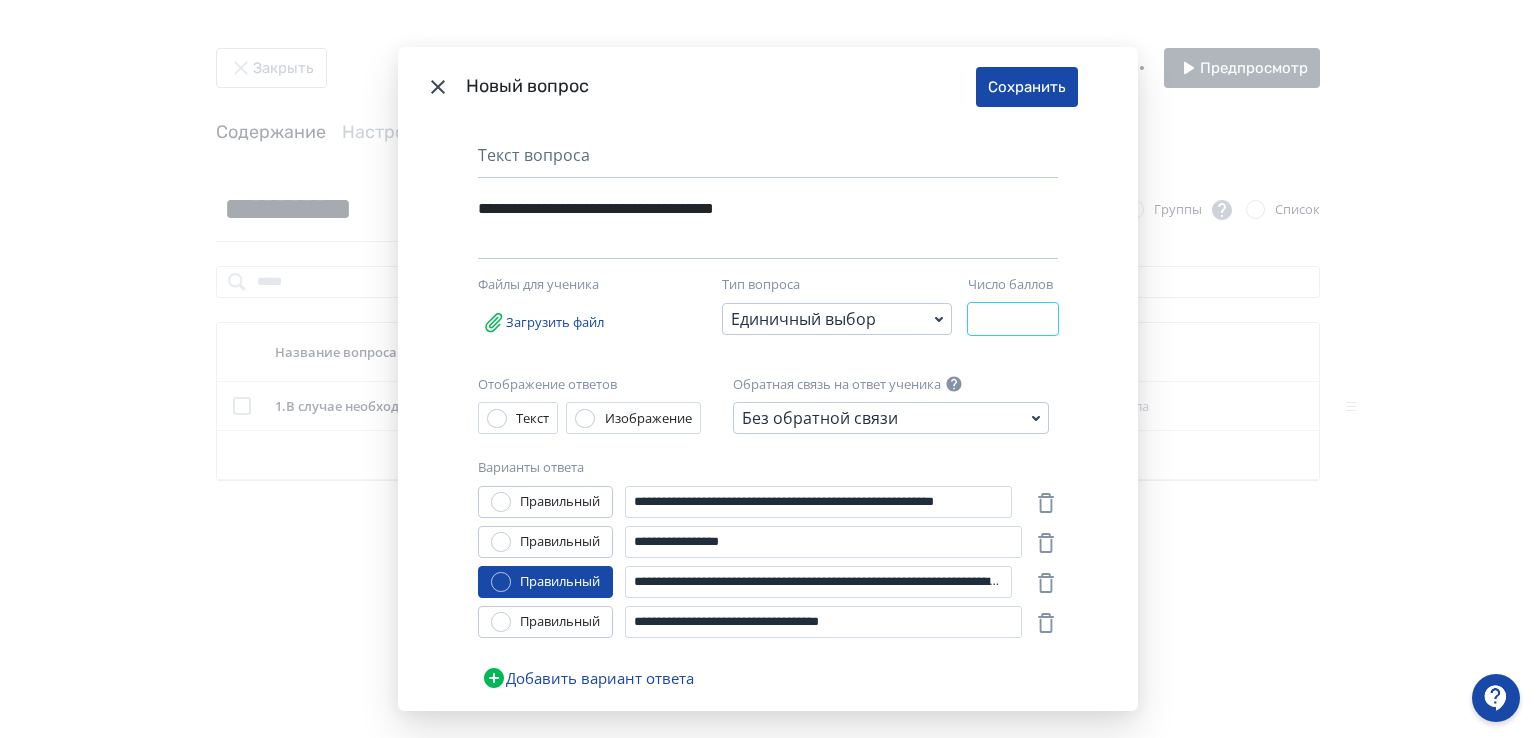 drag, startPoint x: 986, startPoint y: 308, endPoint x: 944, endPoint y: 316, distance: 42.755116 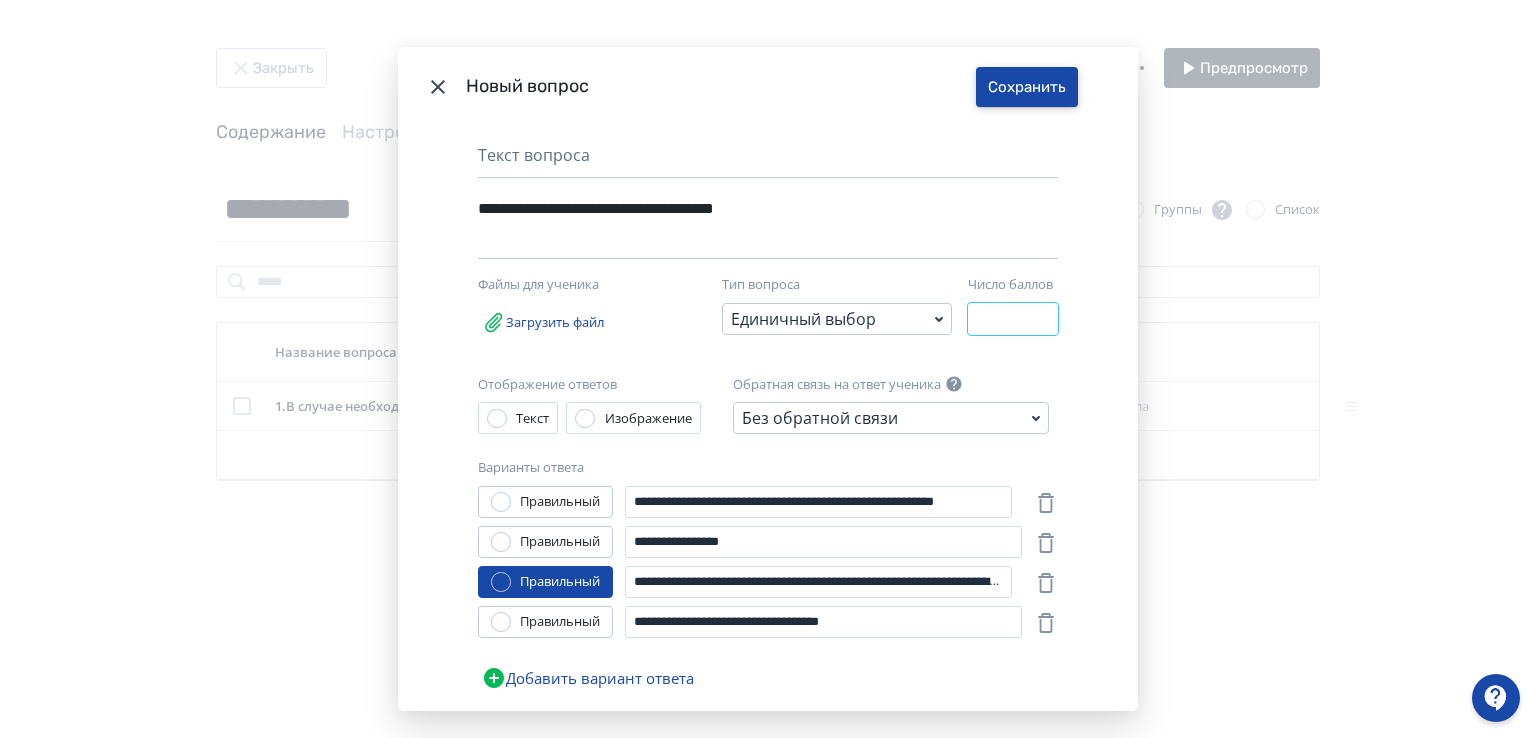 type on "*" 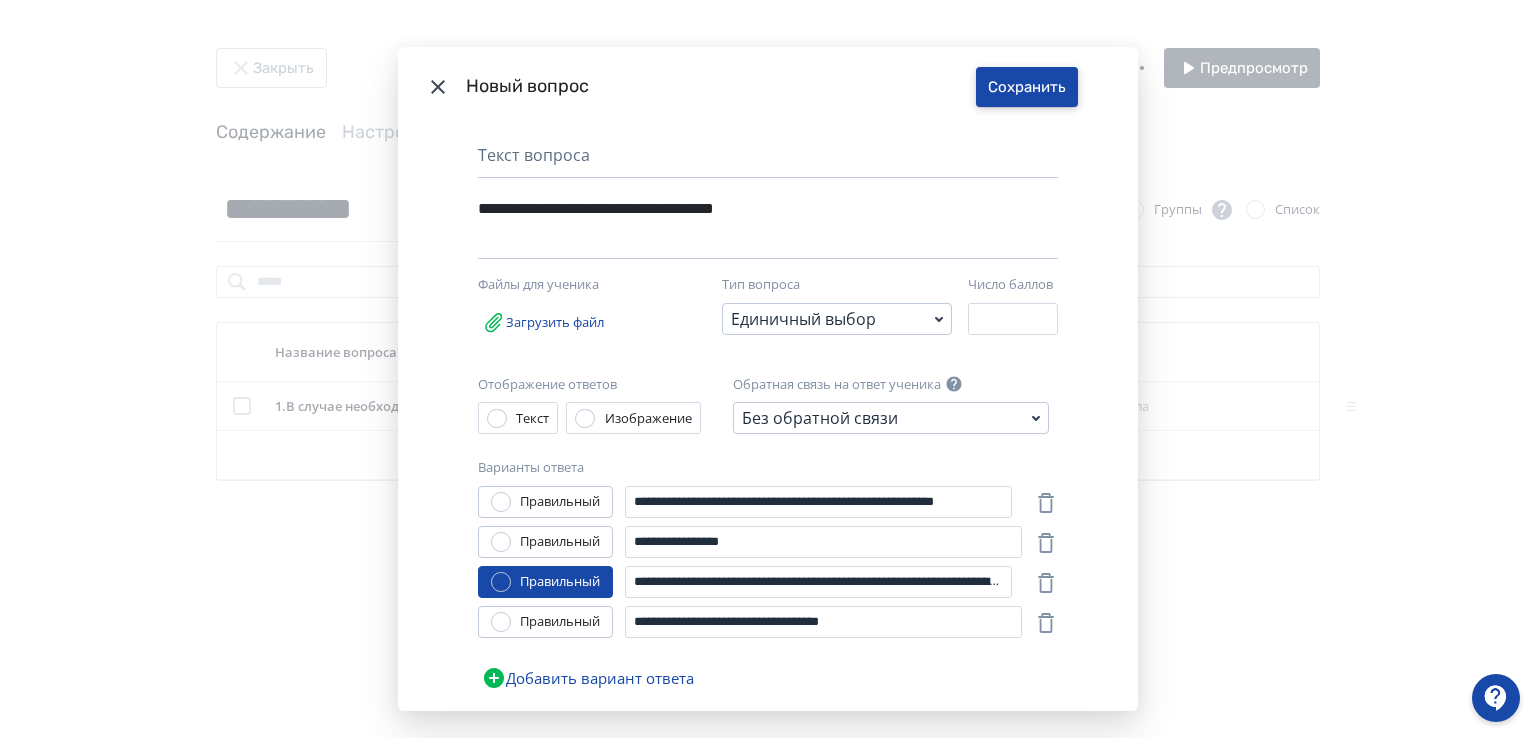 click on "Сохранить" at bounding box center (1027, 87) 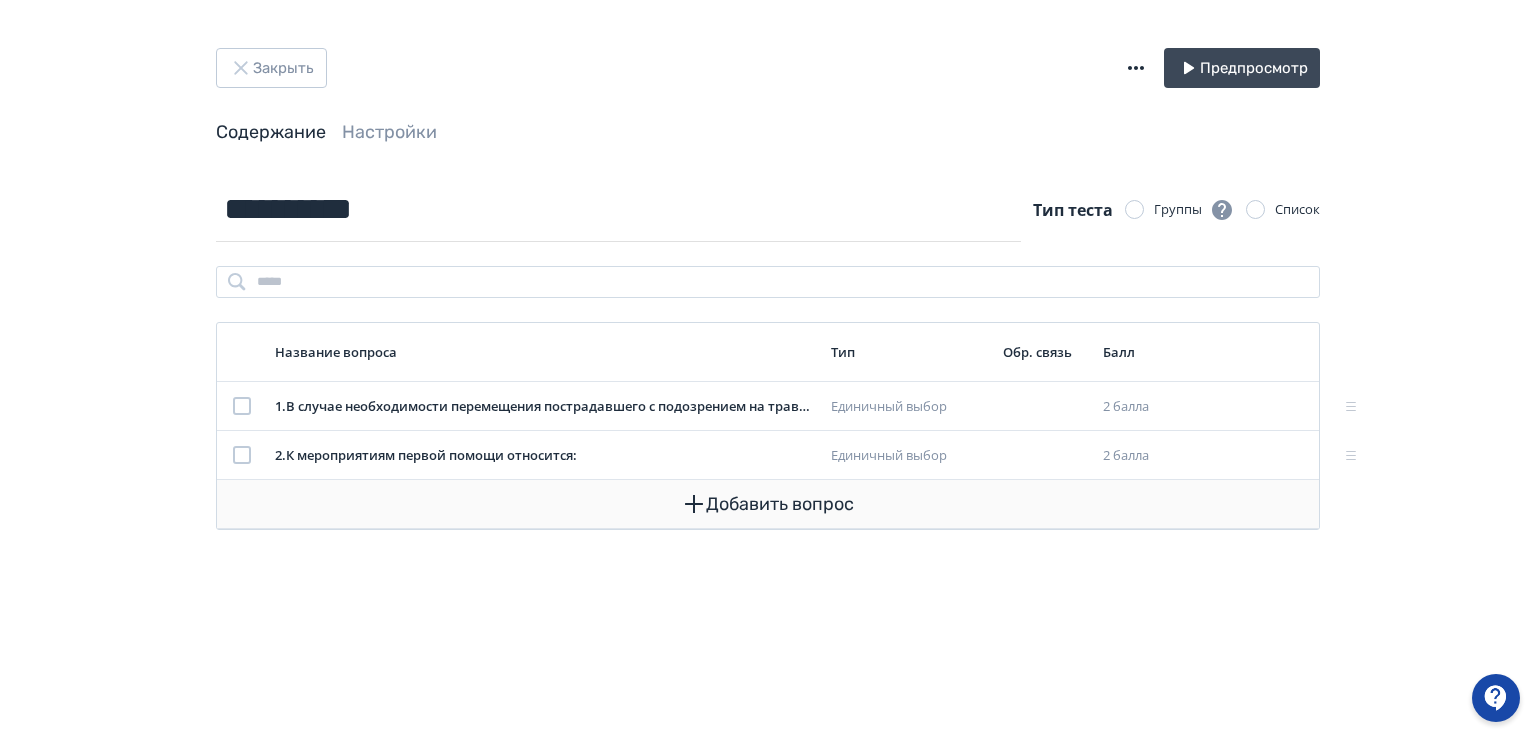 click 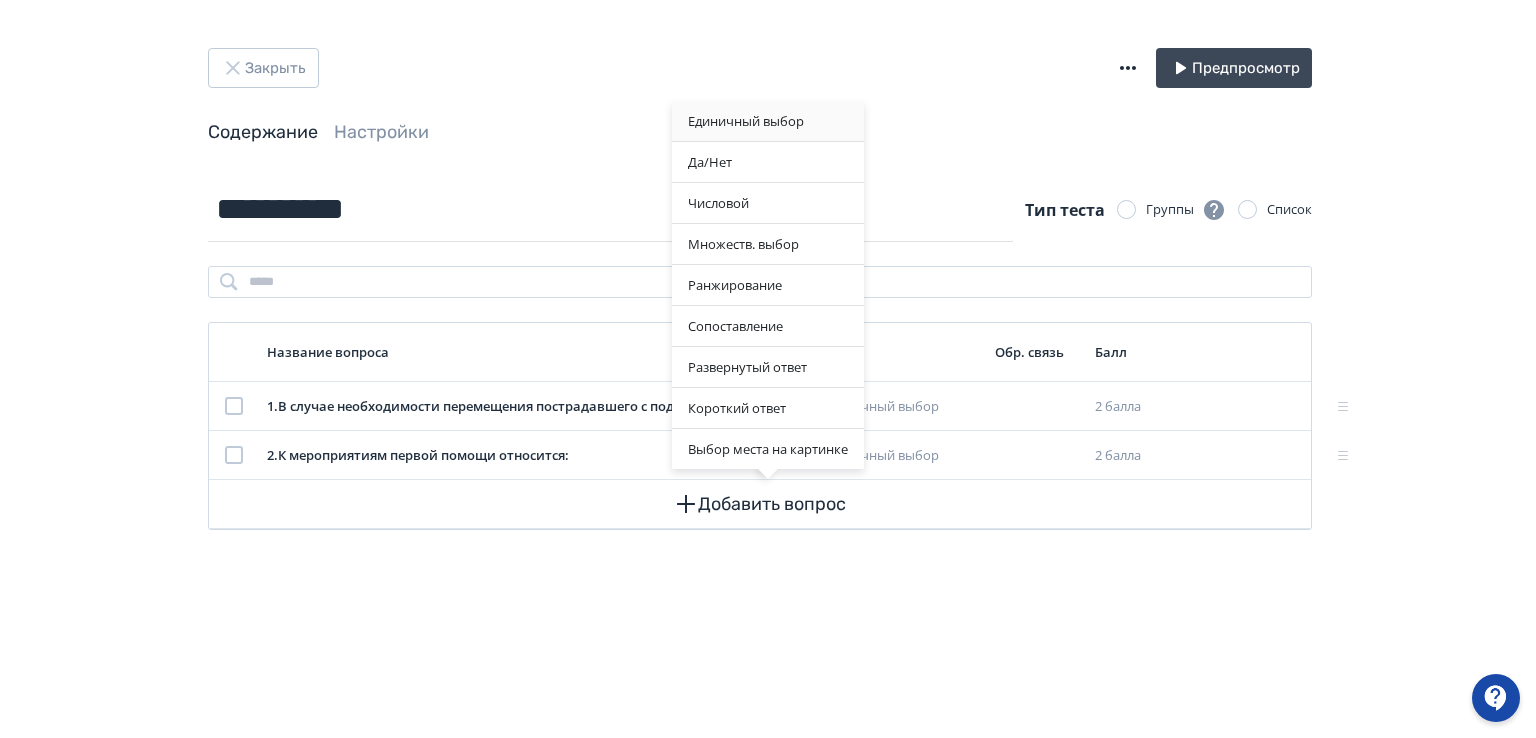 click on "Единичный выбор" at bounding box center [768, 121] 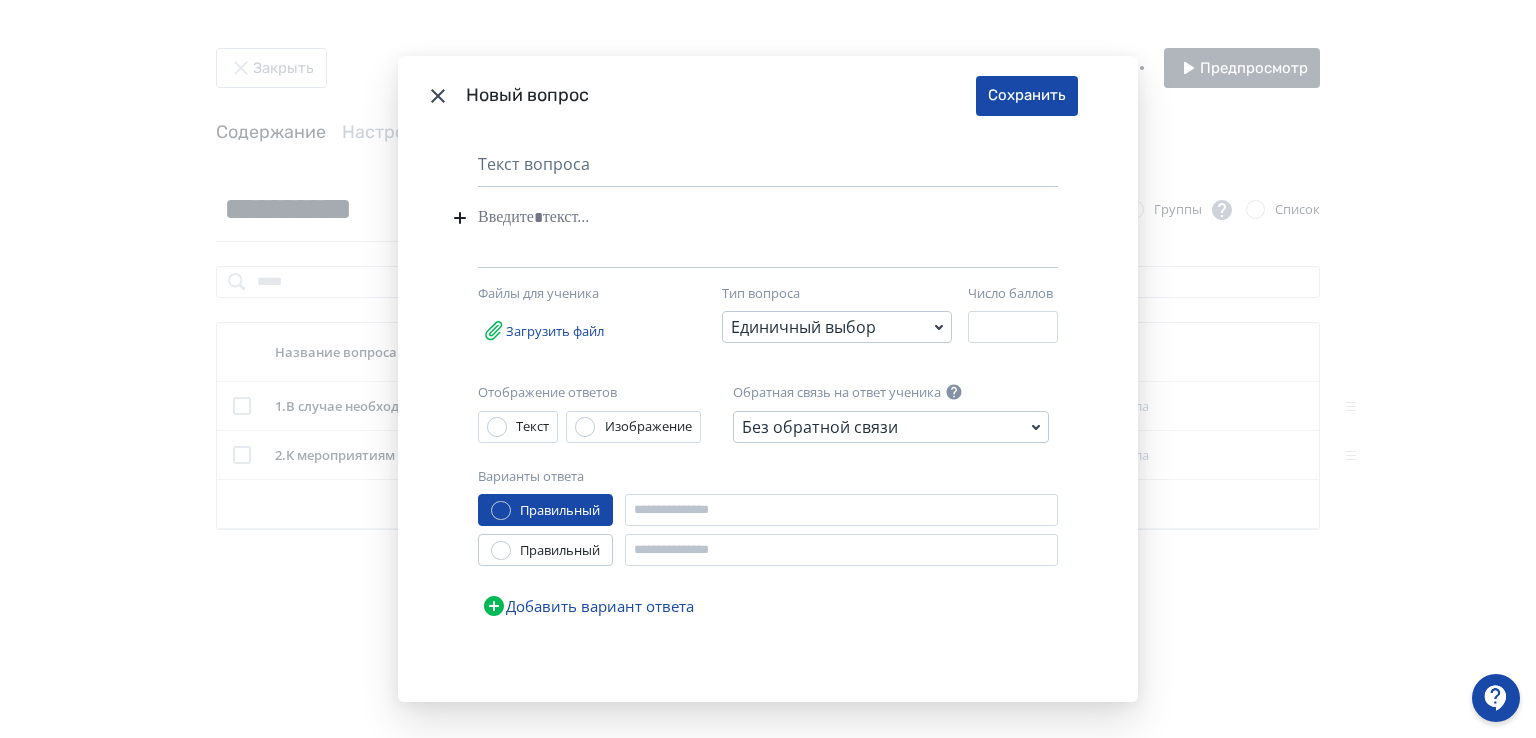 paste 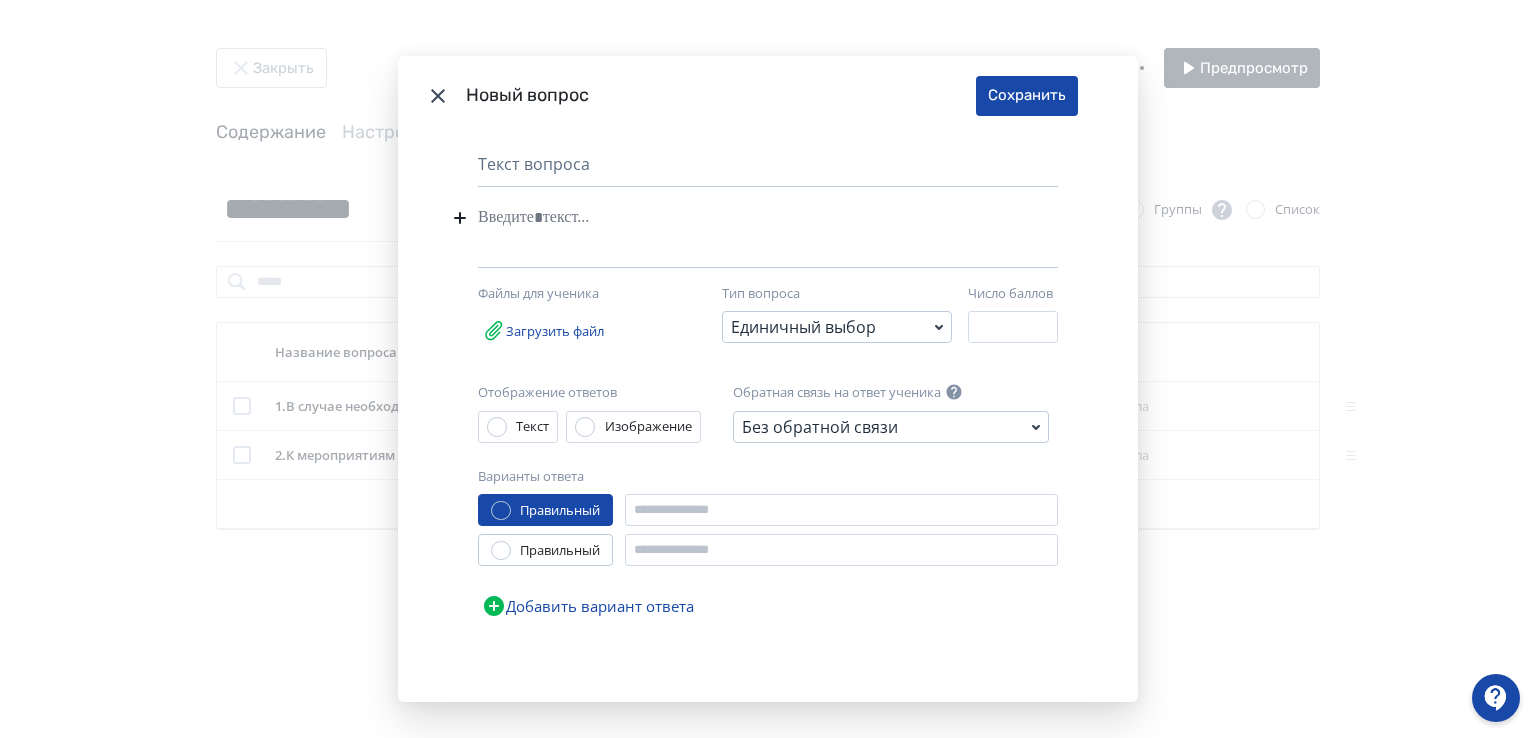 type 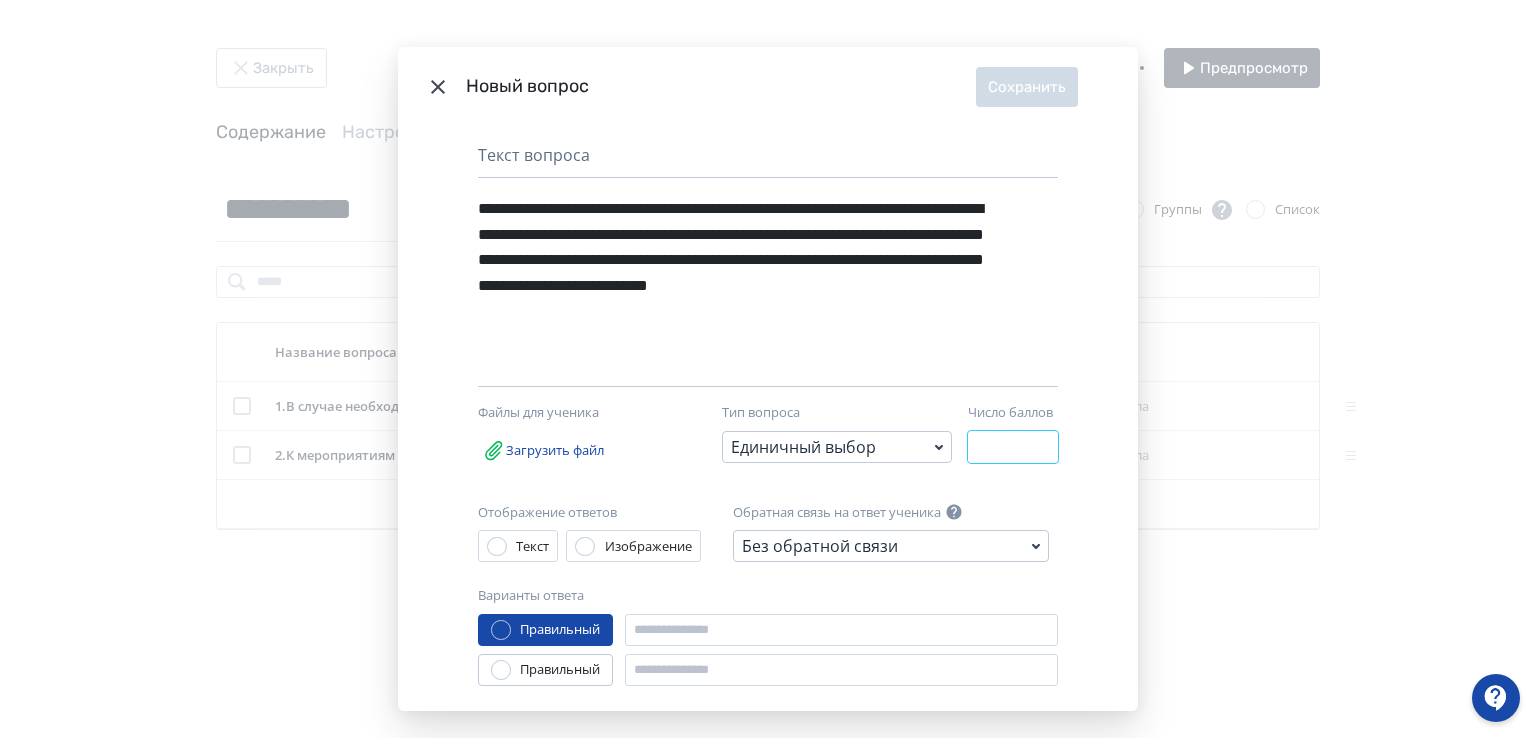drag, startPoint x: 973, startPoint y: 445, endPoint x: 957, endPoint y: 445, distance: 16 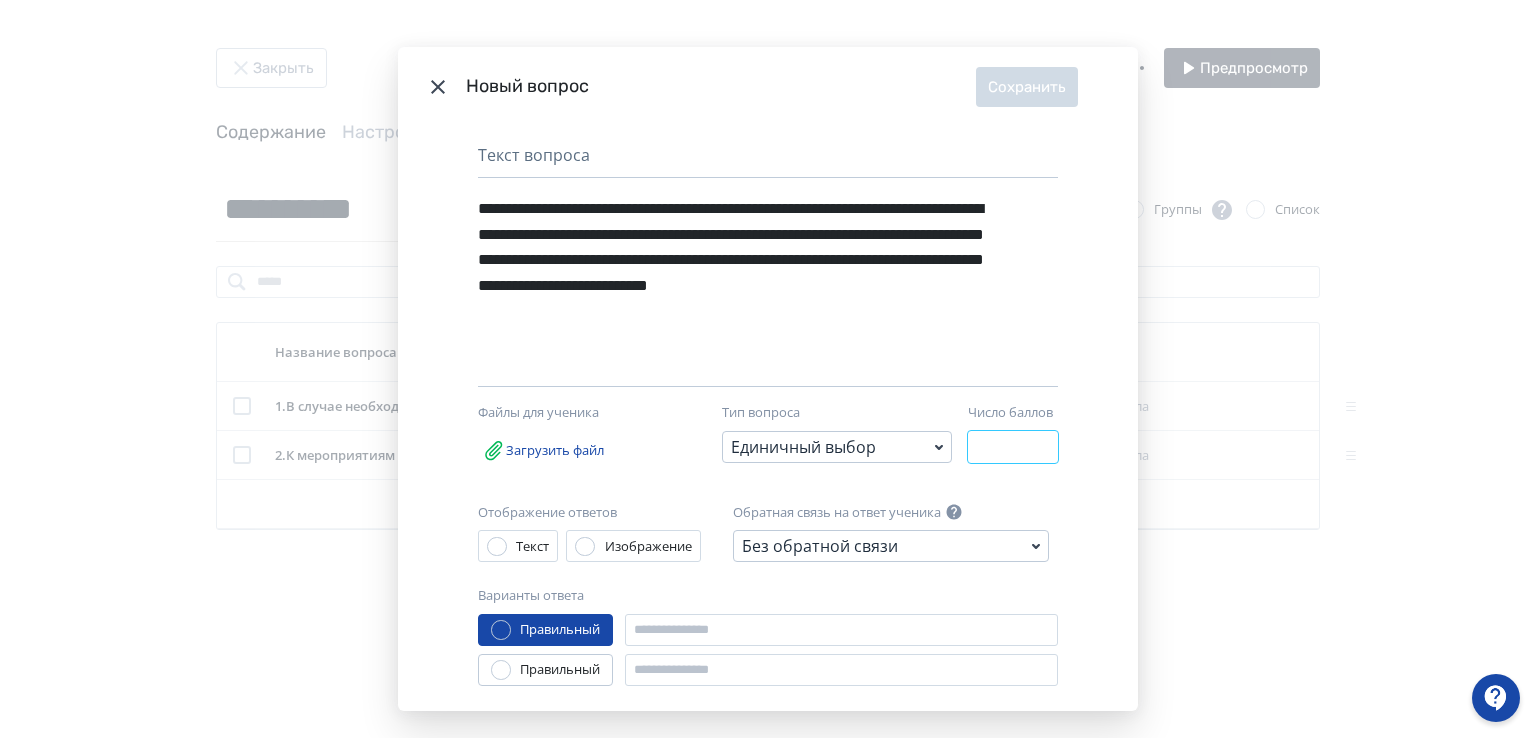 type on "*" 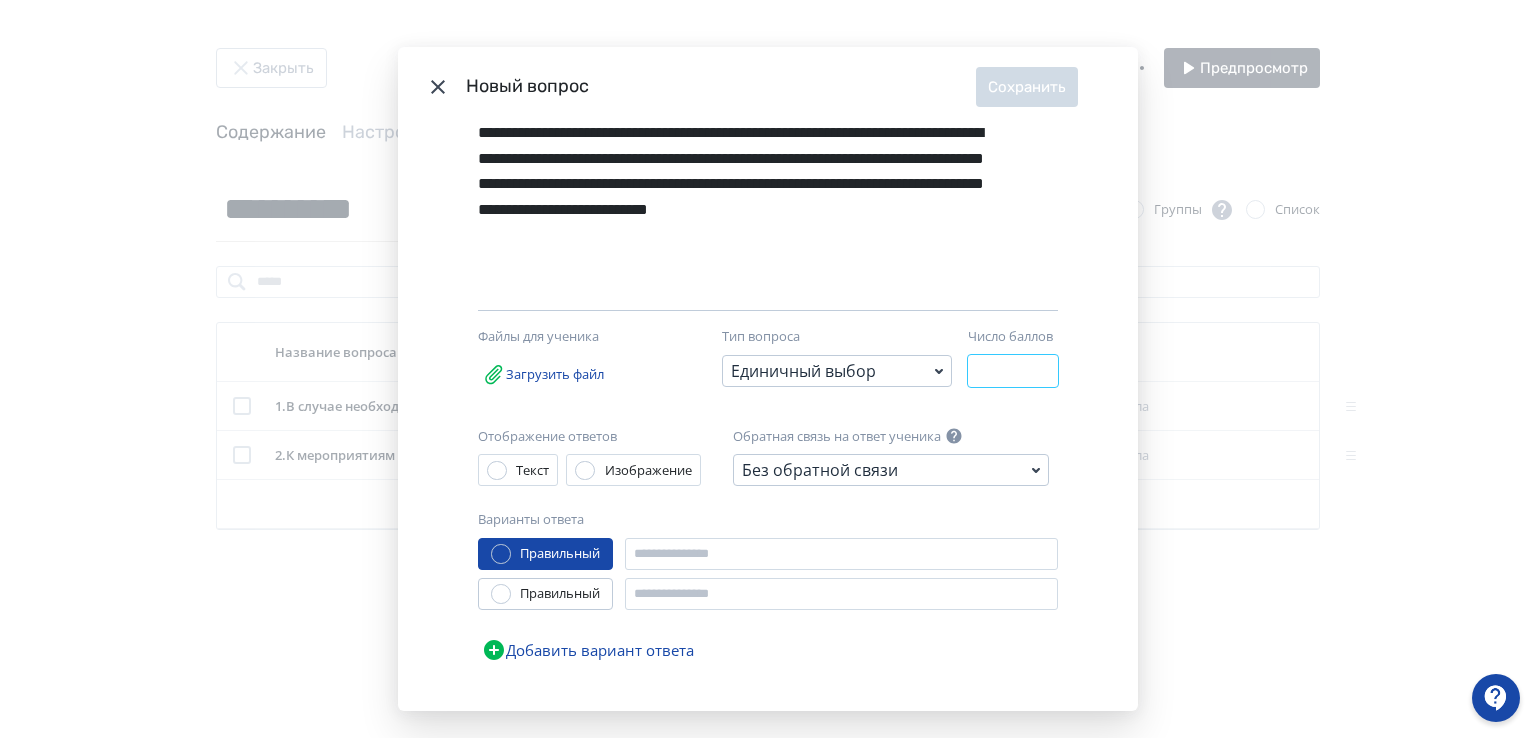 scroll, scrollTop: 100, scrollLeft: 0, axis: vertical 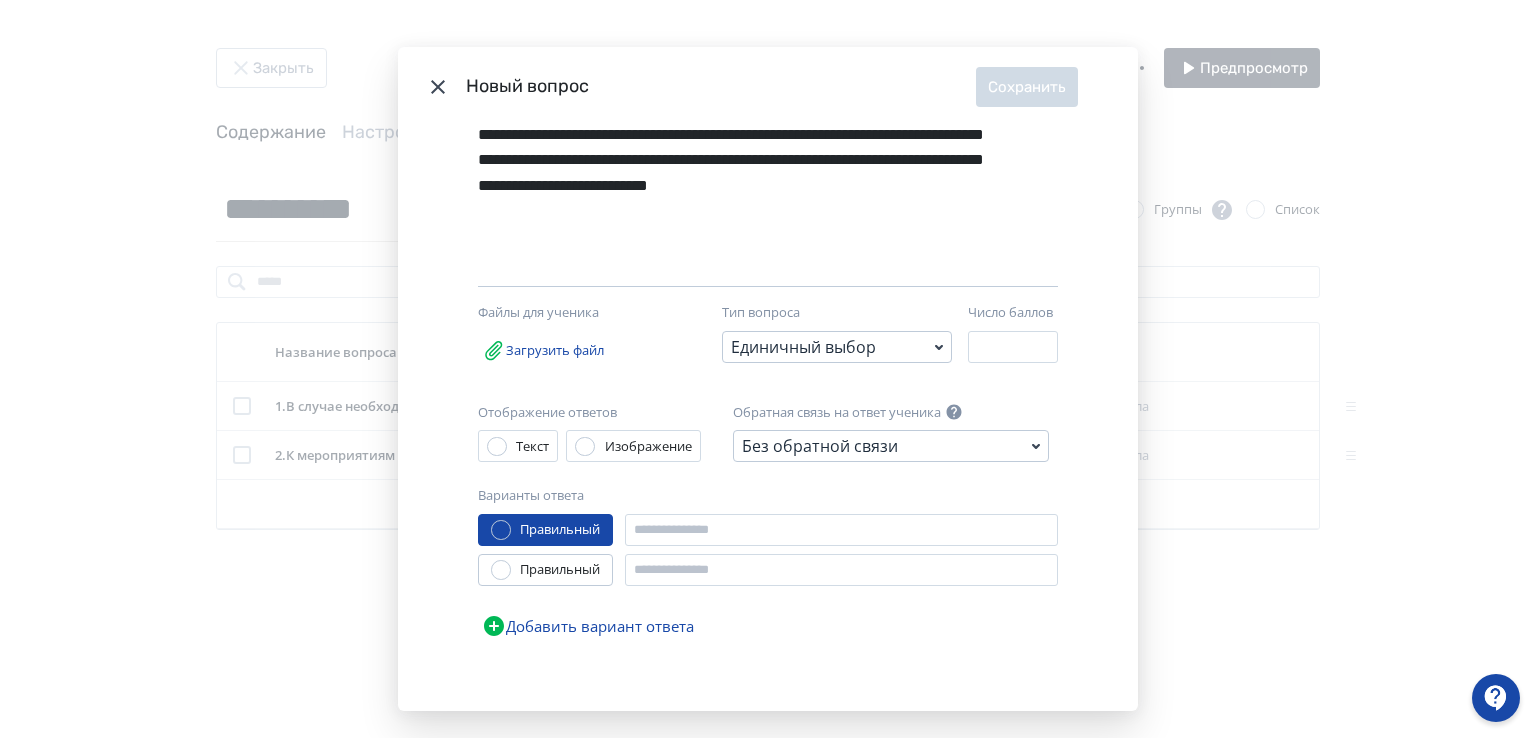 click 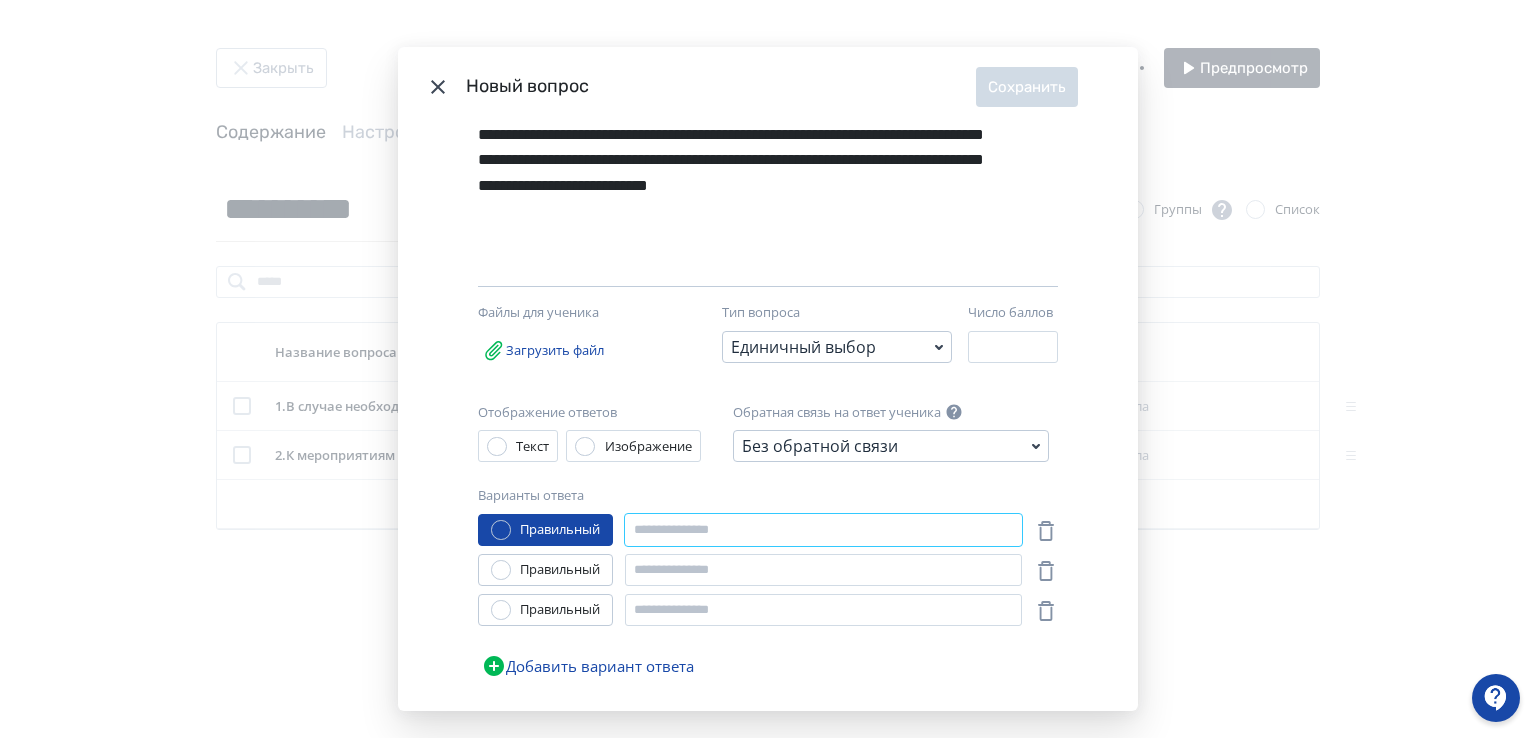 paste on "*****" 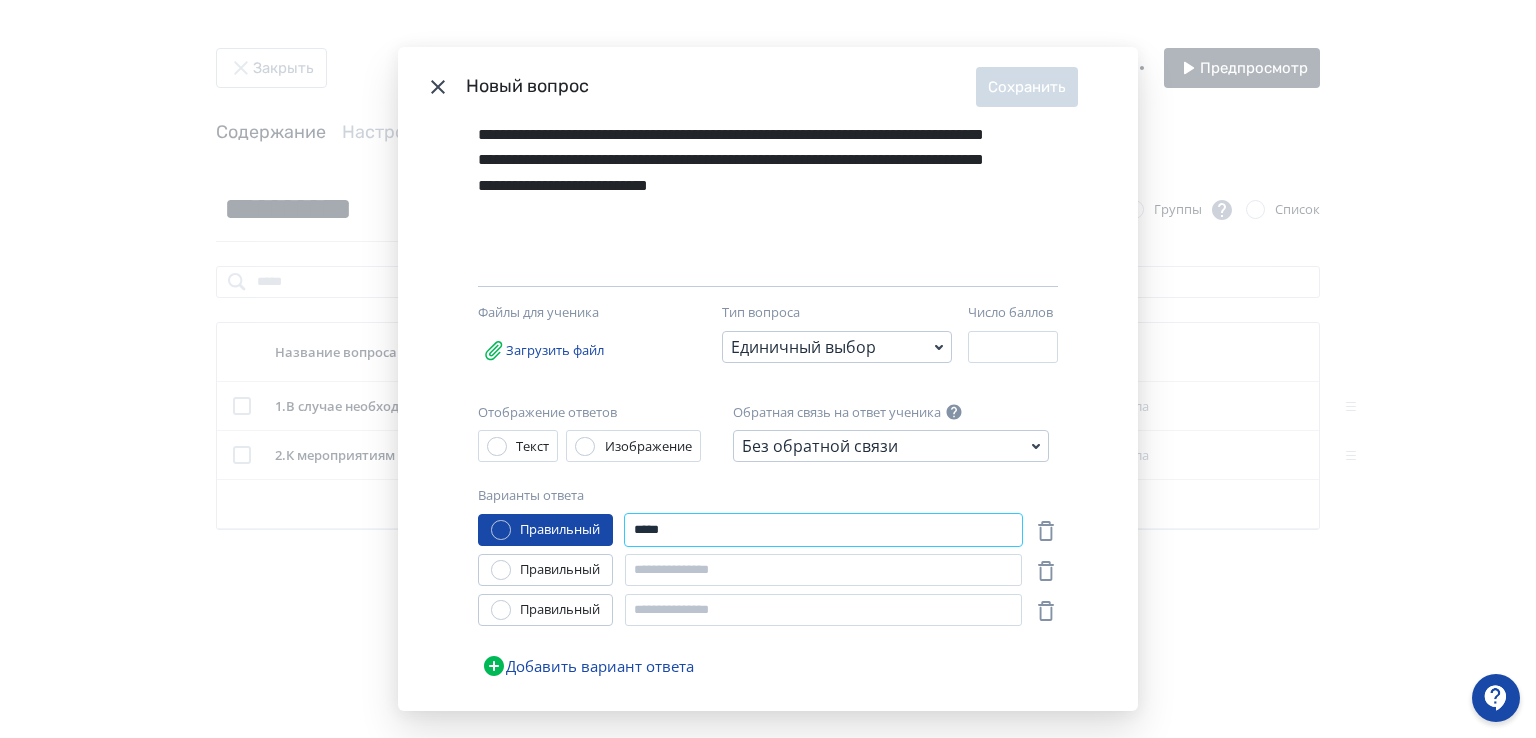 type on "*****" 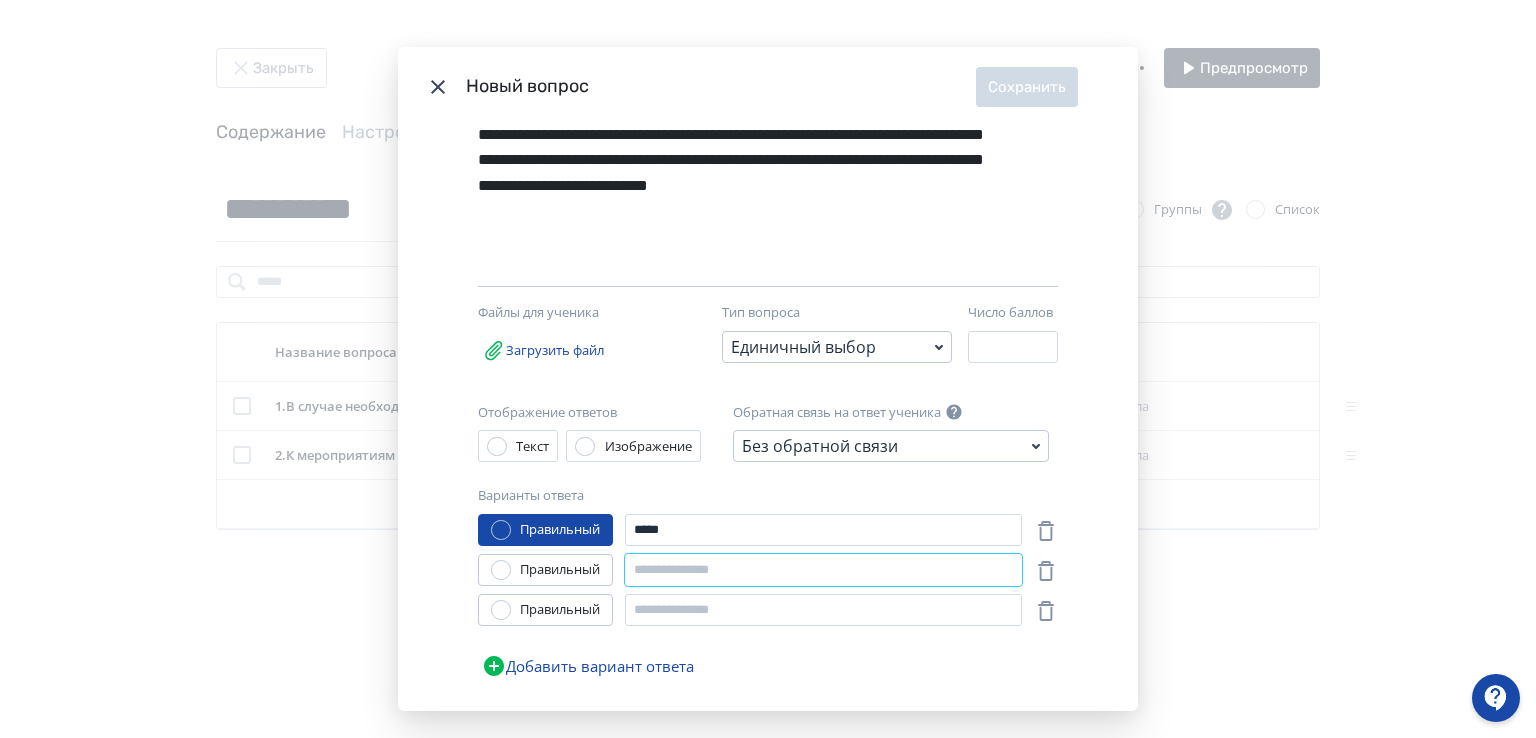 paste on "*****" 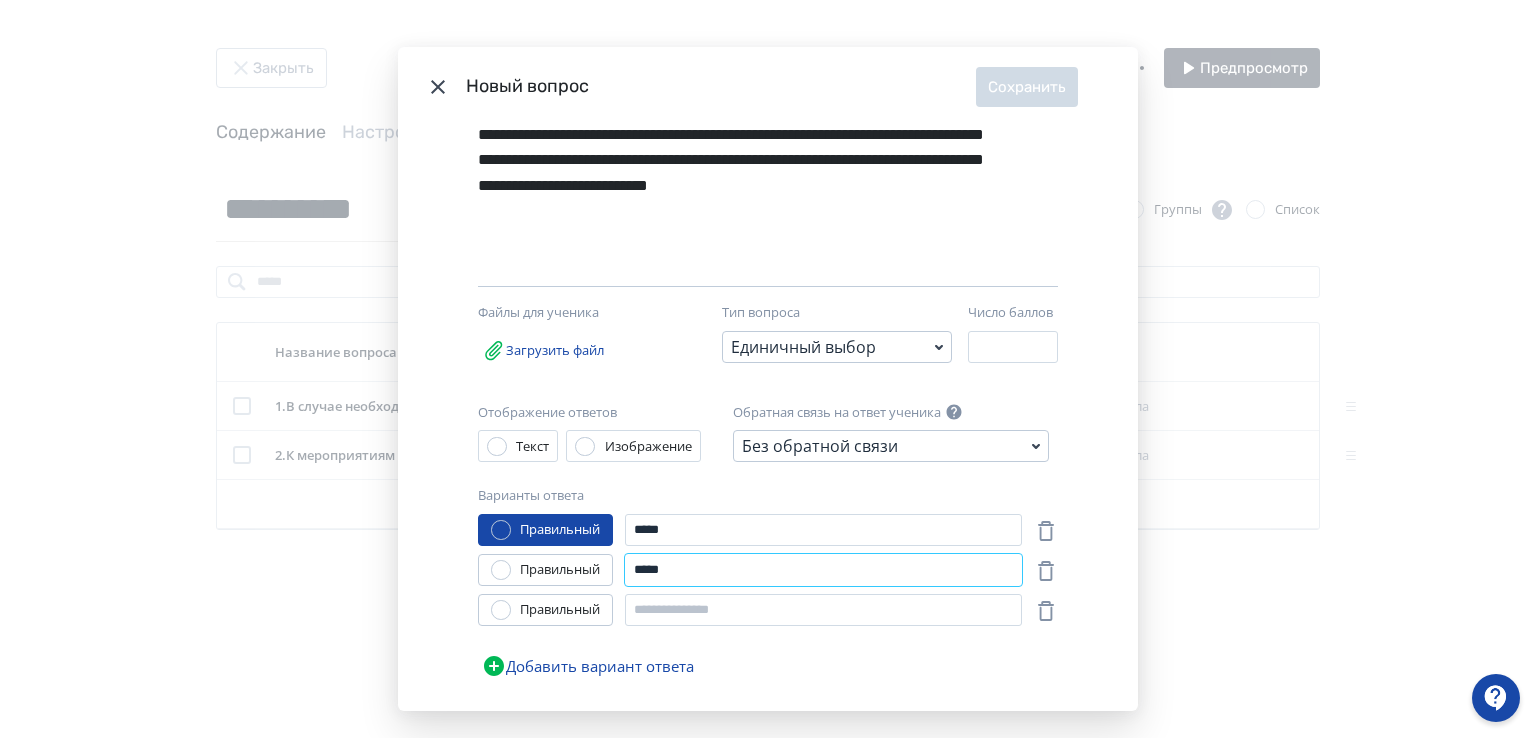 type on "*****" 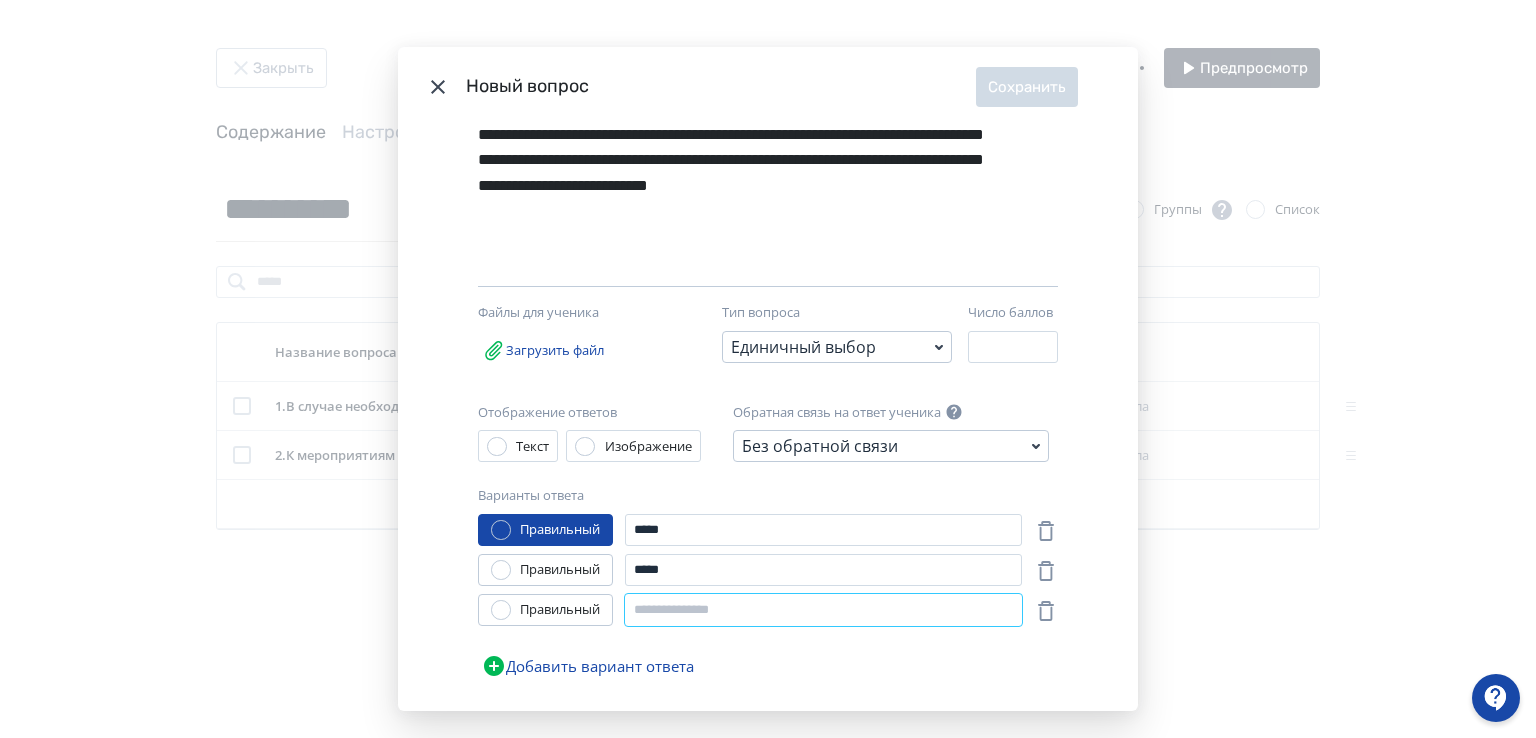 click at bounding box center (823, 610) 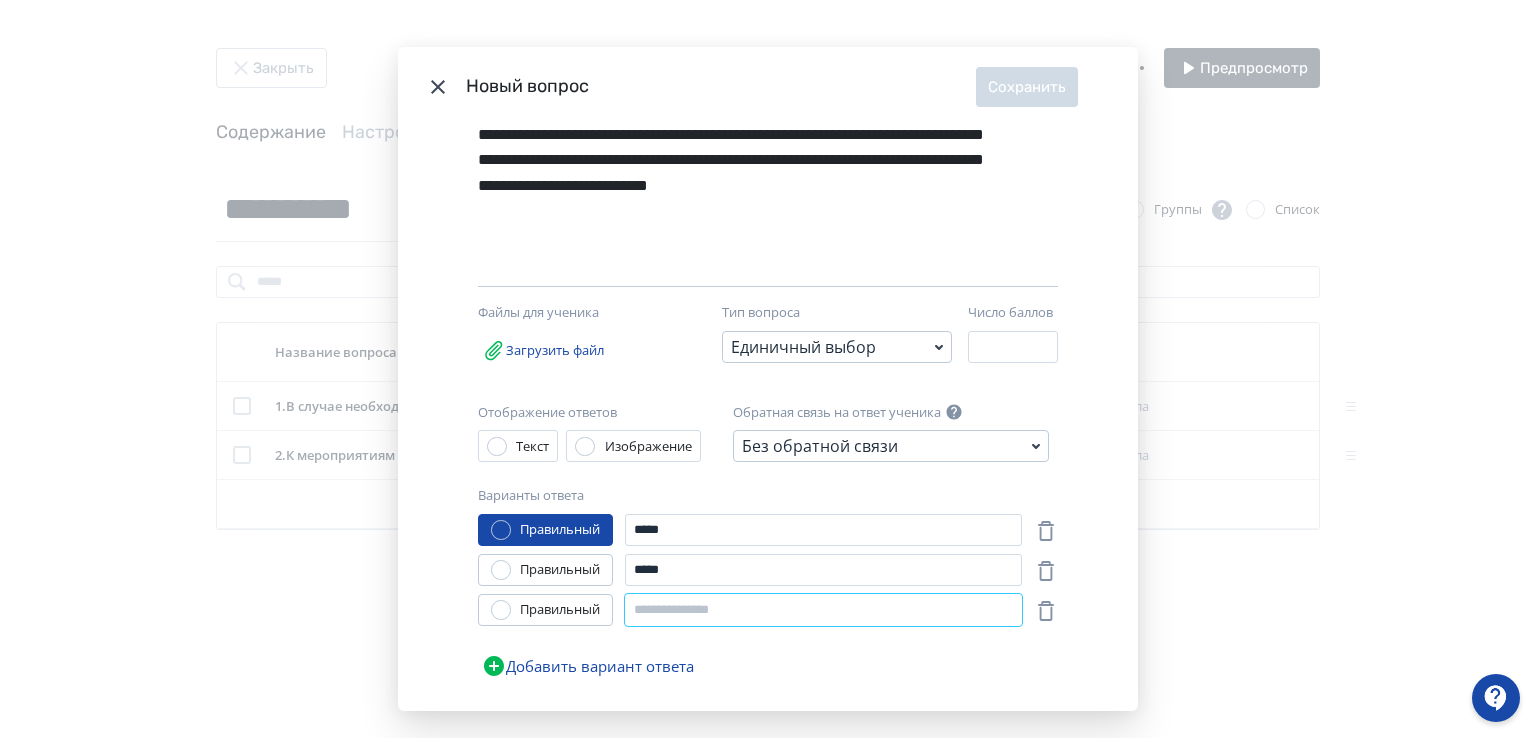 paste on "*****" 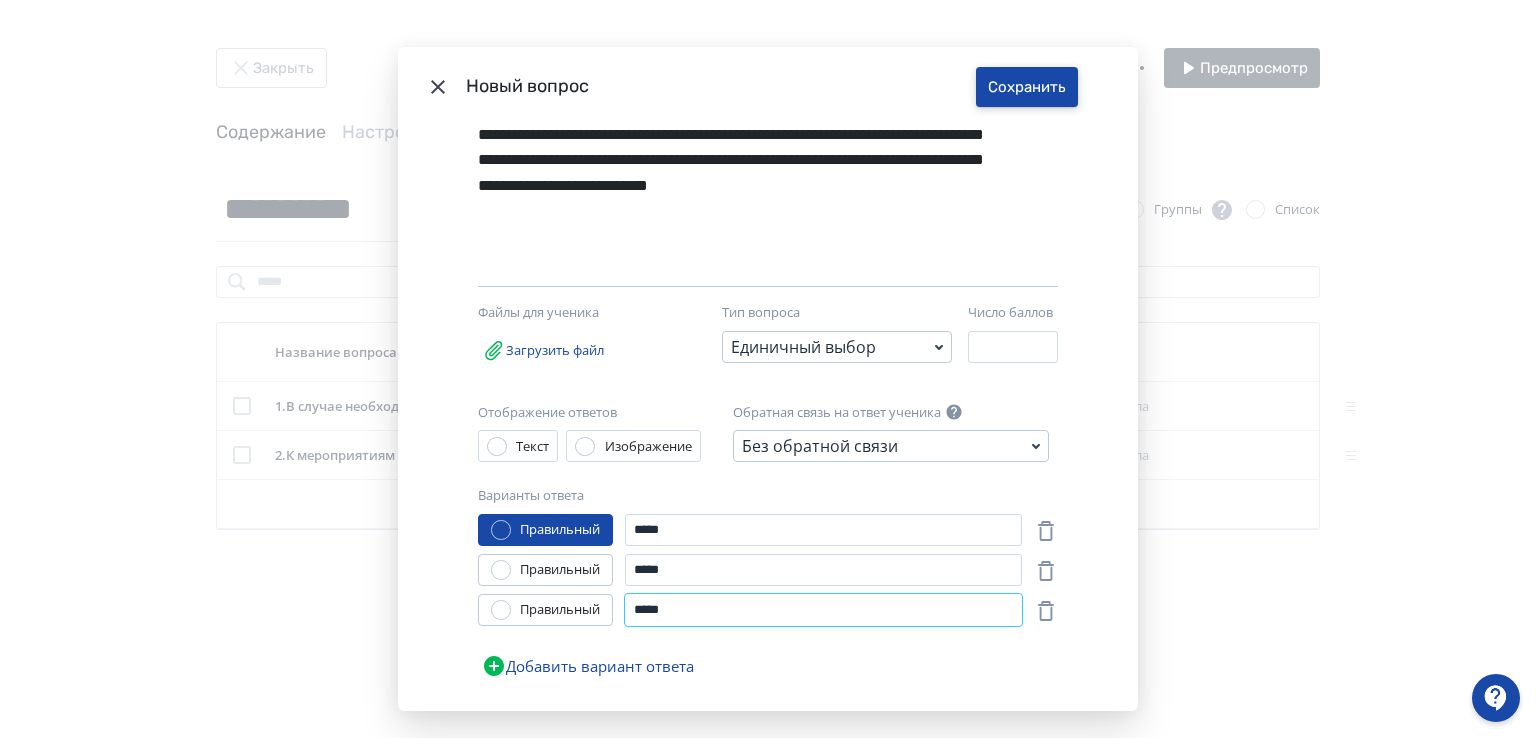 type on "*****" 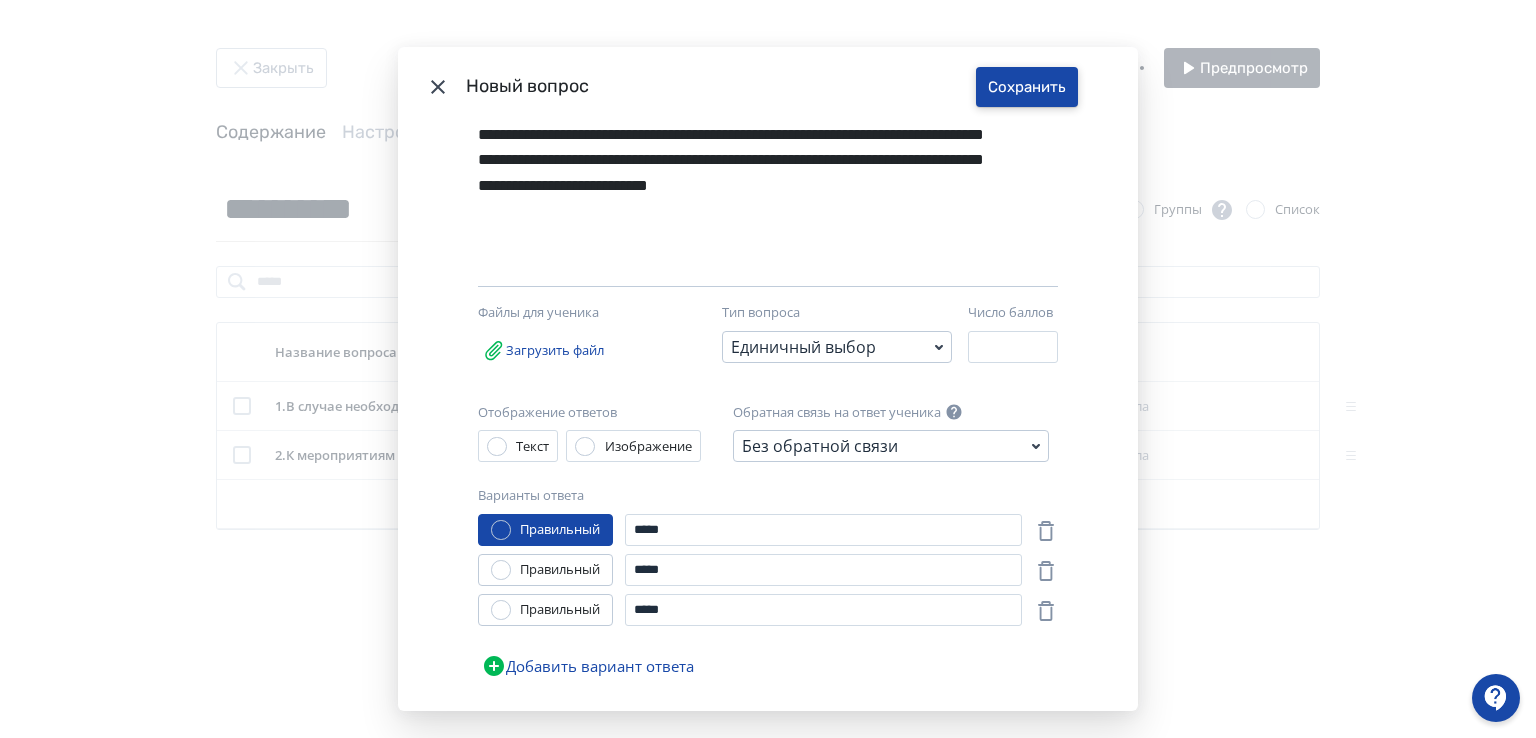 click on "Сохранить" at bounding box center (1027, 87) 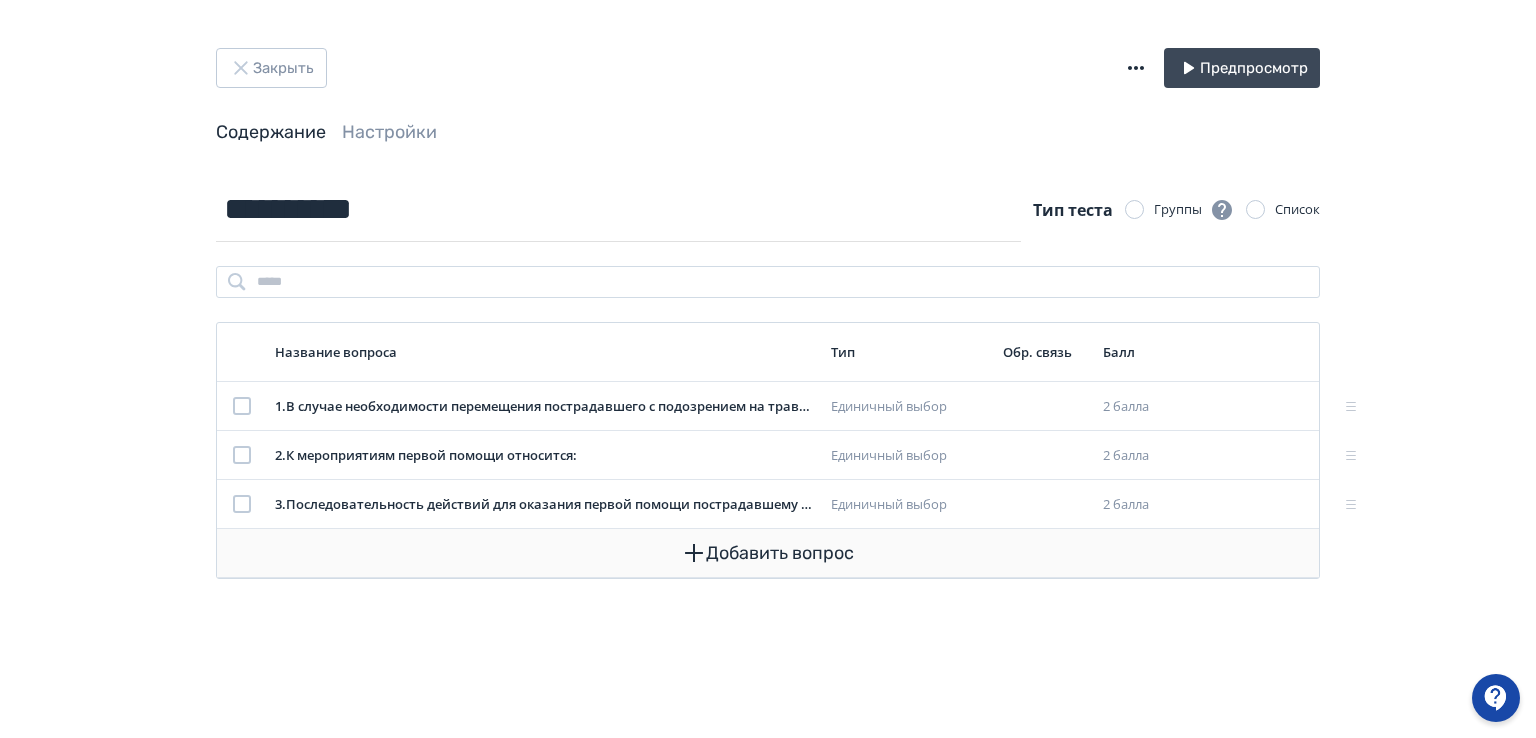 click 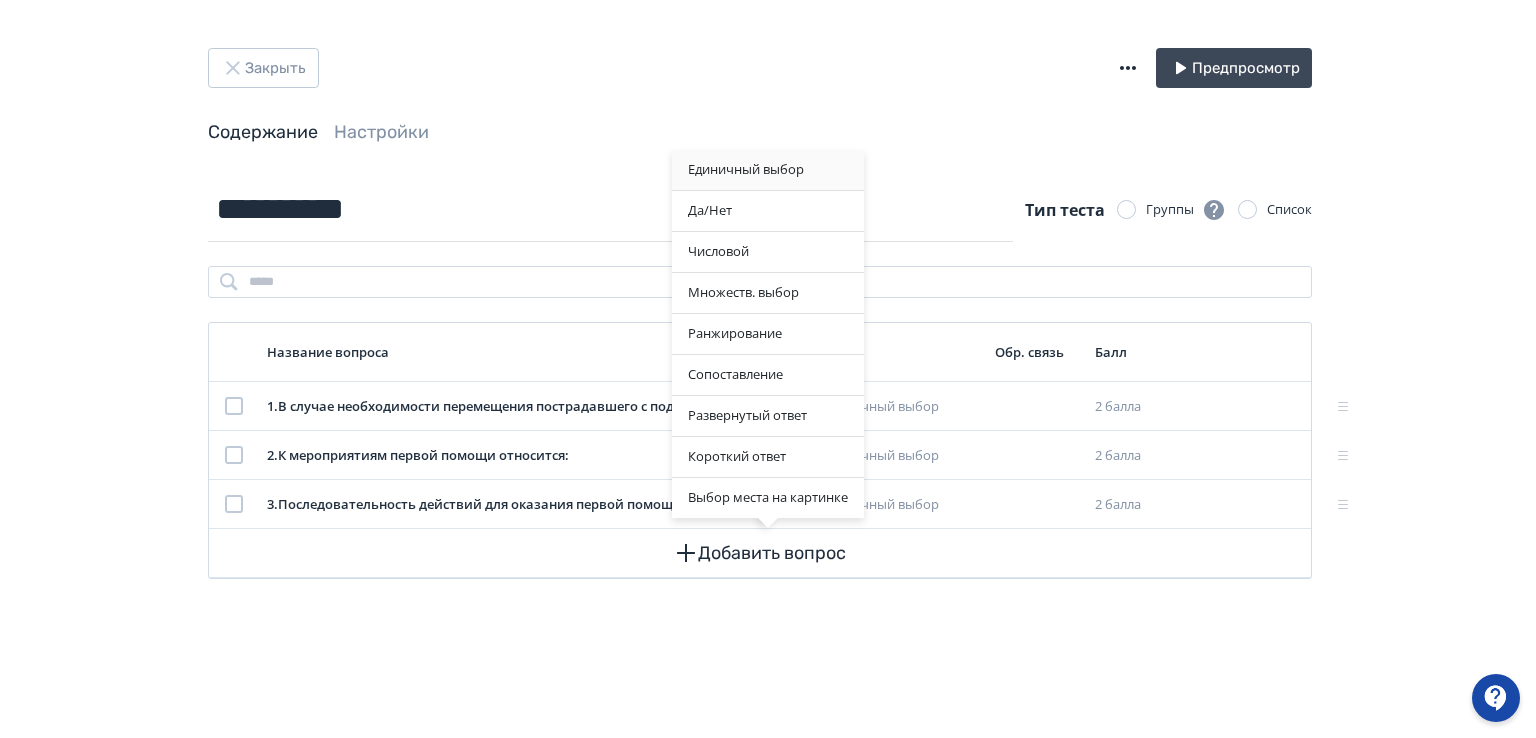 click on "Единичный выбор" at bounding box center [768, 170] 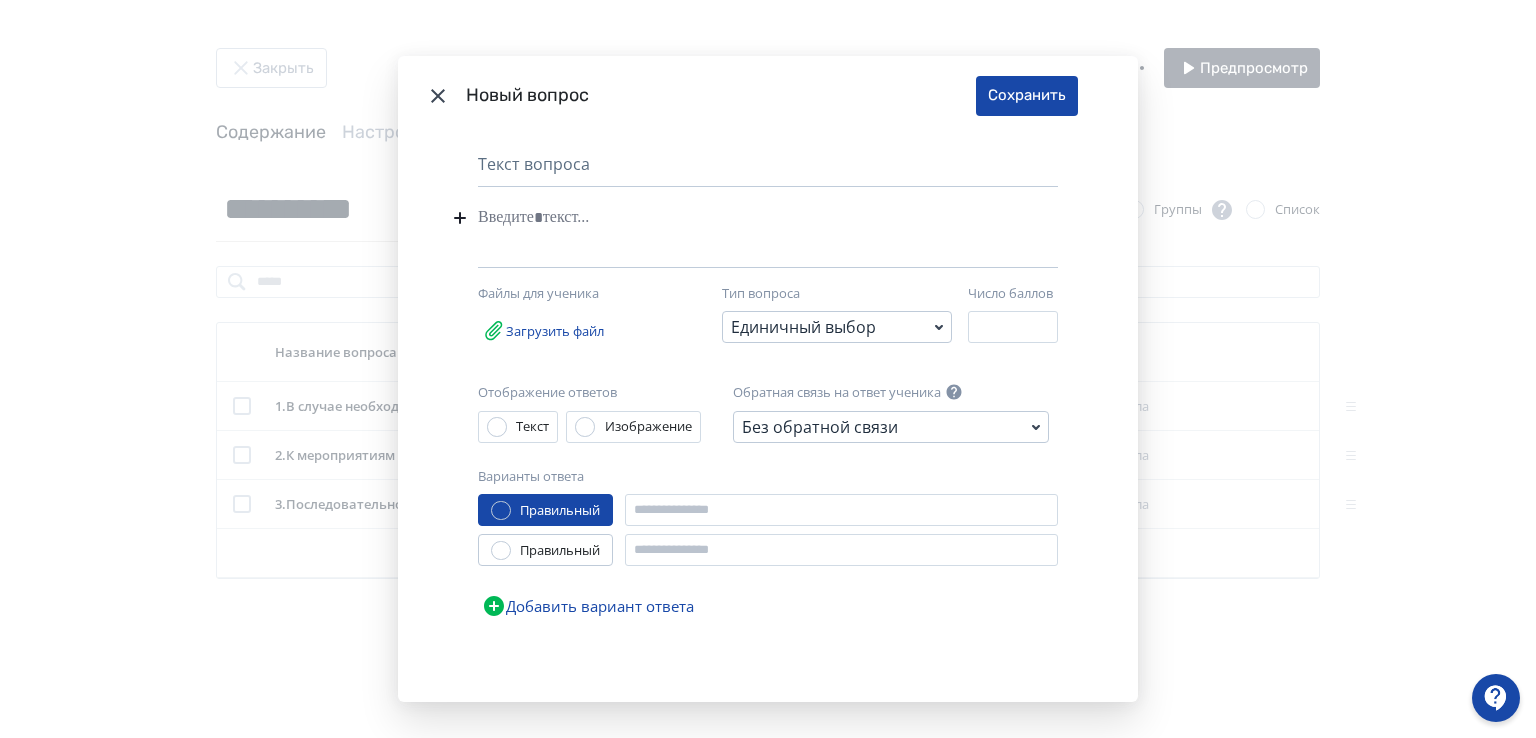 paste 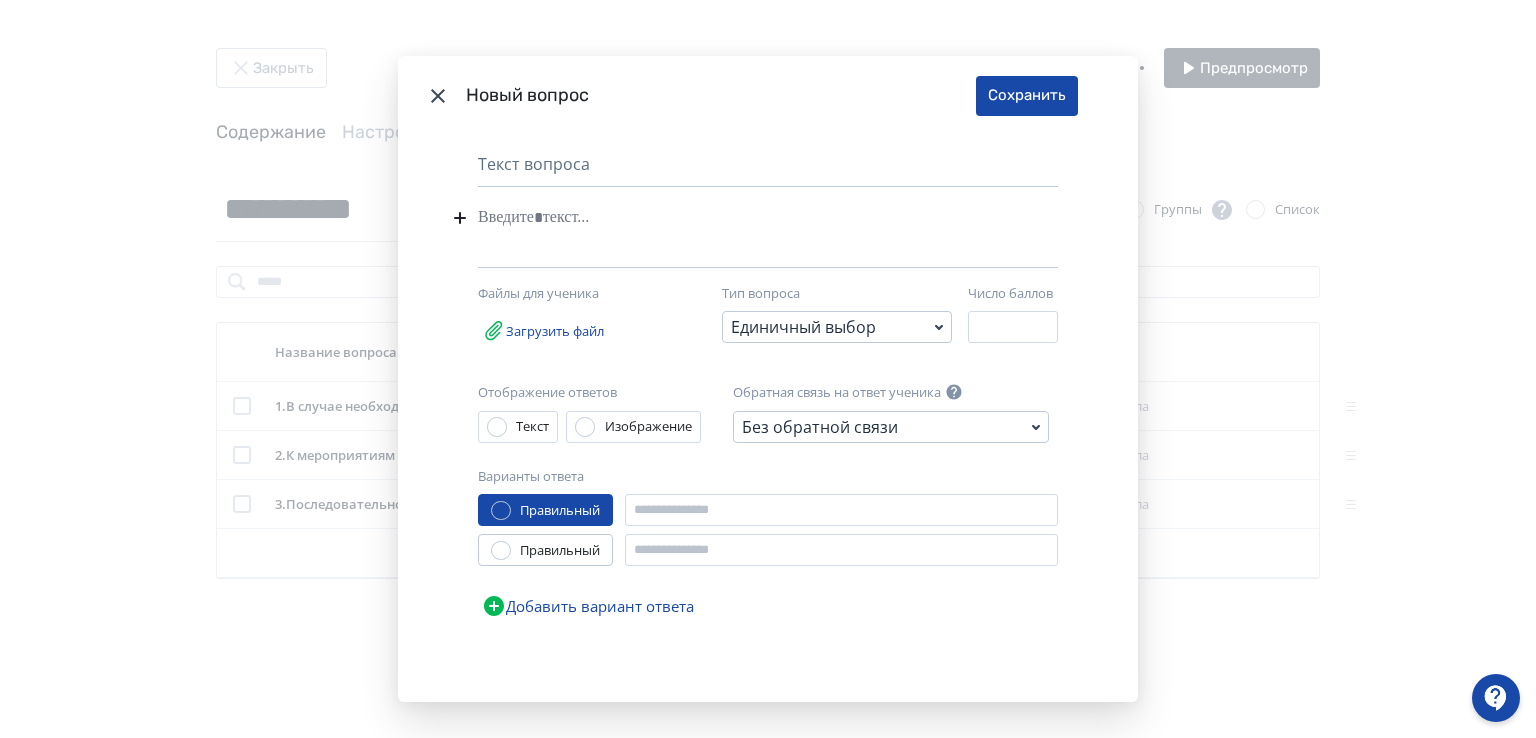 type 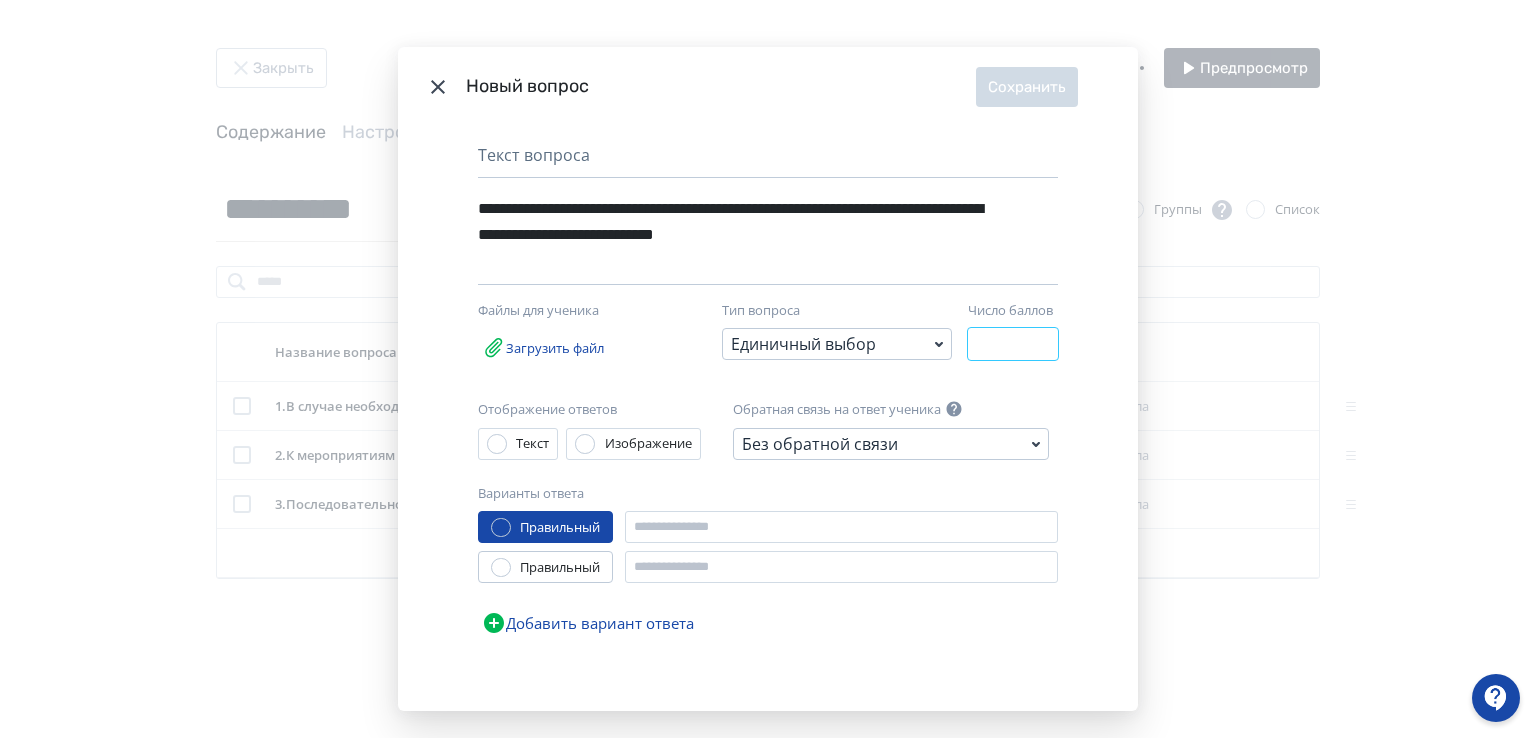 drag, startPoint x: 986, startPoint y: 339, endPoint x: 943, endPoint y: 337, distance: 43.046486 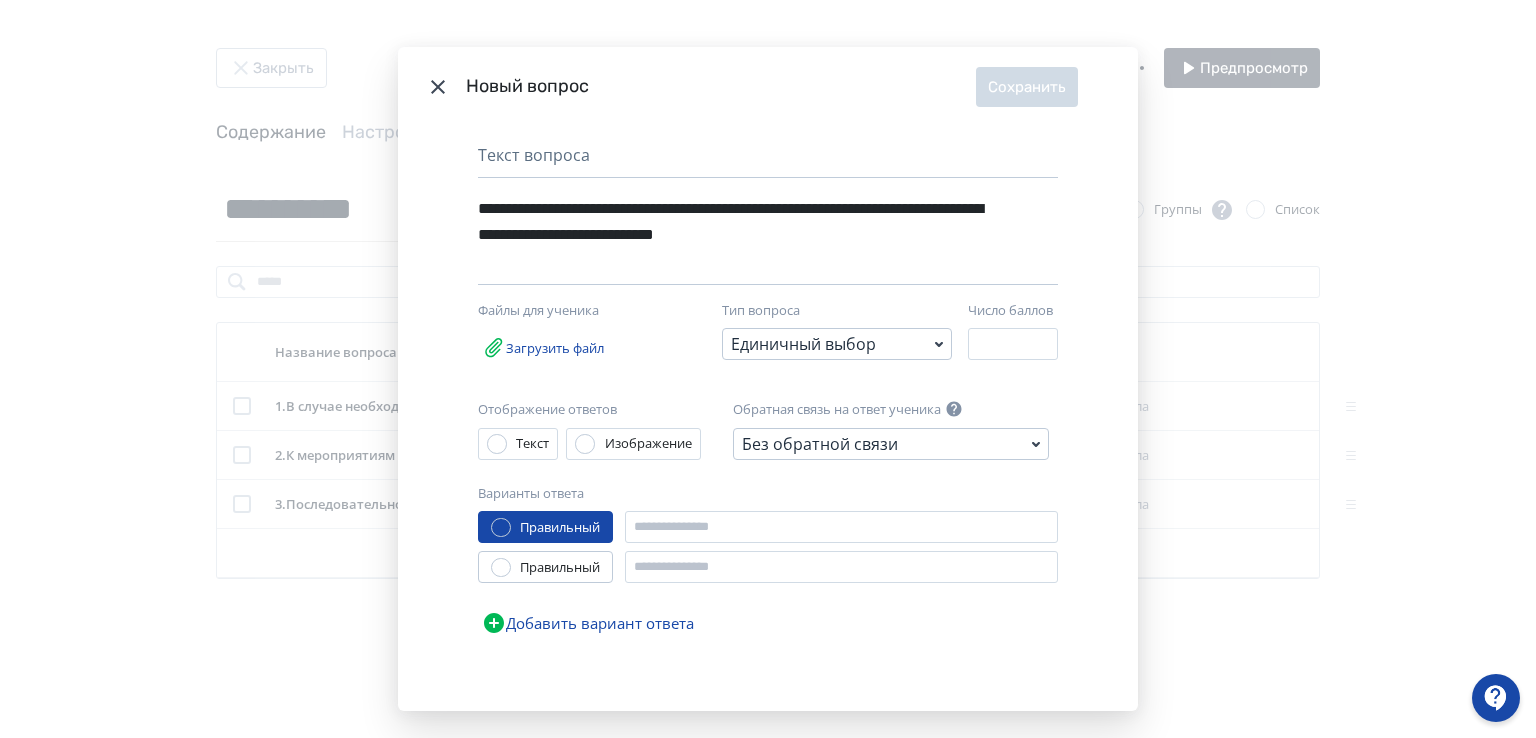 click 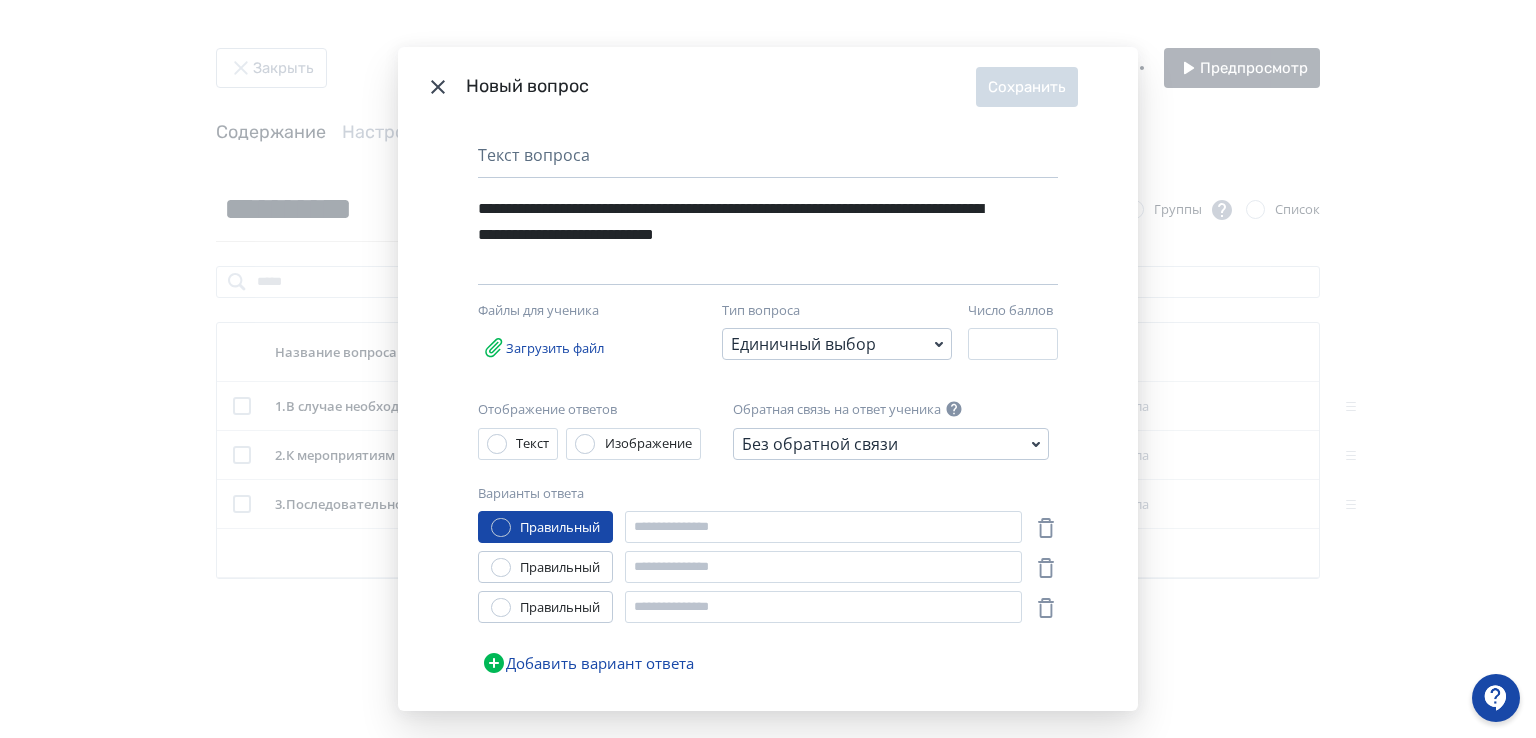 click 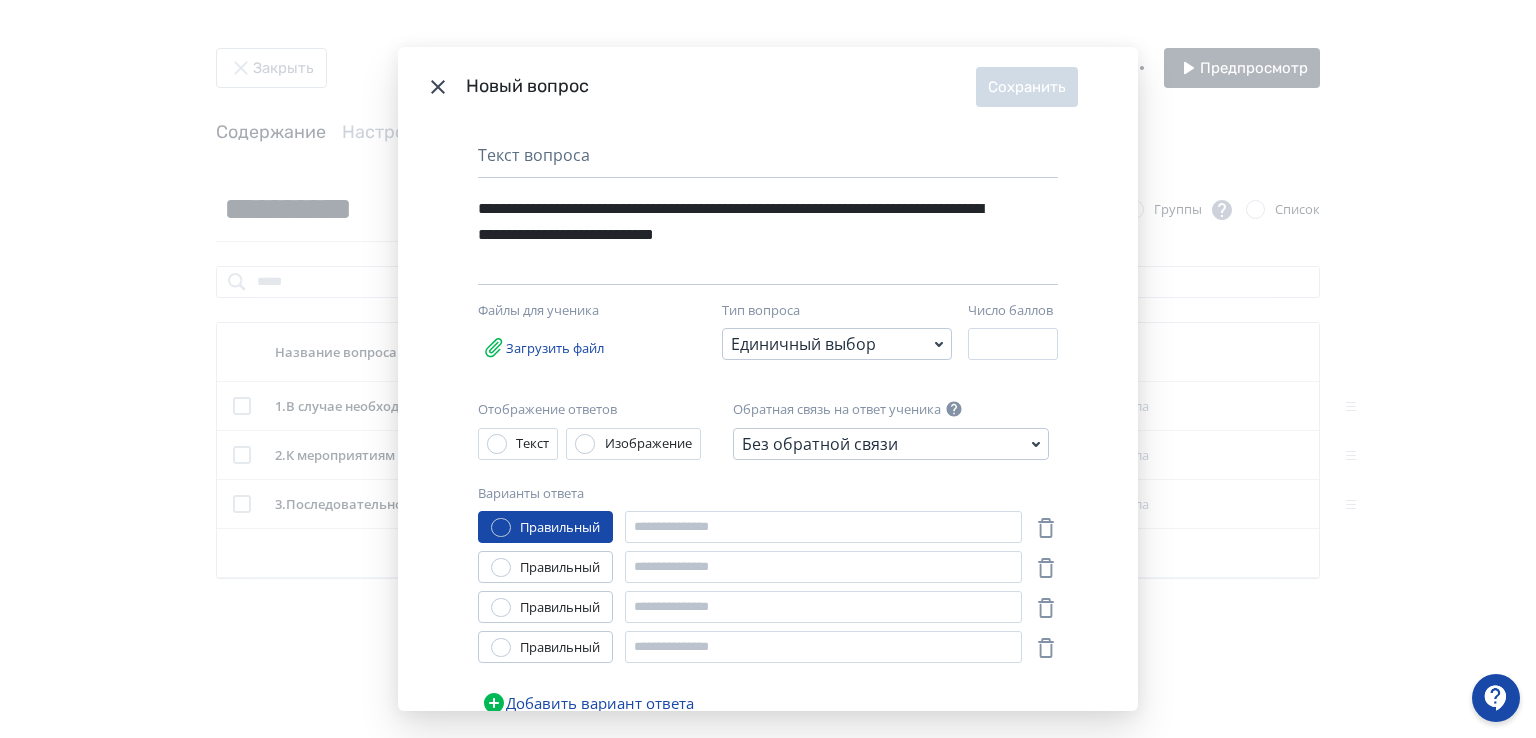 click on "**********" at bounding box center [733, 222] 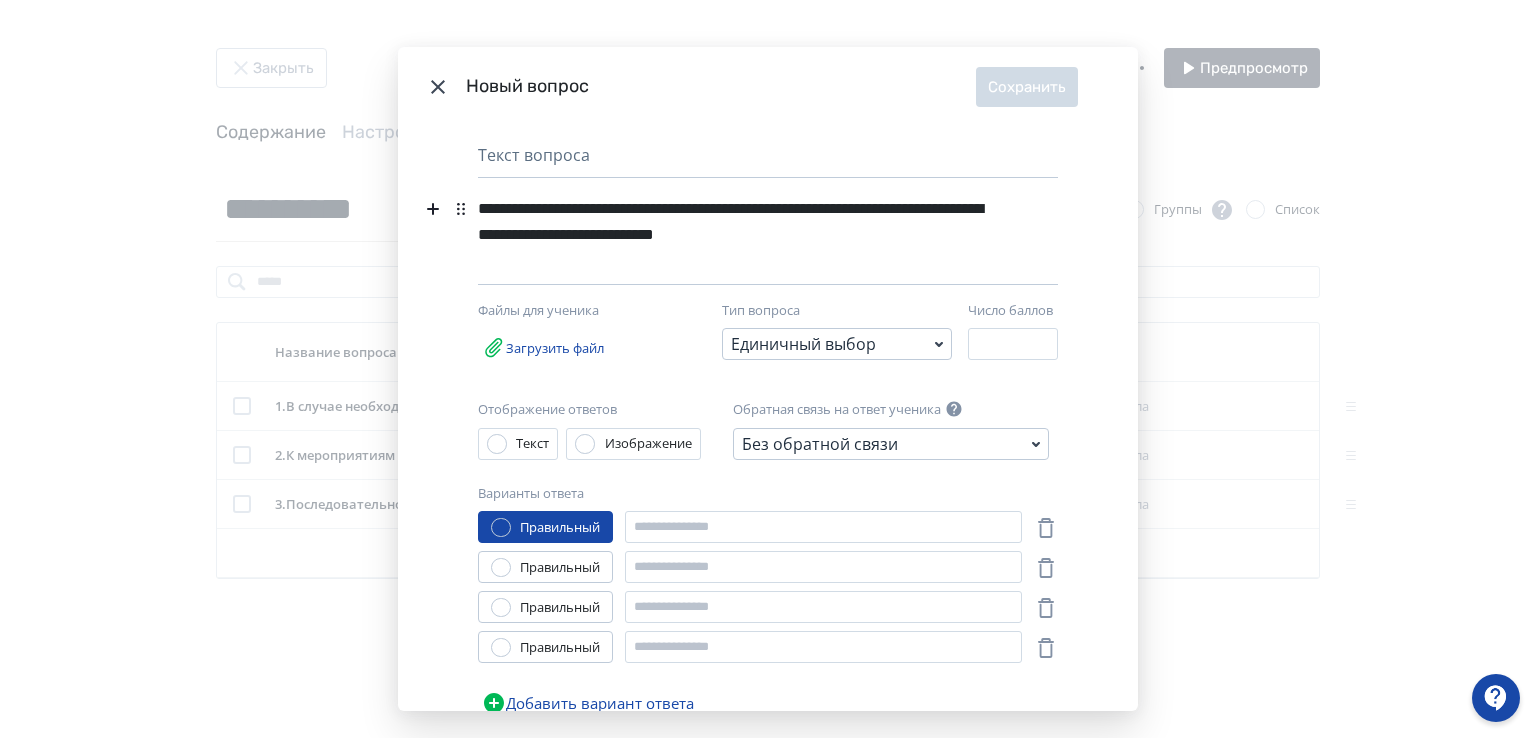 click on "**********" at bounding box center (733, 222) 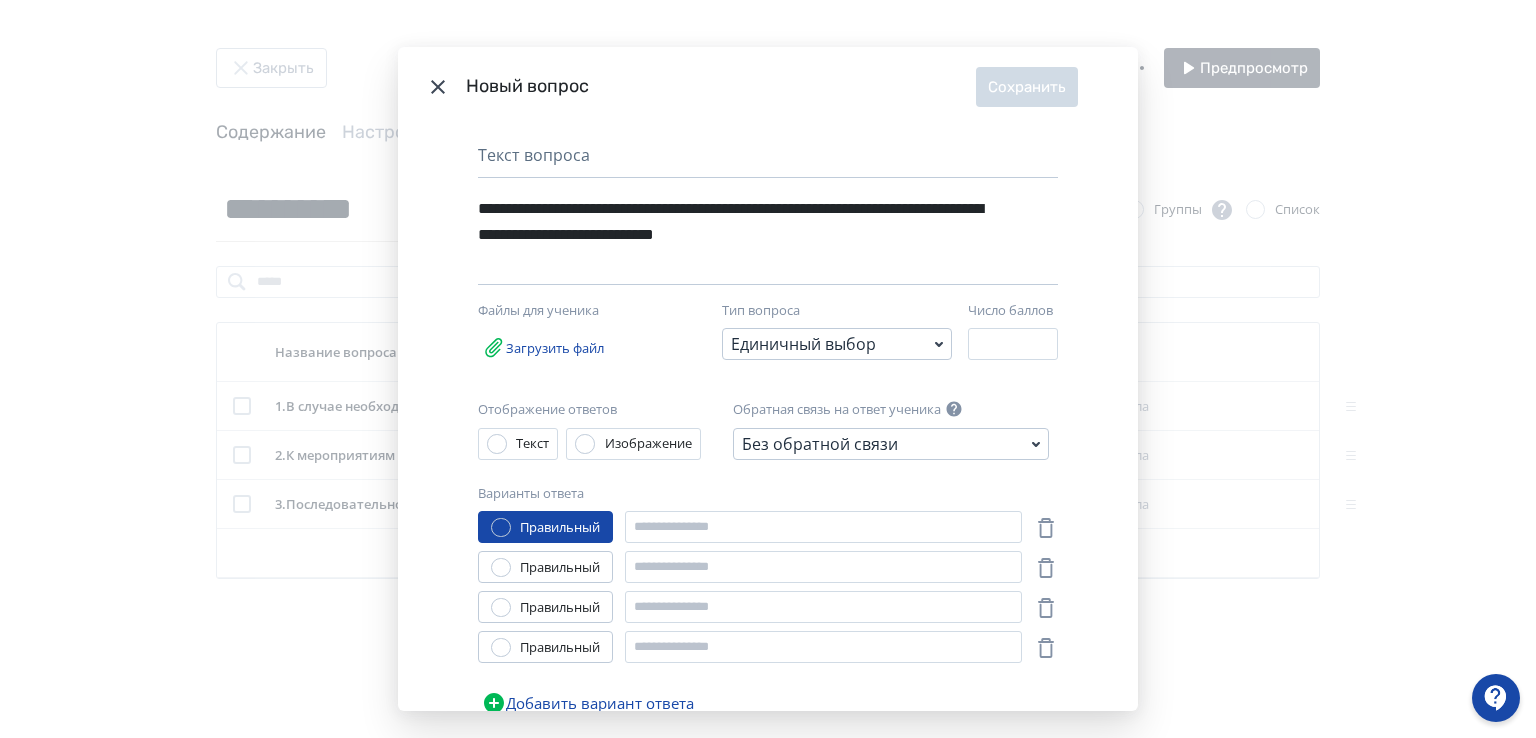 click 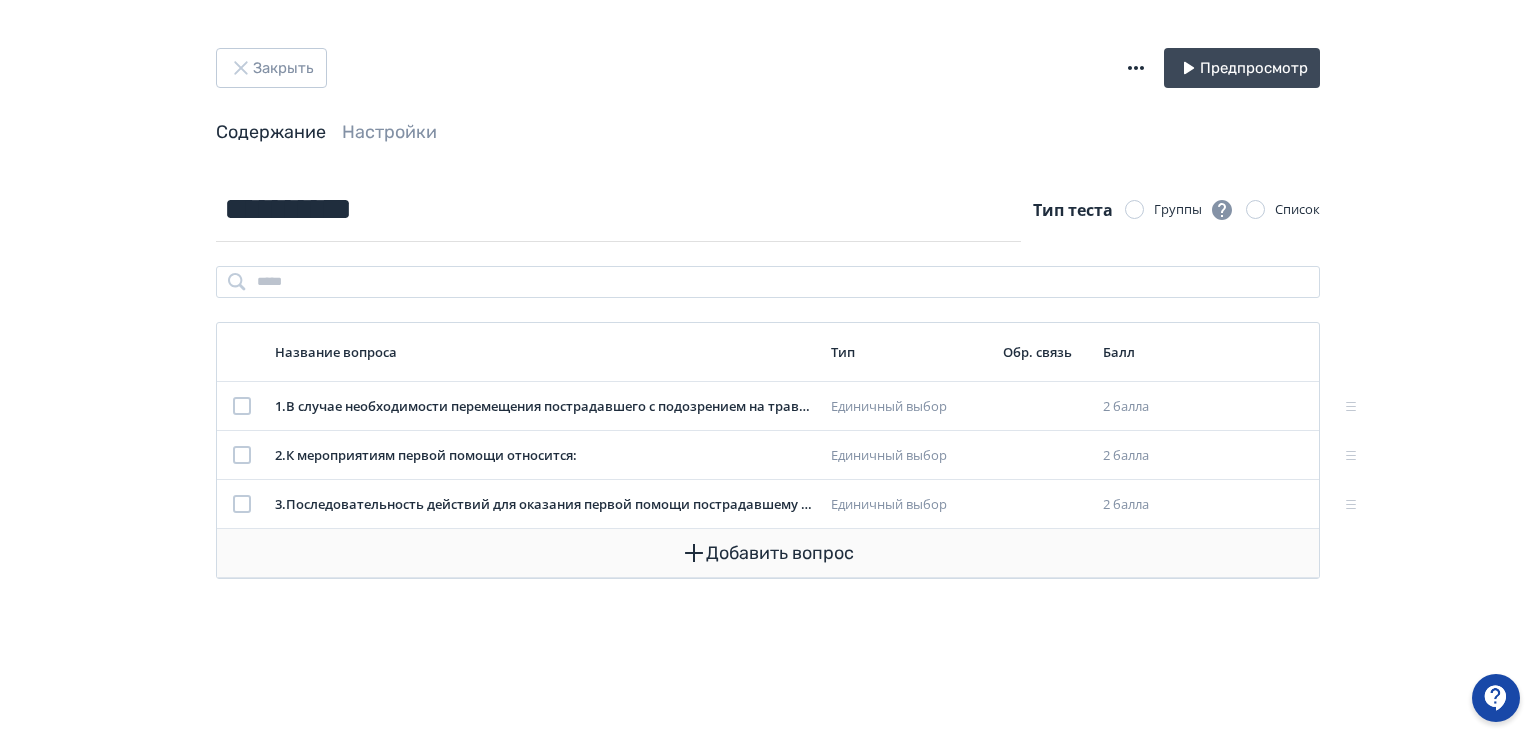 click 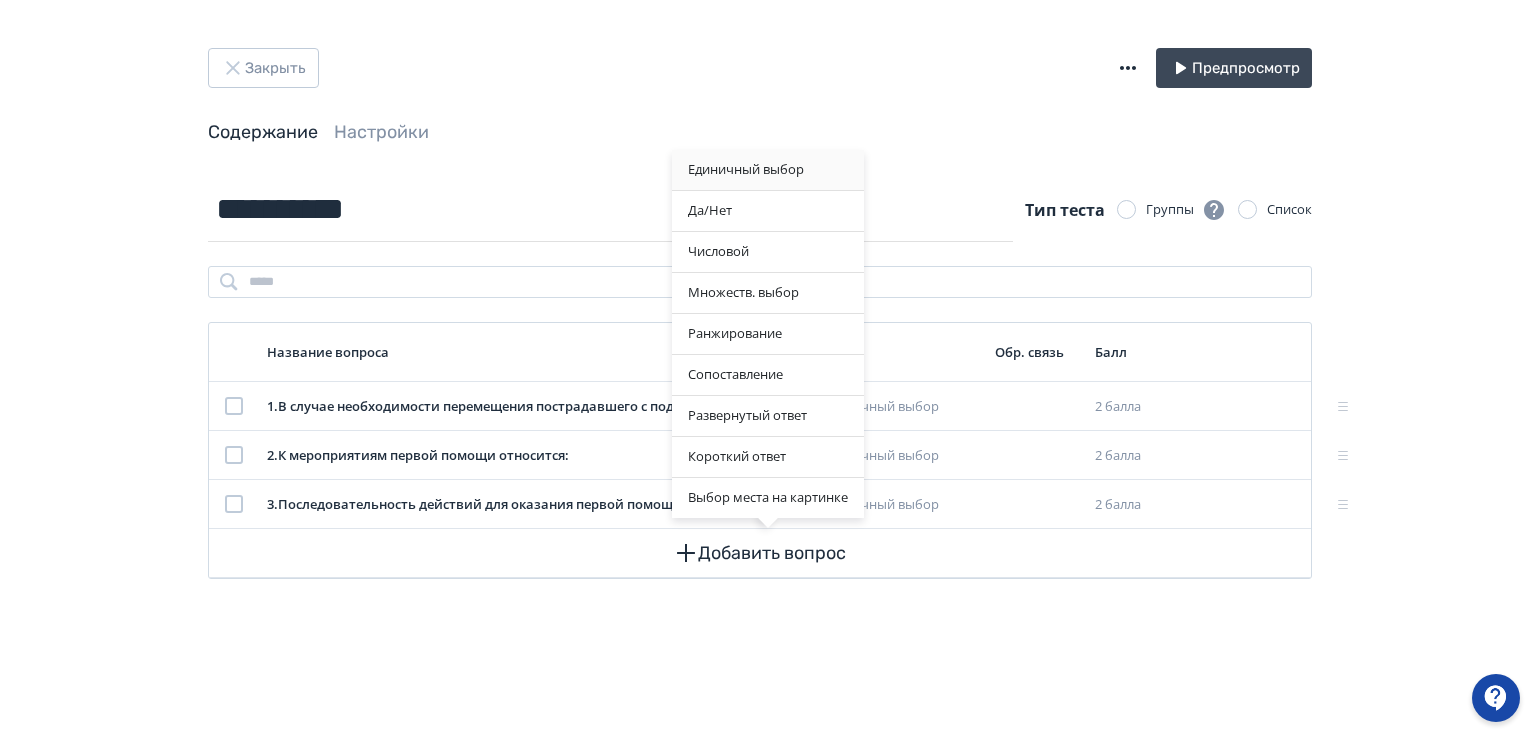 click on "Единичный выбор" at bounding box center (768, 170) 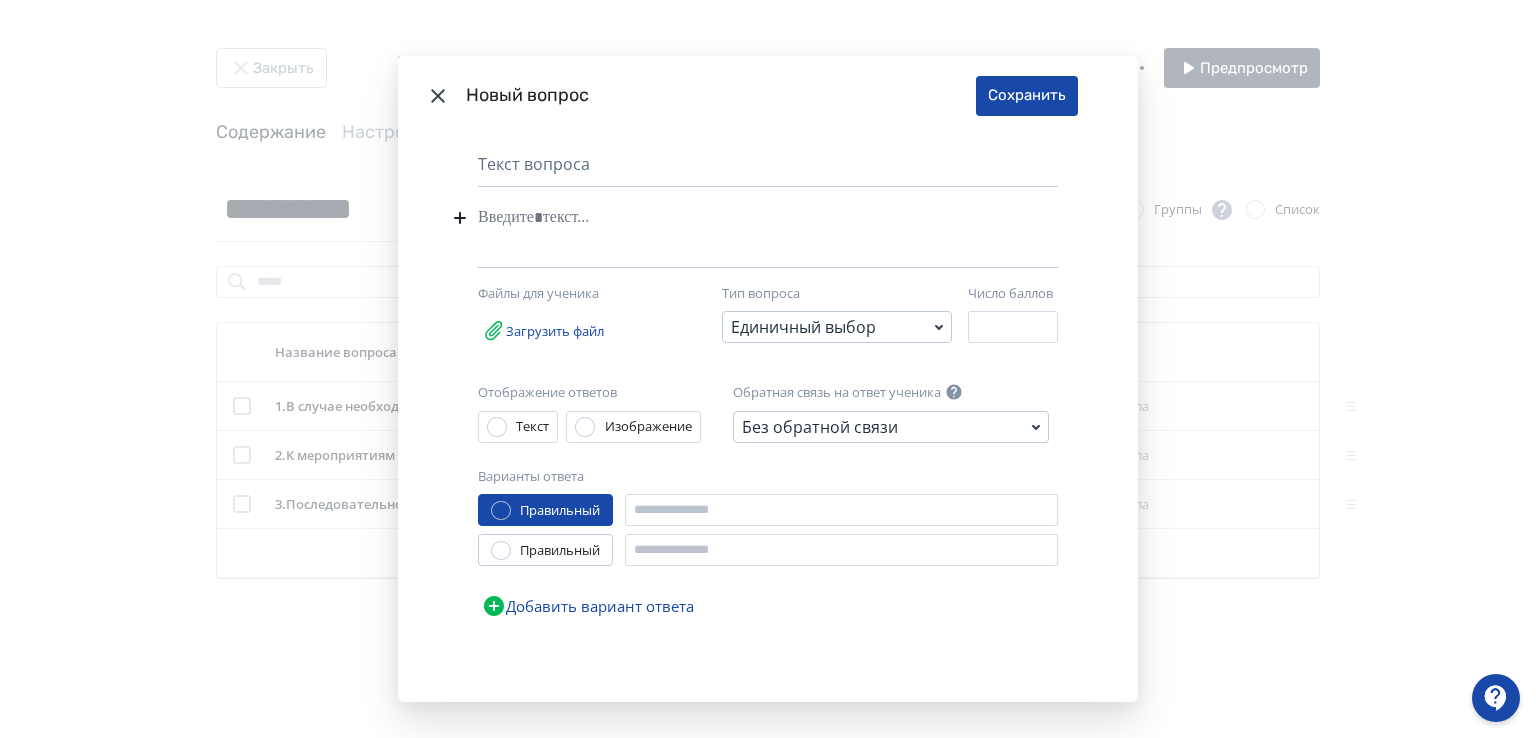 drag, startPoint x: 474, startPoint y: 215, endPoint x: 486, endPoint y: 217, distance: 12.165525 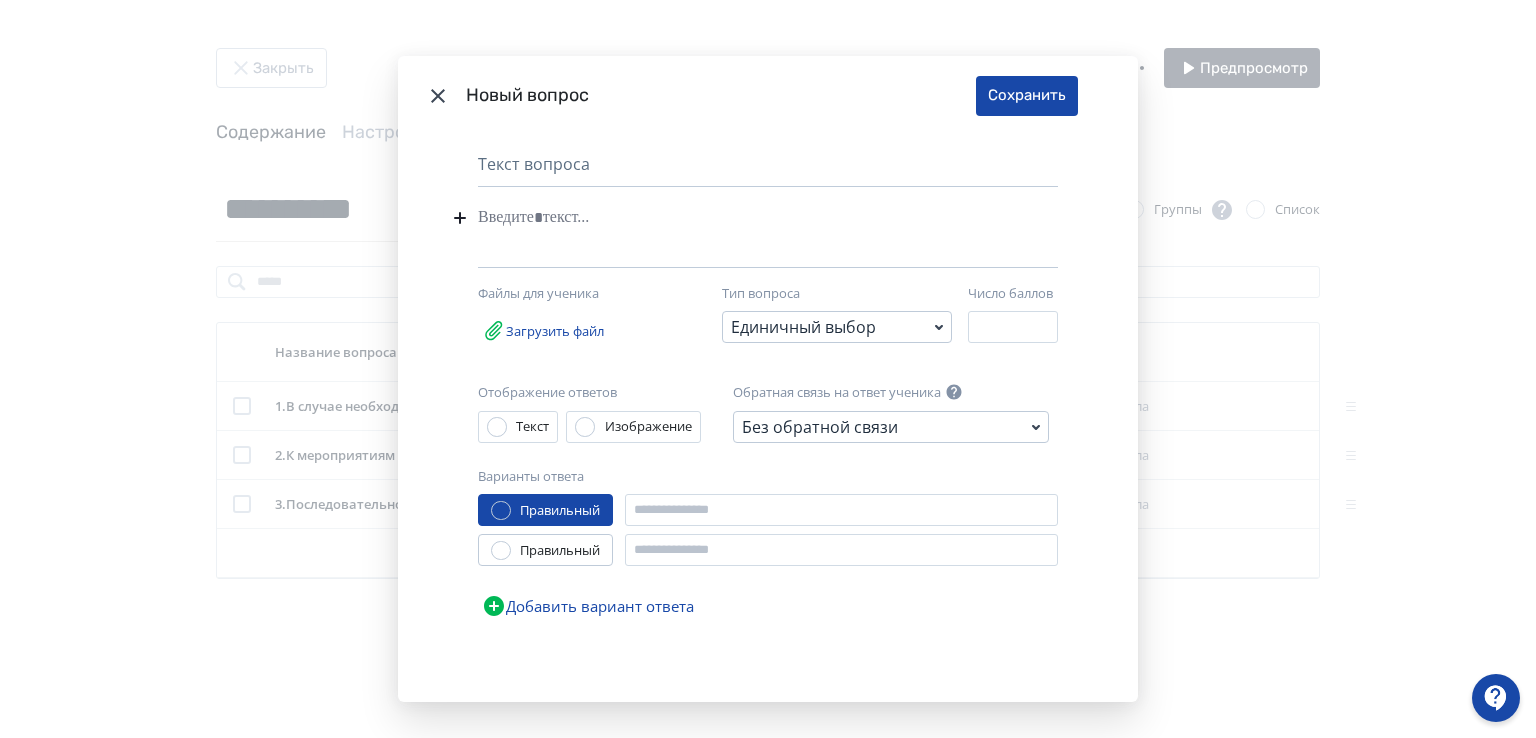 paste 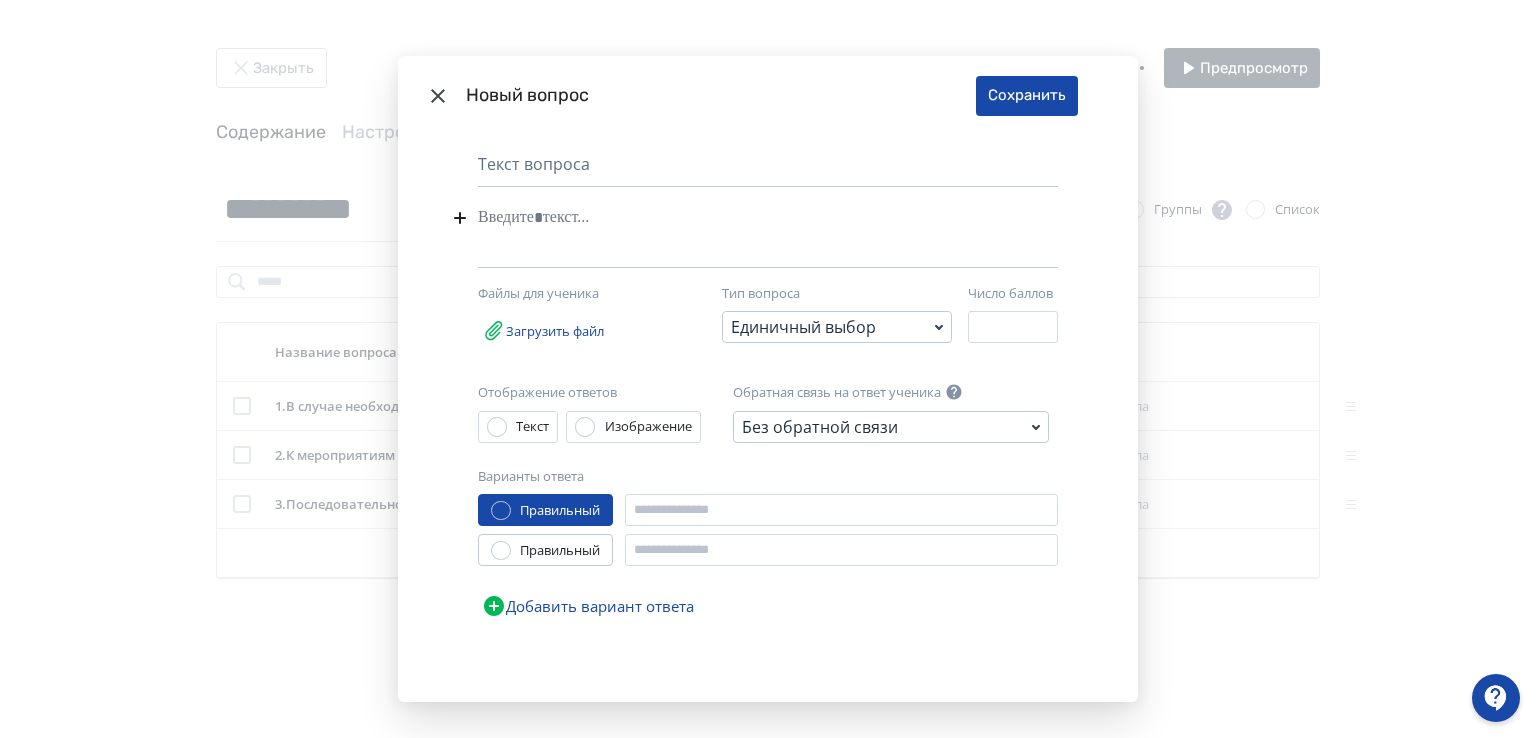 type 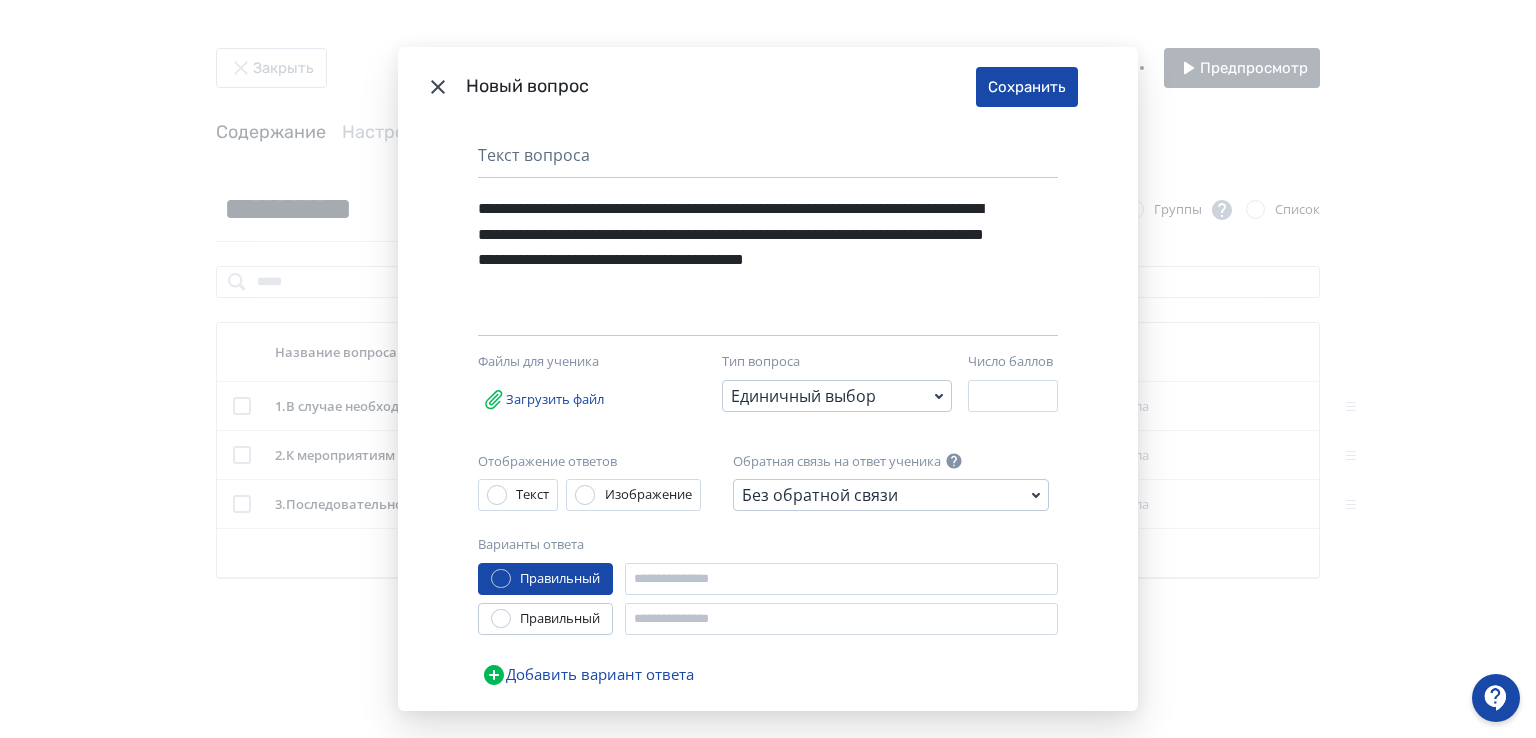click 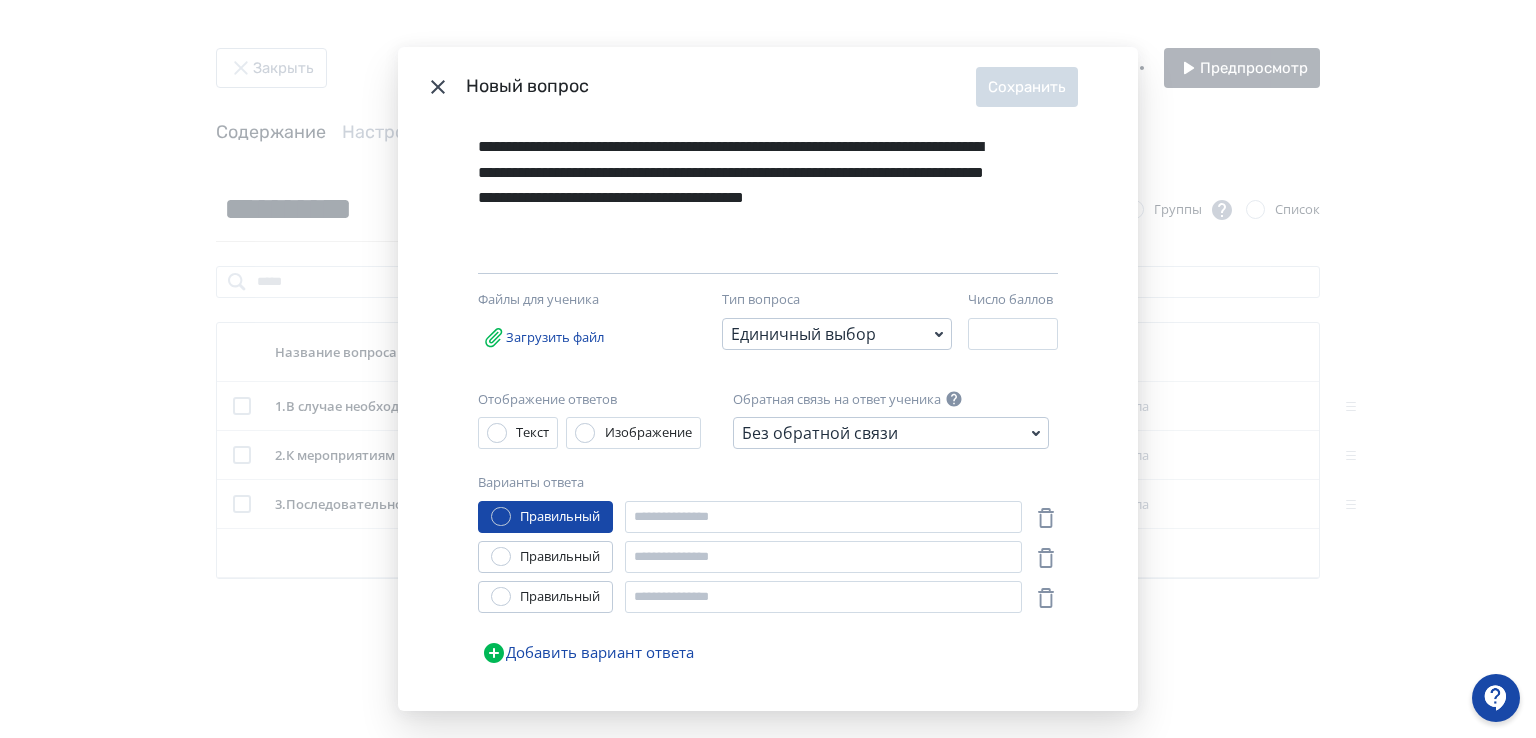 scroll, scrollTop: 99, scrollLeft: 0, axis: vertical 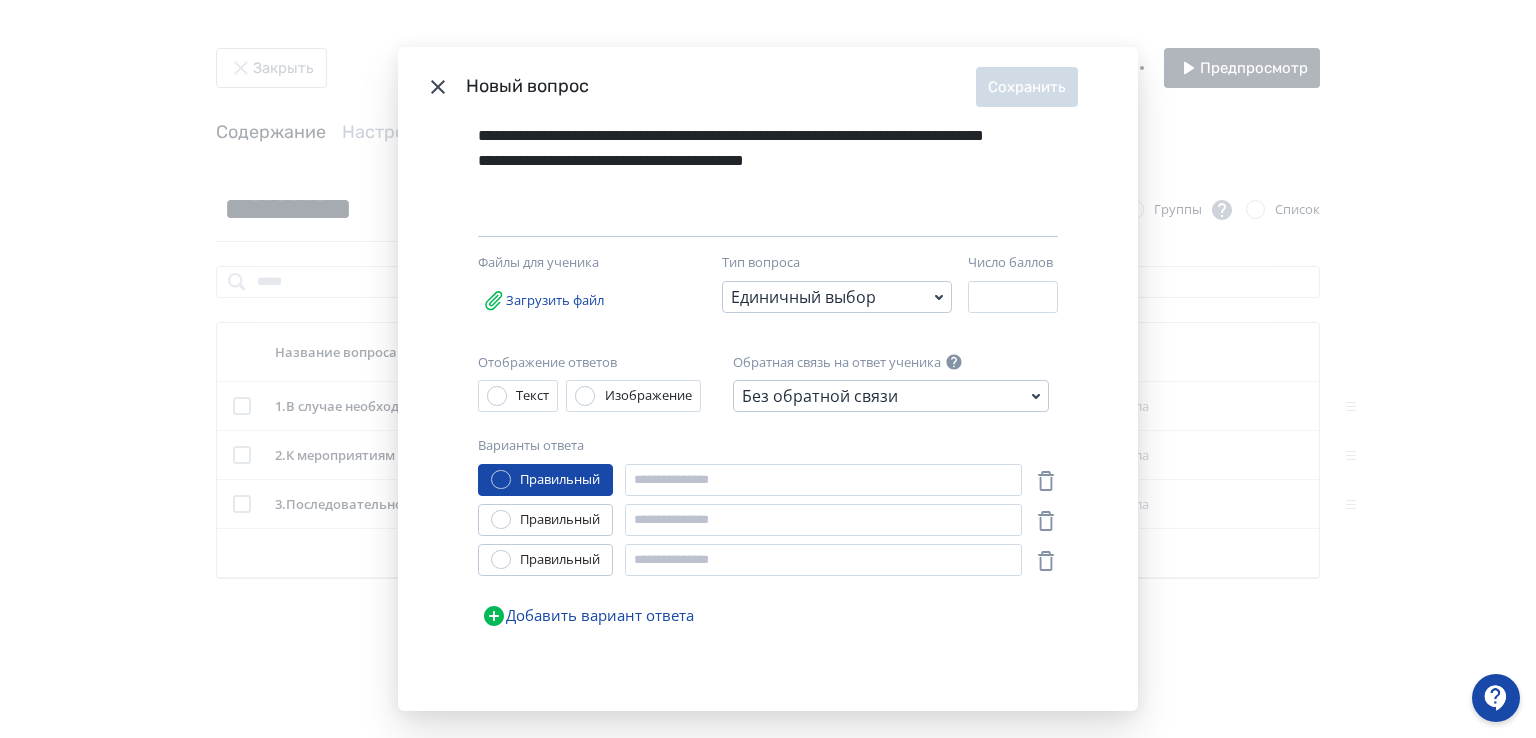 click 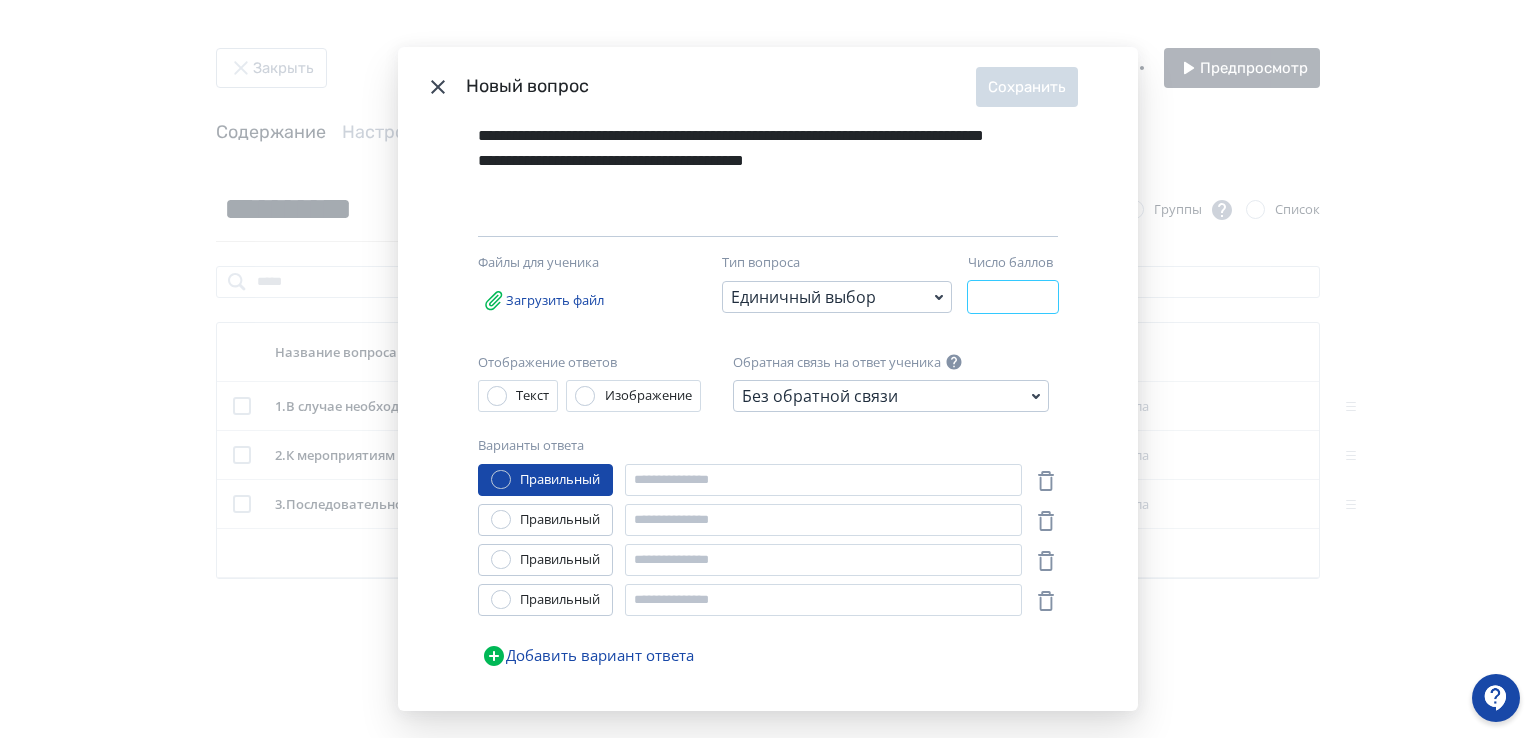 drag, startPoint x: 981, startPoint y: 291, endPoint x: 949, endPoint y: 297, distance: 32.55764 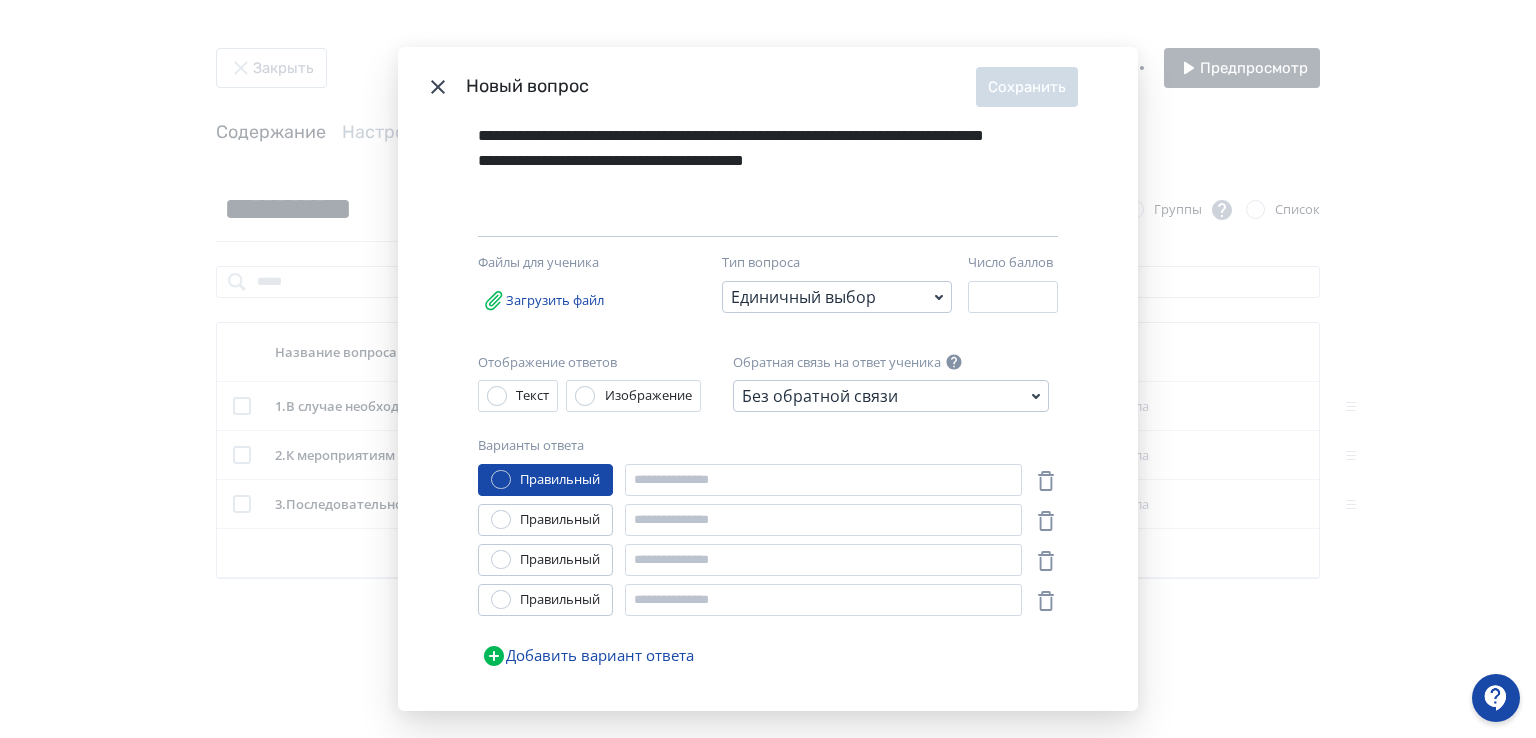 click on "**********" at bounding box center [733, 148] 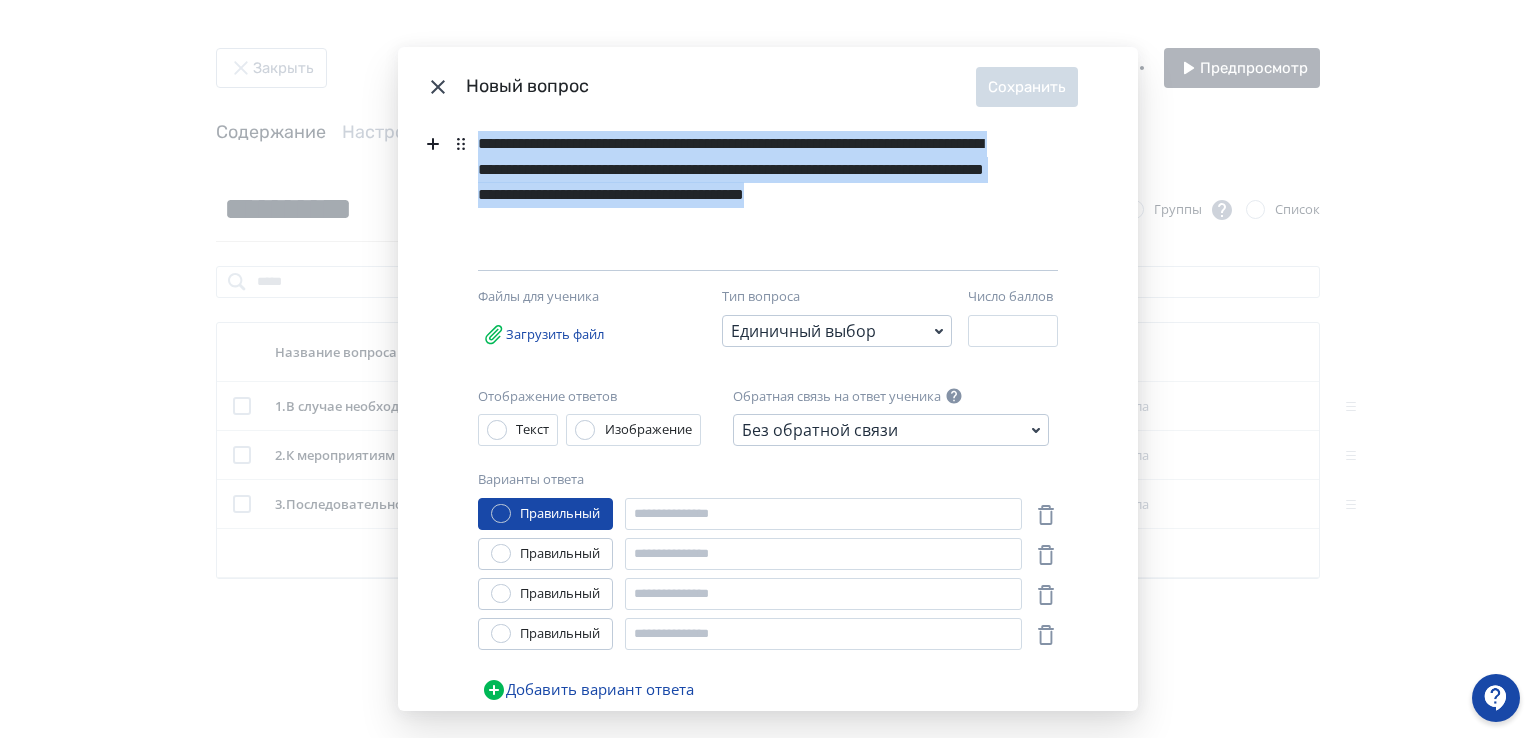 scroll, scrollTop: 0, scrollLeft: 0, axis: both 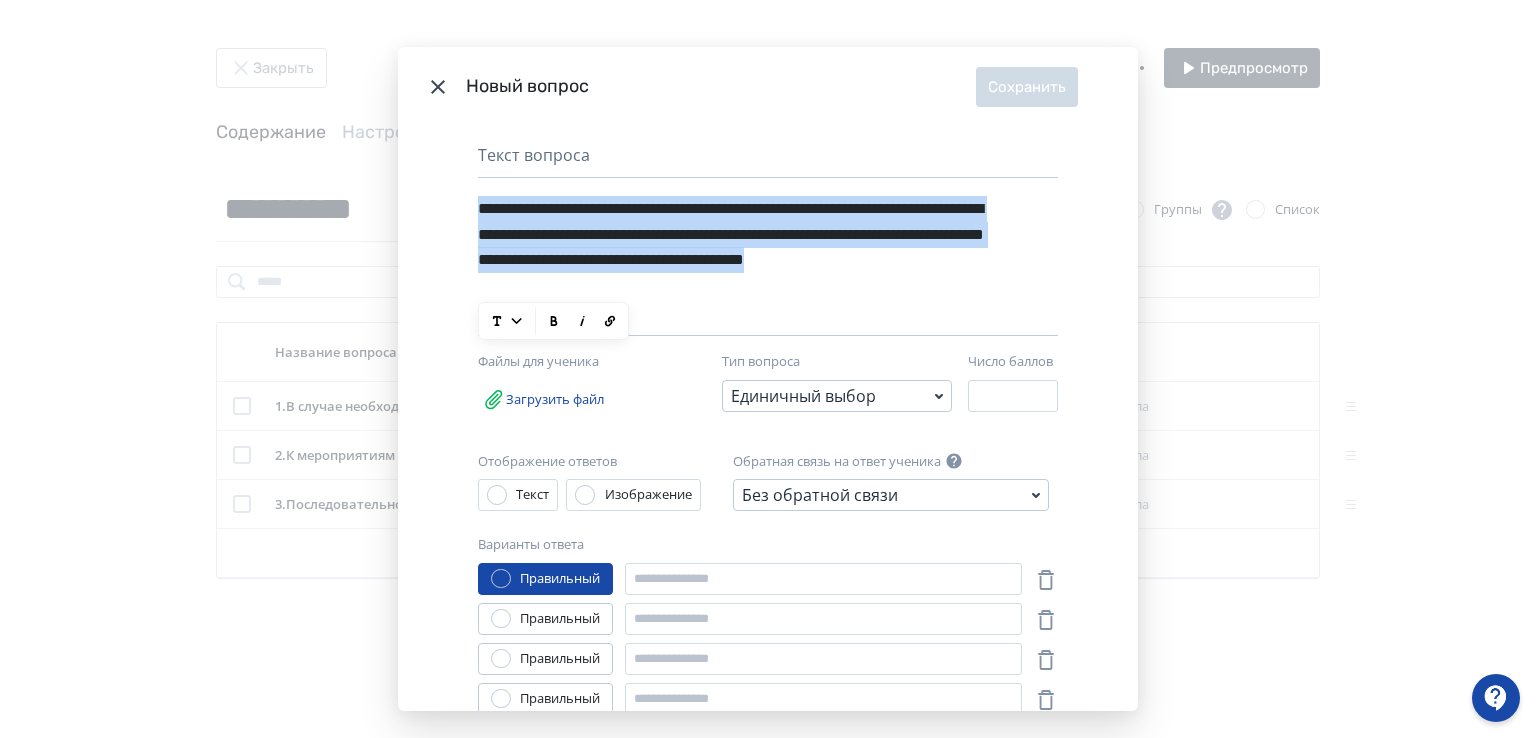 drag, startPoint x: 919, startPoint y: 186, endPoint x: 446, endPoint y: 127, distance: 476.6655 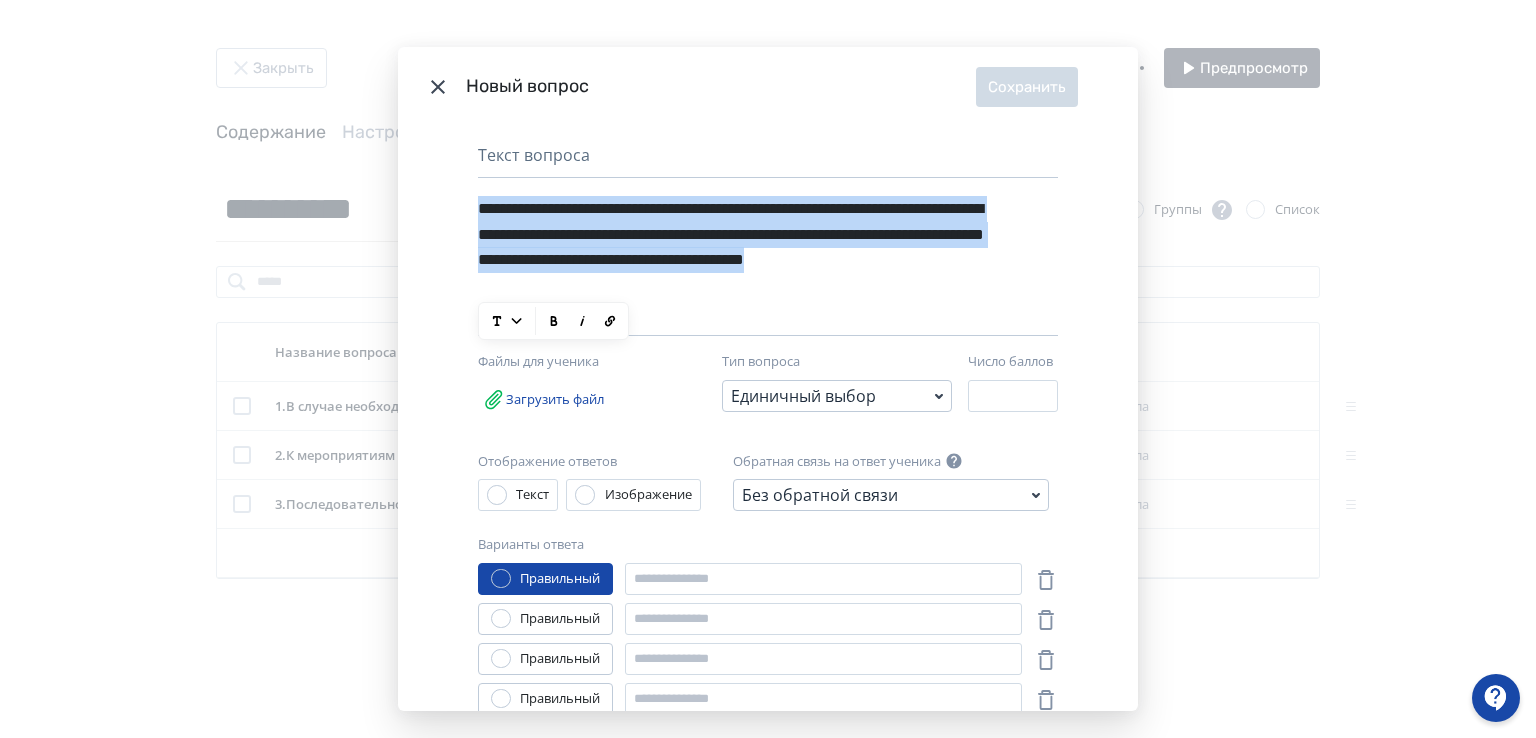click on "**********" at bounding box center (768, 419) 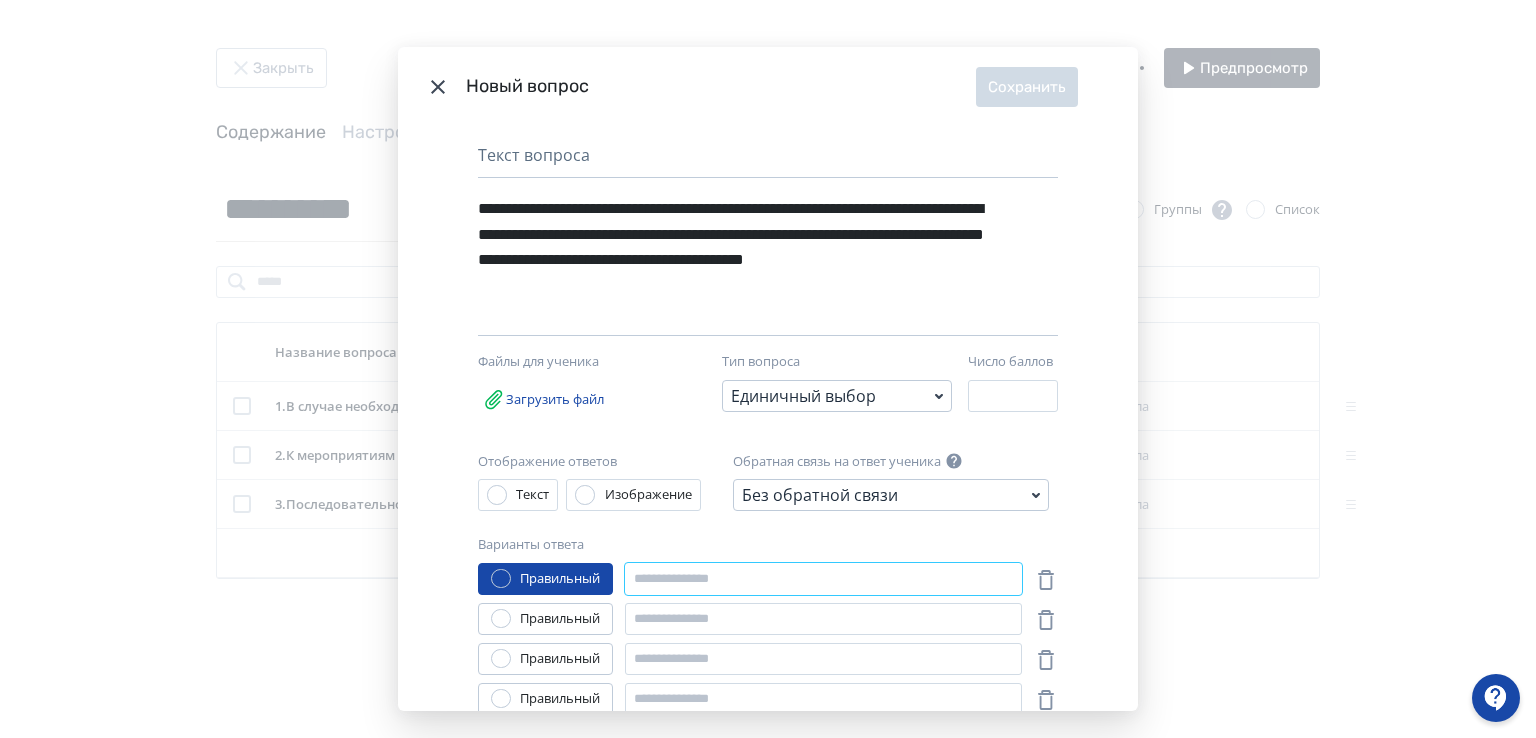 paste on "**********" 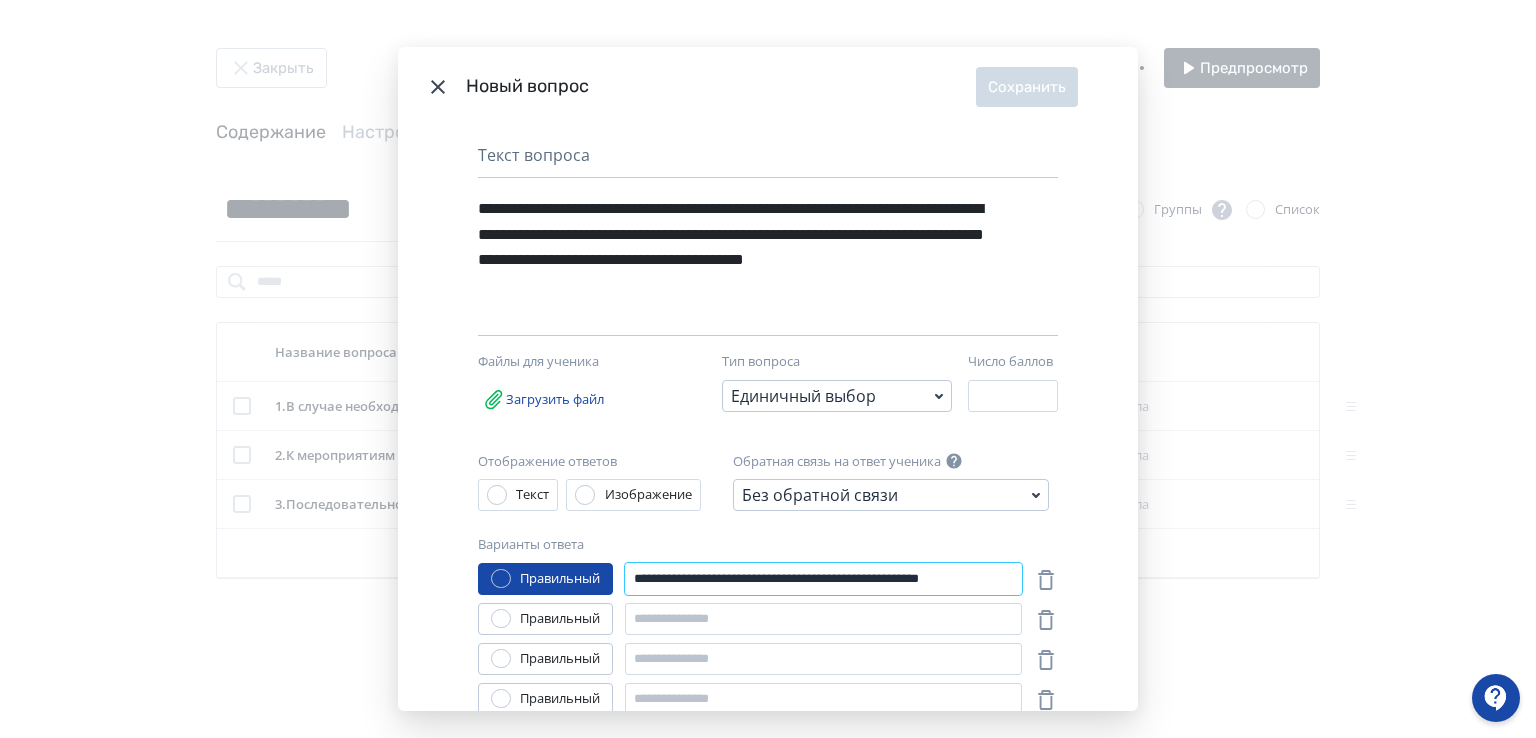 scroll, scrollTop: 0, scrollLeft: 44, axis: horizontal 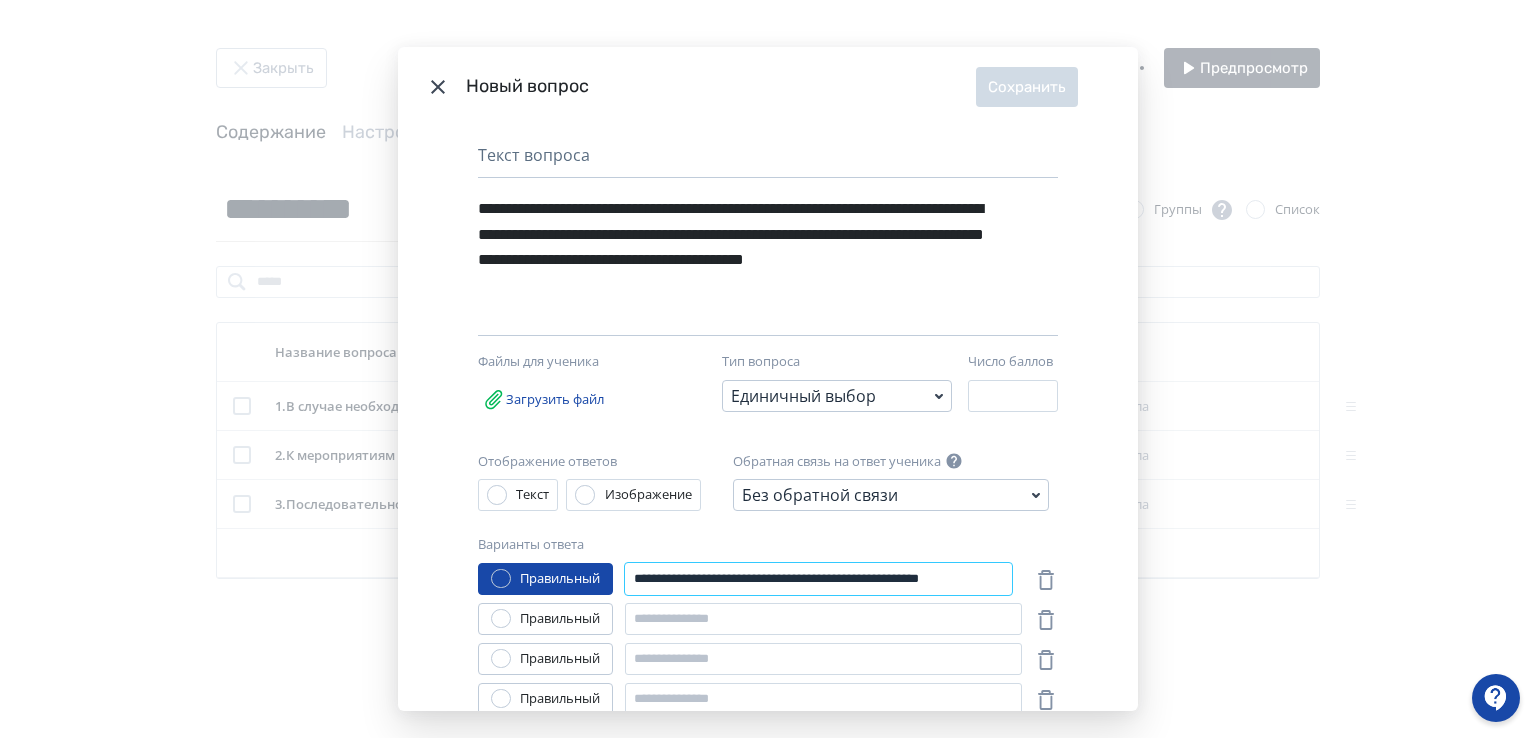 type on "**********" 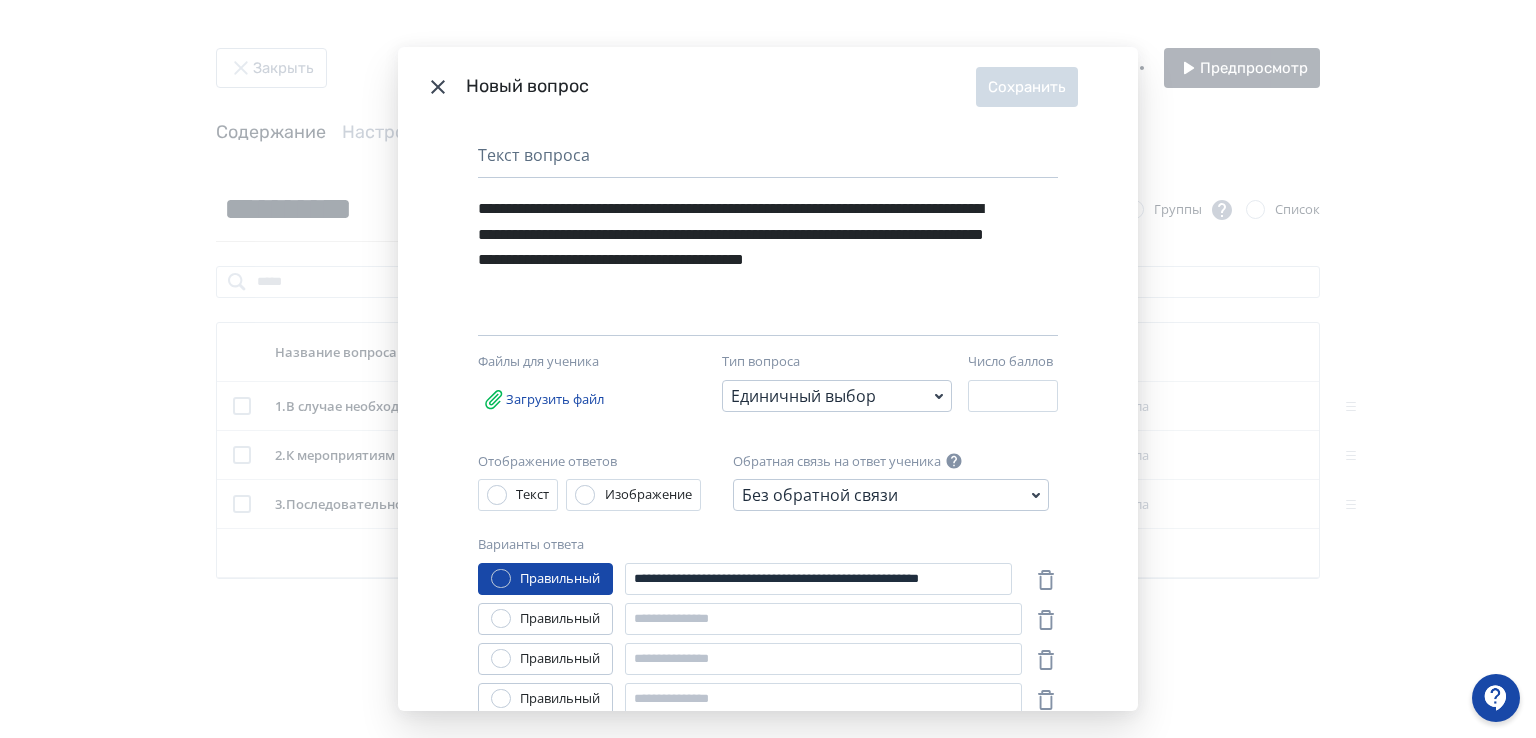 scroll, scrollTop: 0, scrollLeft: 0, axis: both 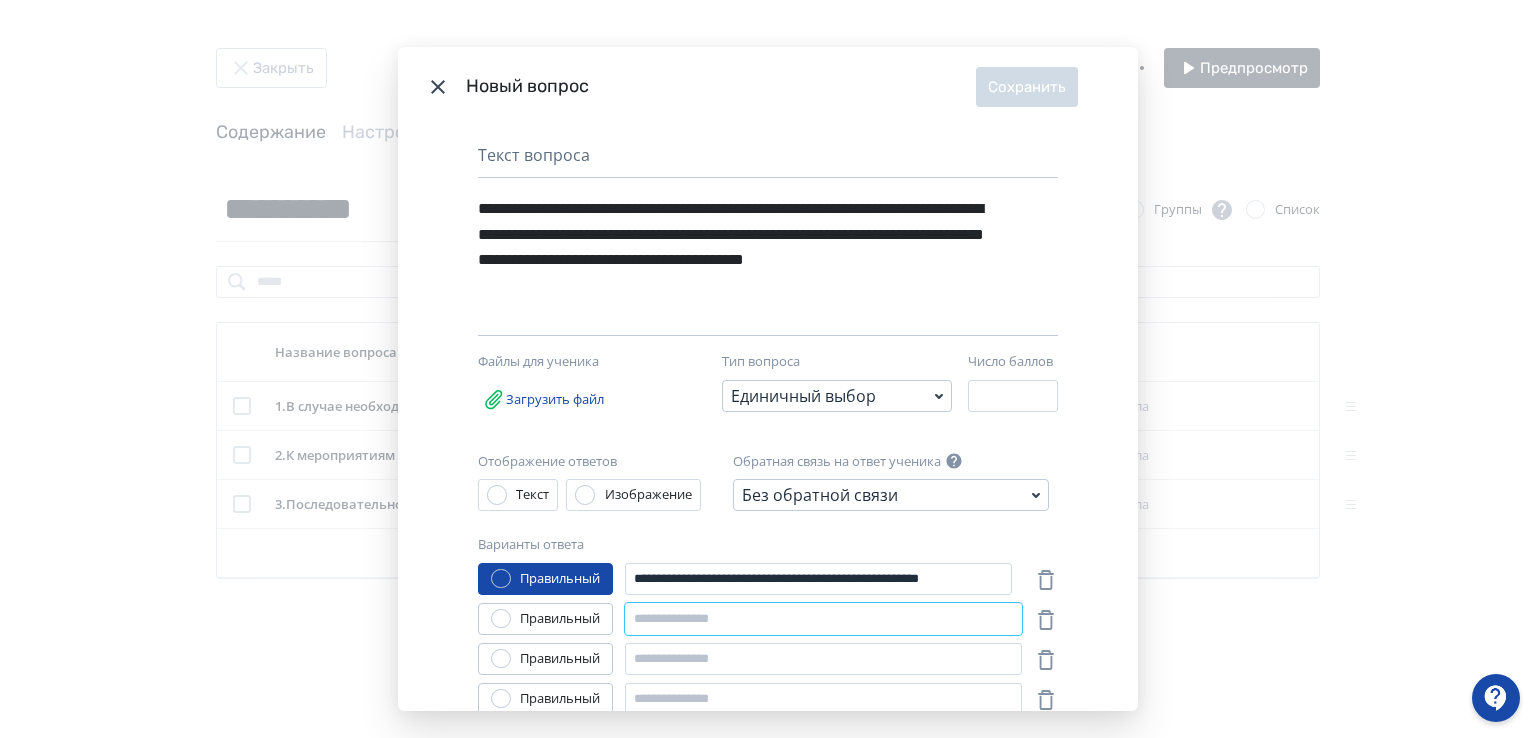click at bounding box center [823, 619] 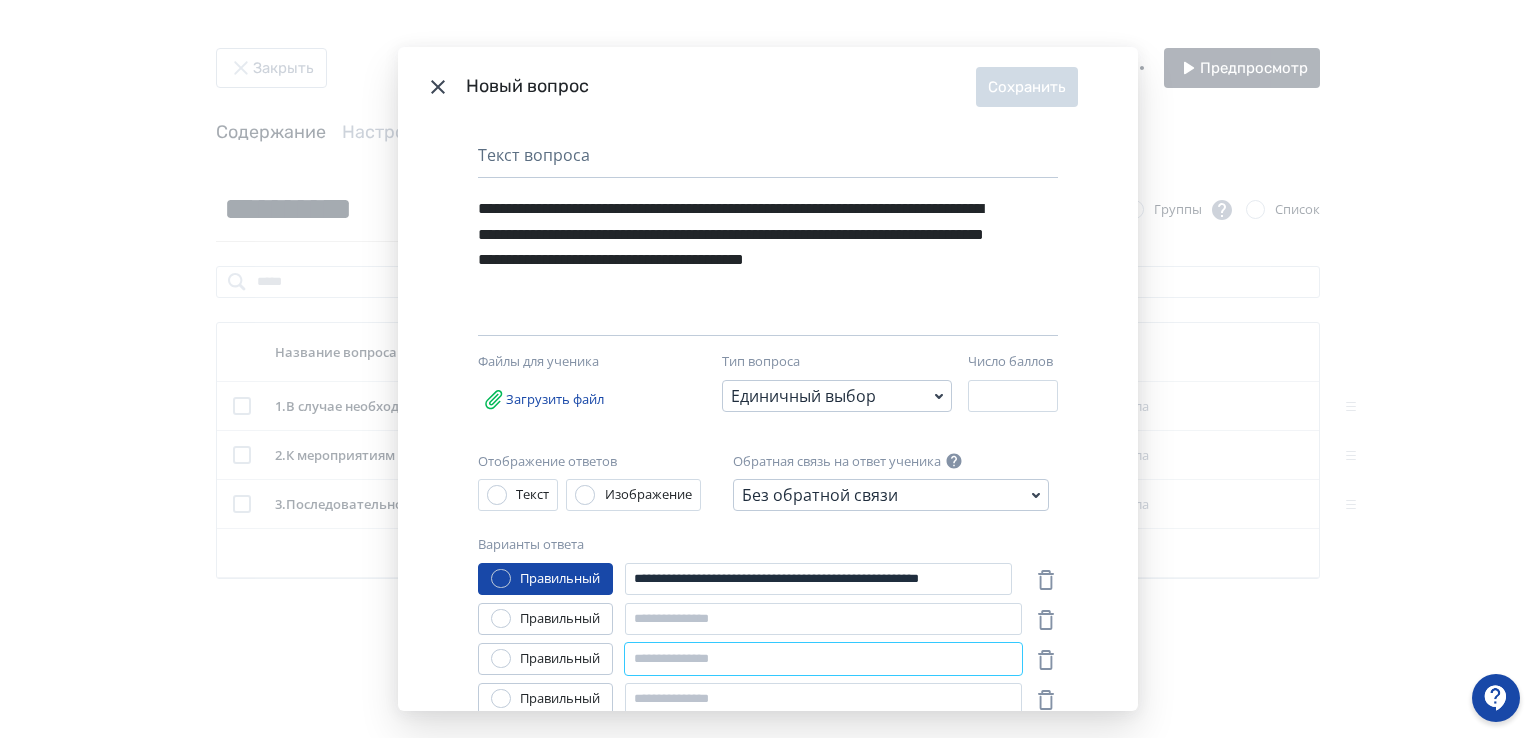 click on "**********" at bounding box center (768, 669) 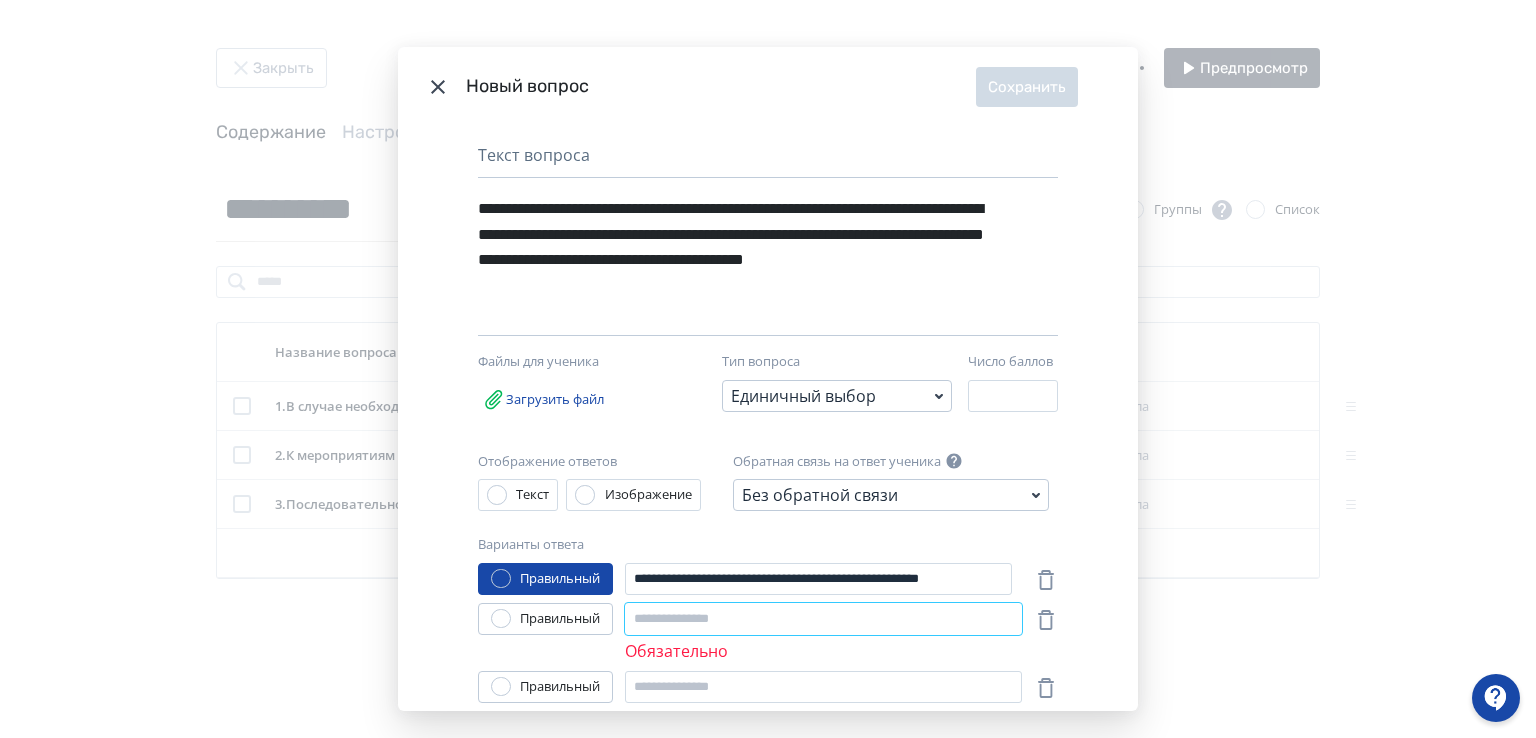 click at bounding box center (823, 619) 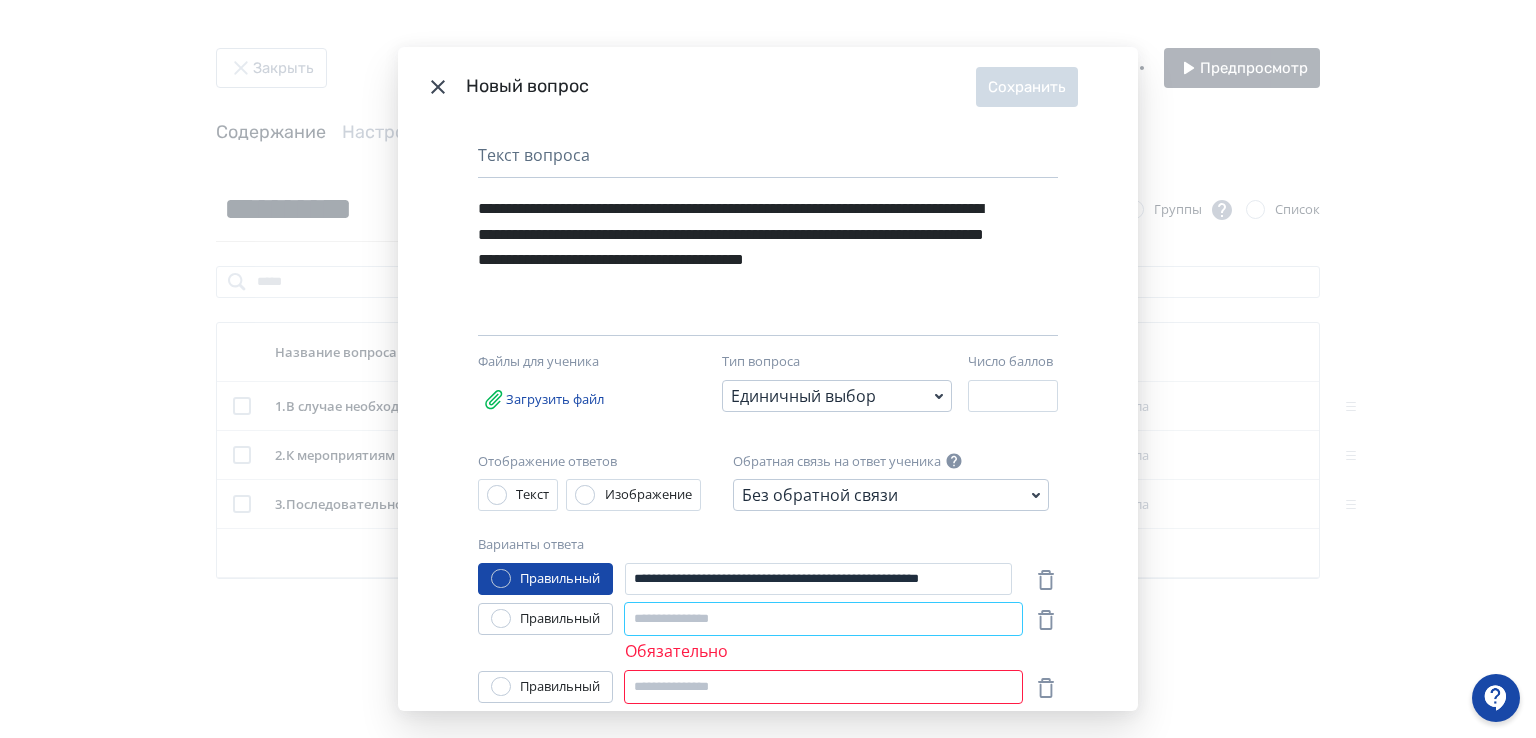 paste on "**********" 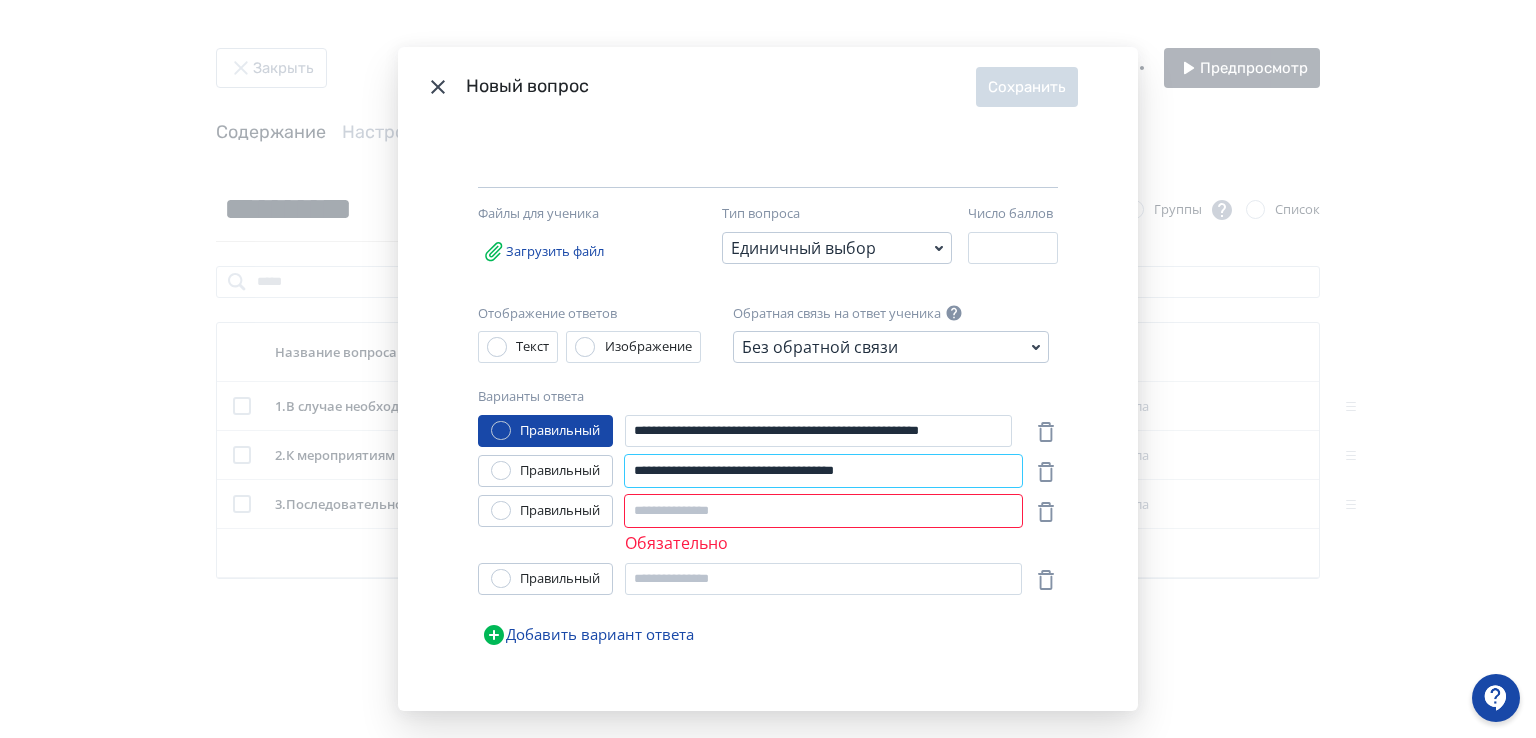 scroll, scrollTop: 167, scrollLeft: 0, axis: vertical 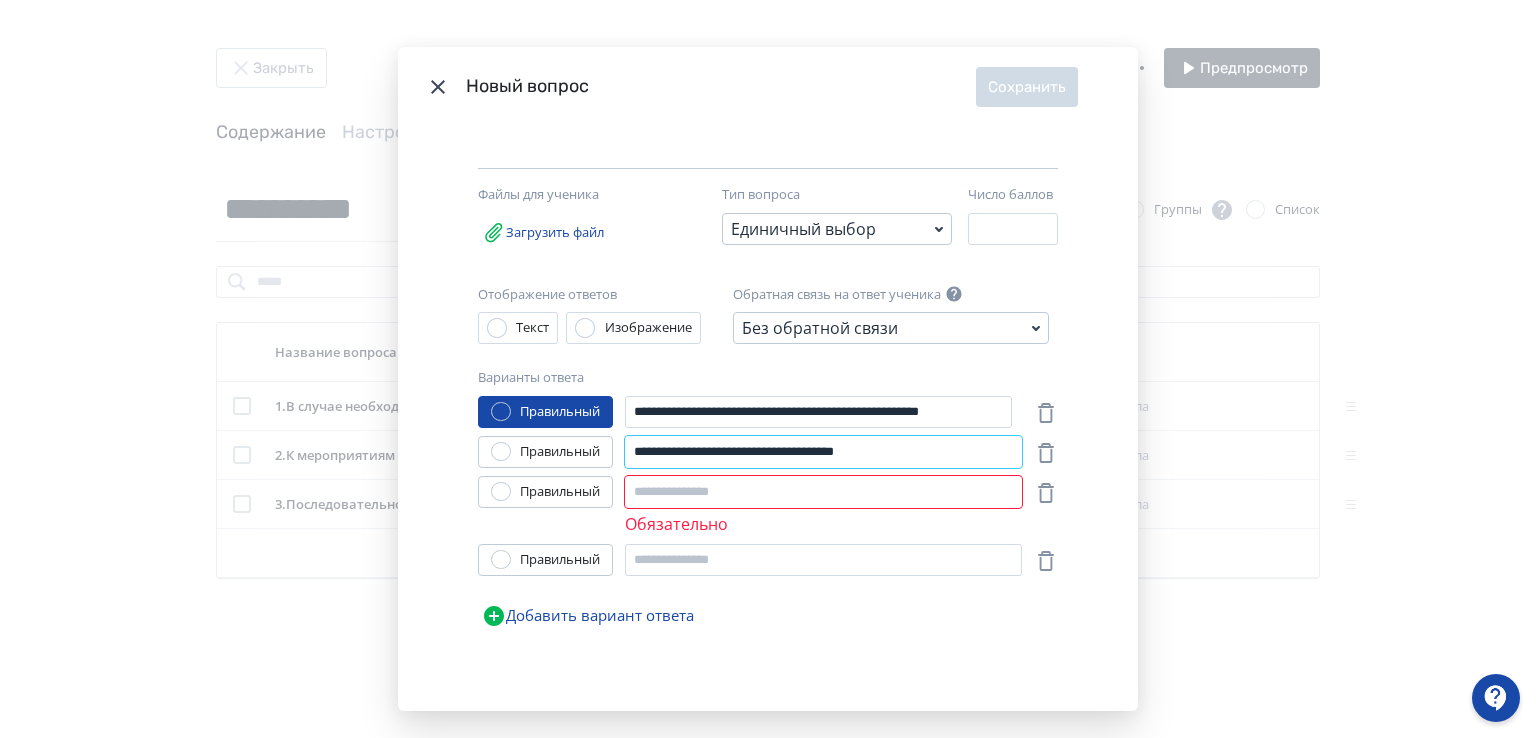 type on "**********" 